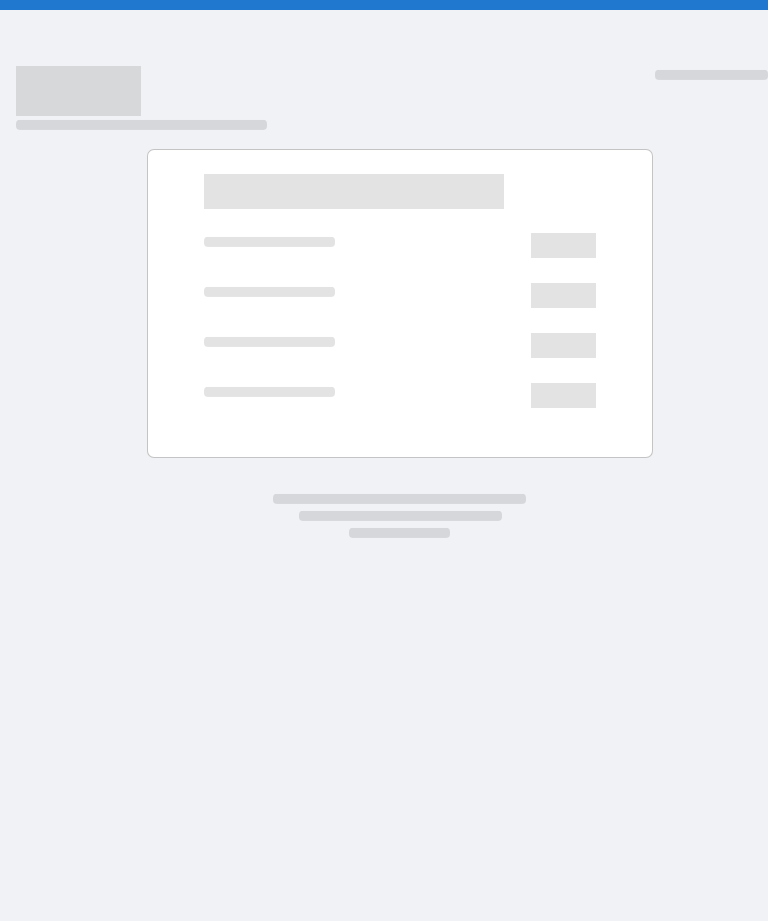 scroll, scrollTop: 0, scrollLeft: 0, axis: both 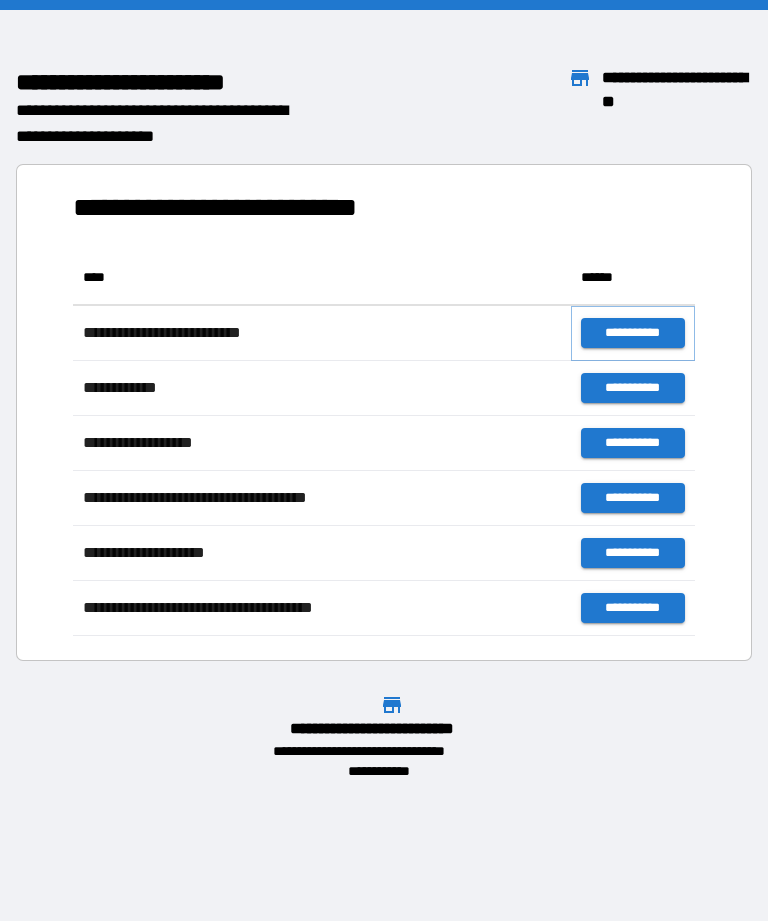 click on "**********" at bounding box center [633, 333] 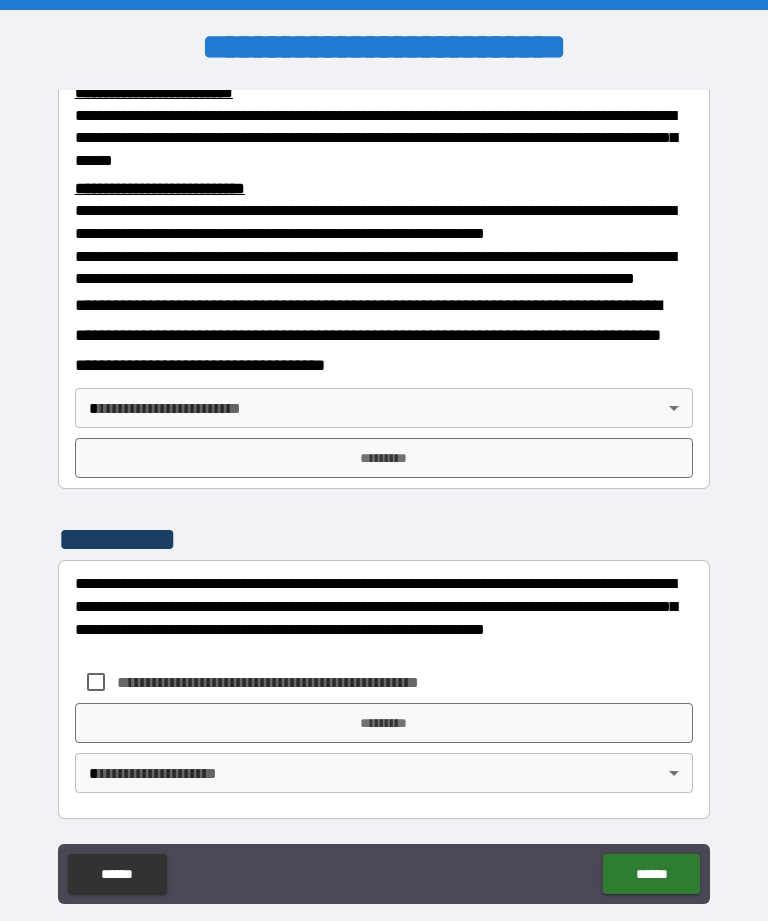 scroll, scrollTop: 734, scrollLeft: 0, axis: vertical 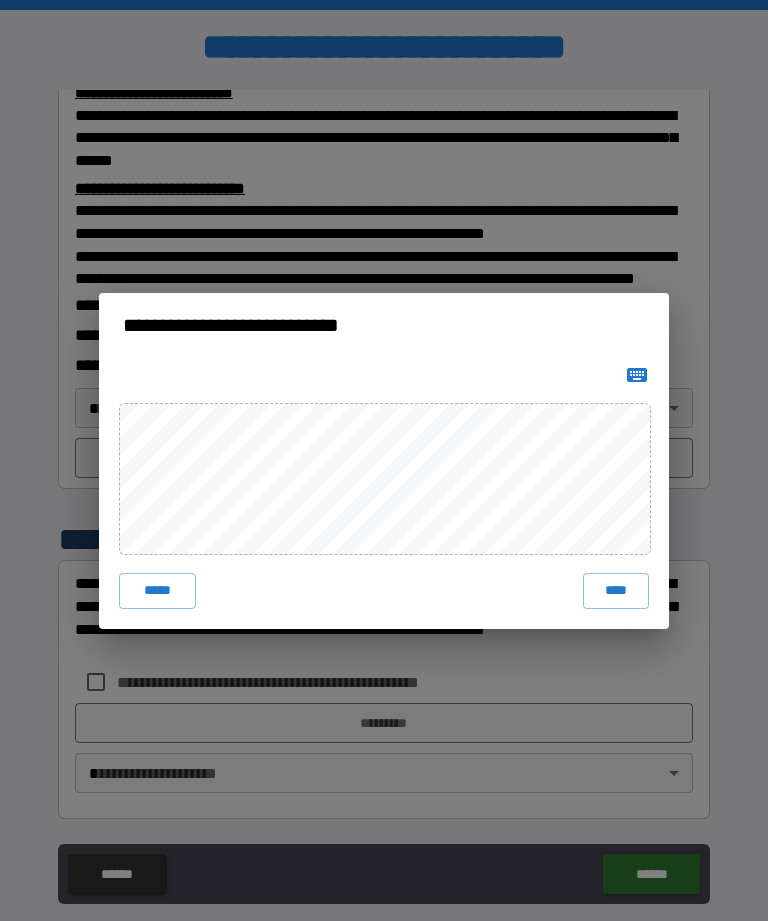 click on "****" at bounding box center [616, 591] 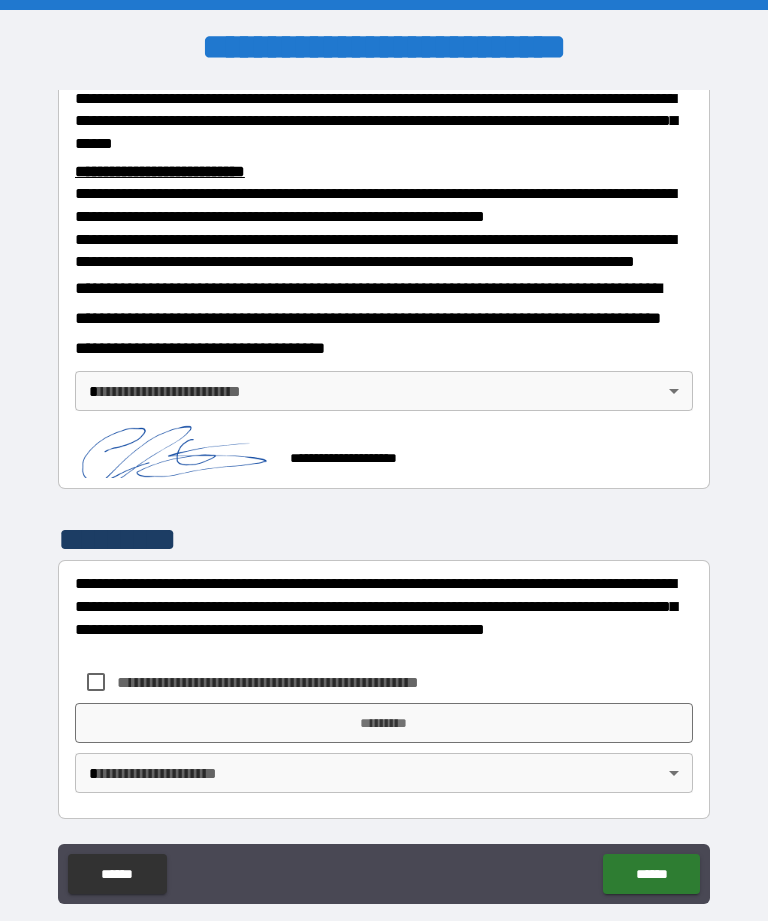 scroll, scrollTop: 751, scrollLeft: 0, axis: vertical 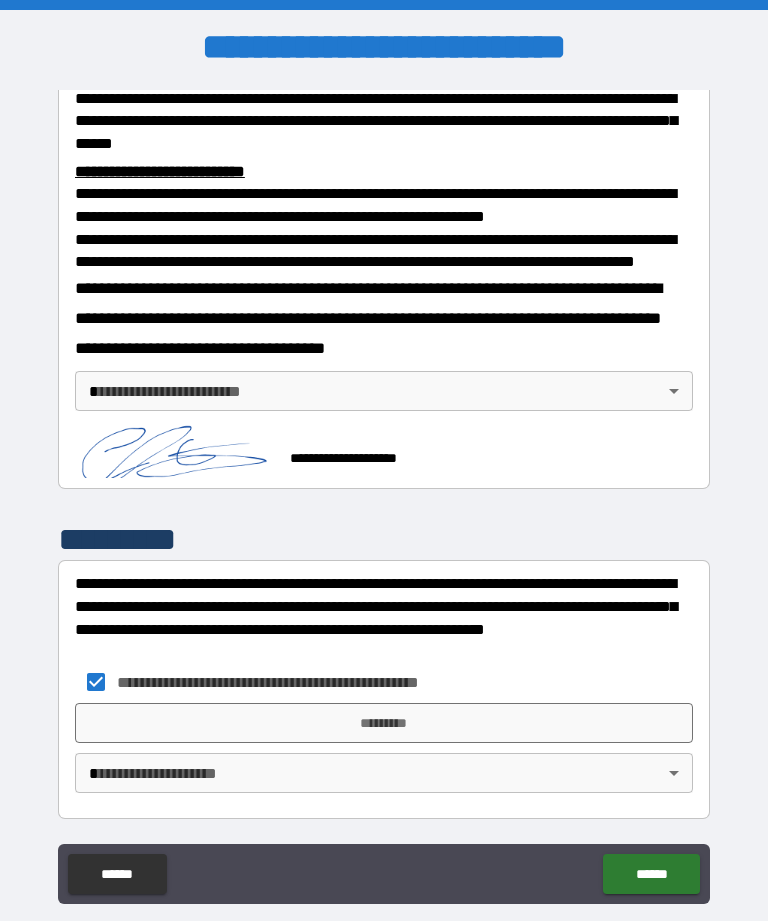 click on "*********" at bounding box center (384, 723) 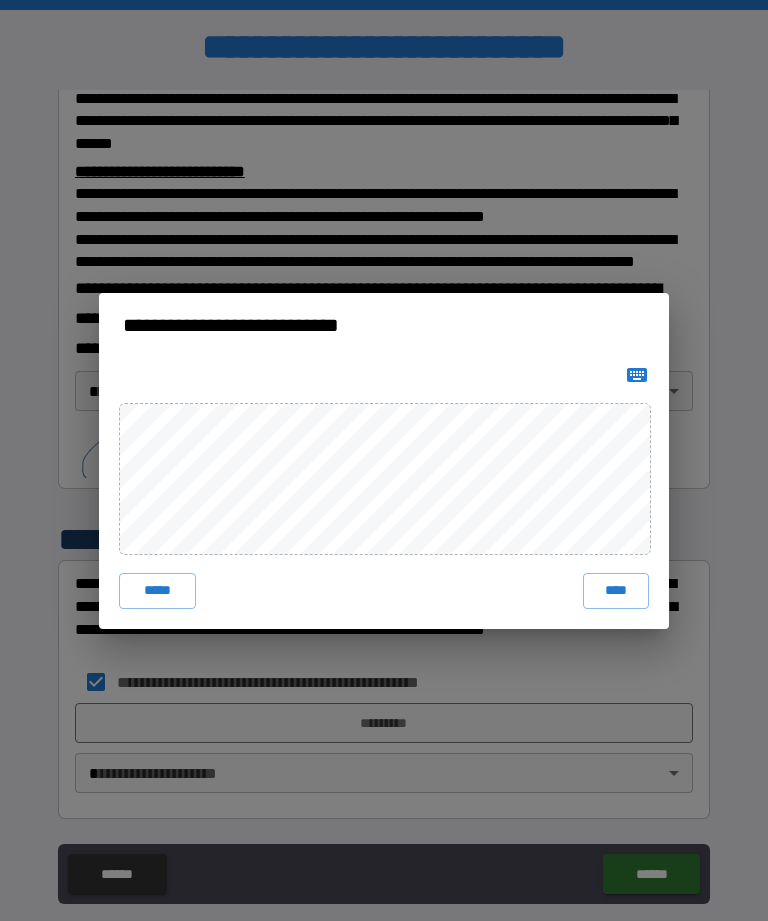 click on "****" at bounding box center [616, 591] 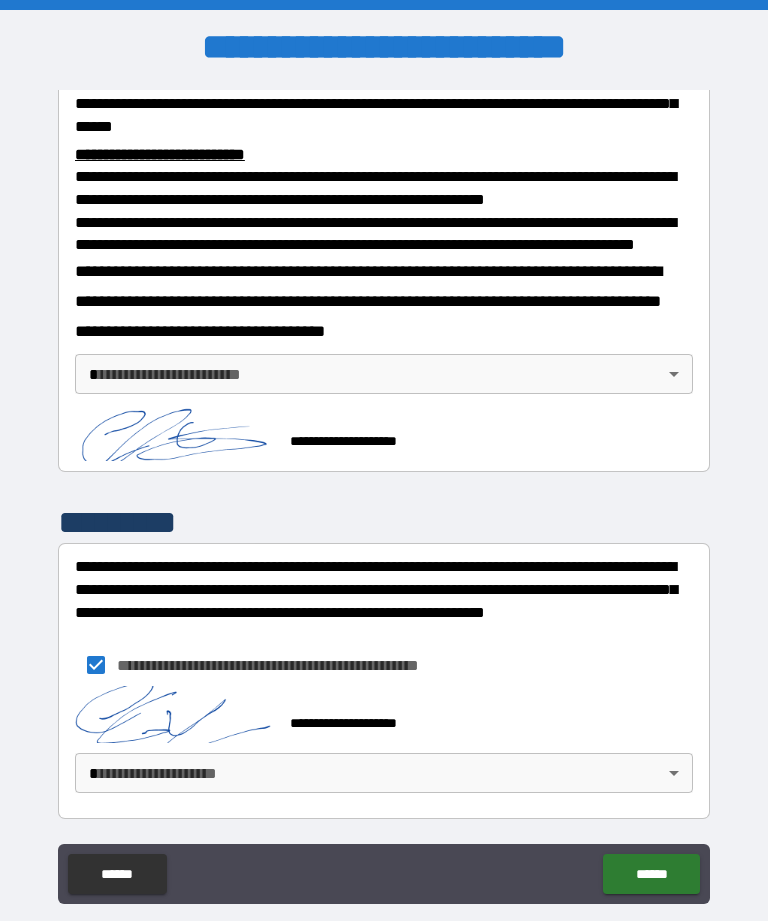 scroll, scrollTop: 768, scrollLeft: 0, axis: vertical 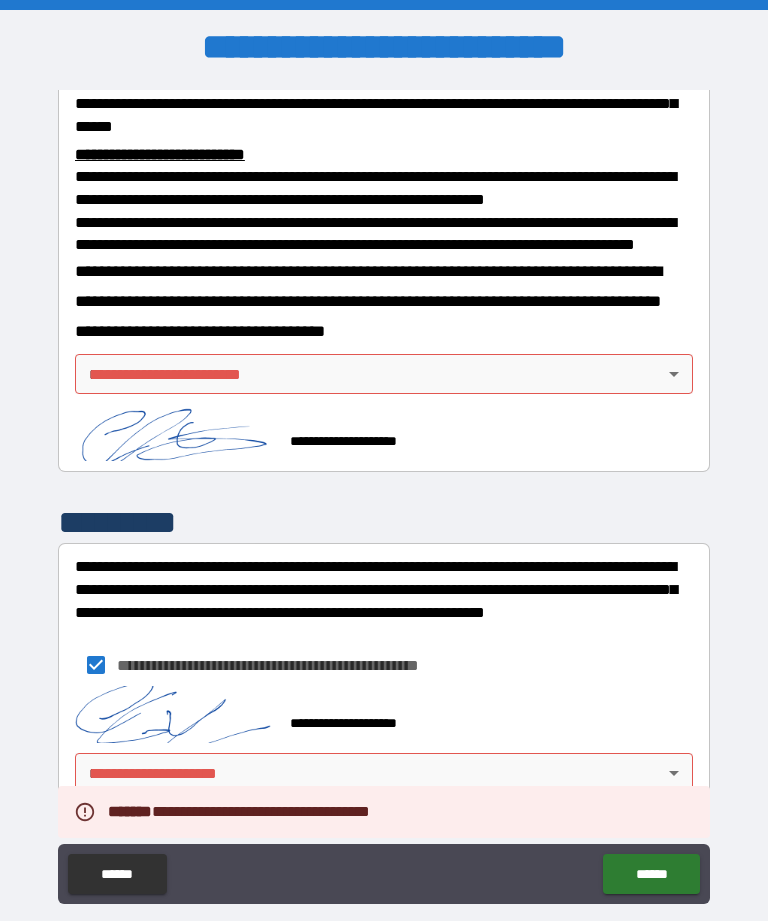 click on "**********" at bounding box center (384, 492) 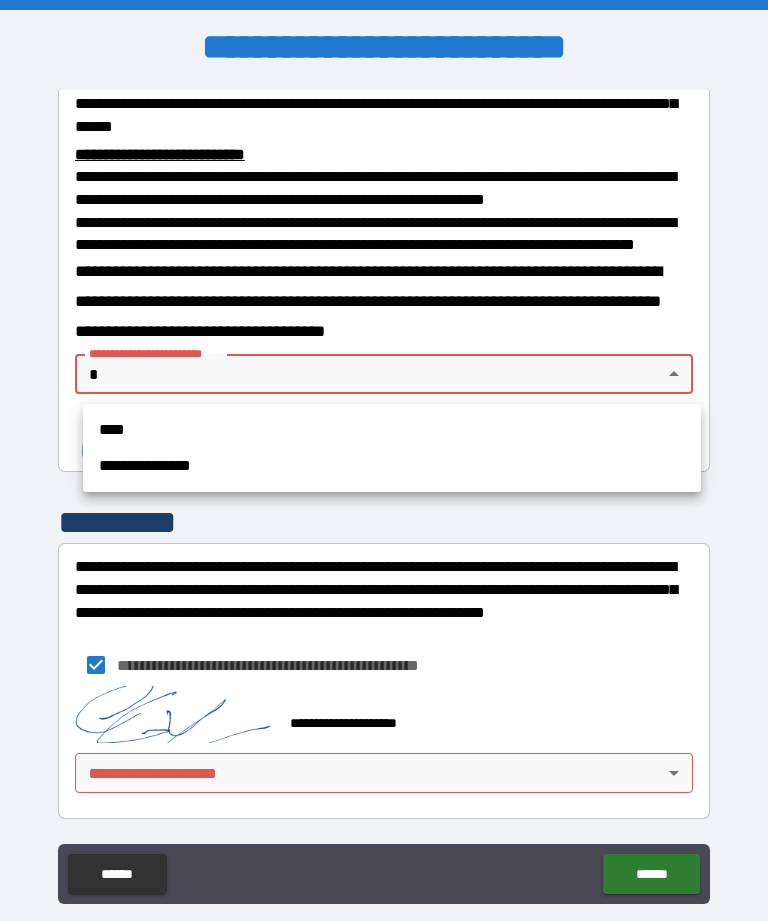 click on "****" at bounding box center [392, 430] 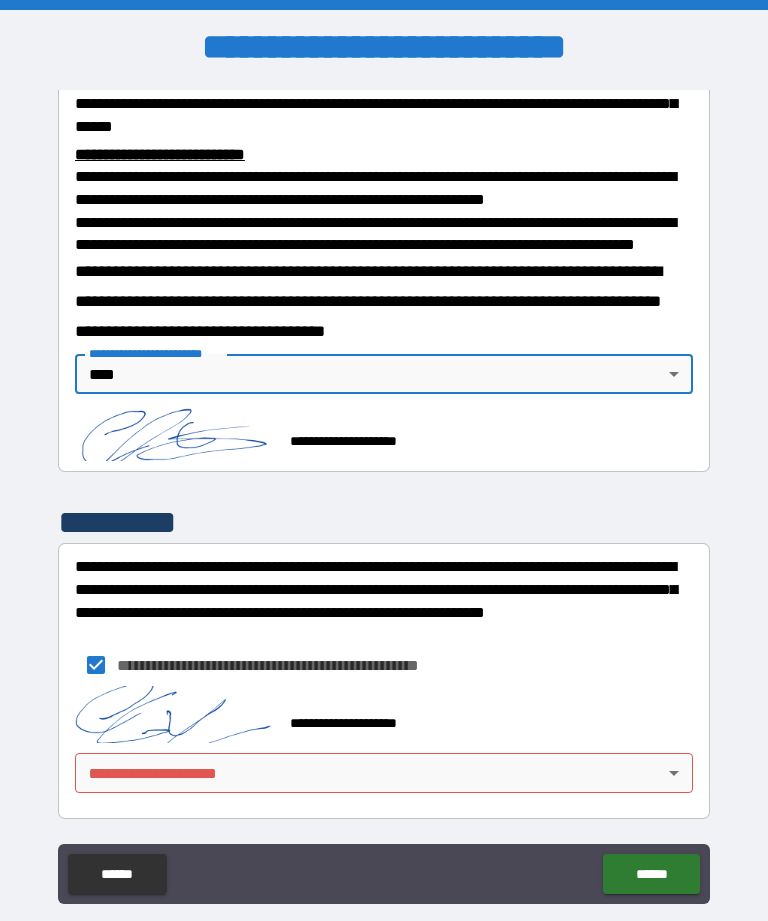 scroll, scrollTop: 768, scrollLeft: 0, axis: vertical 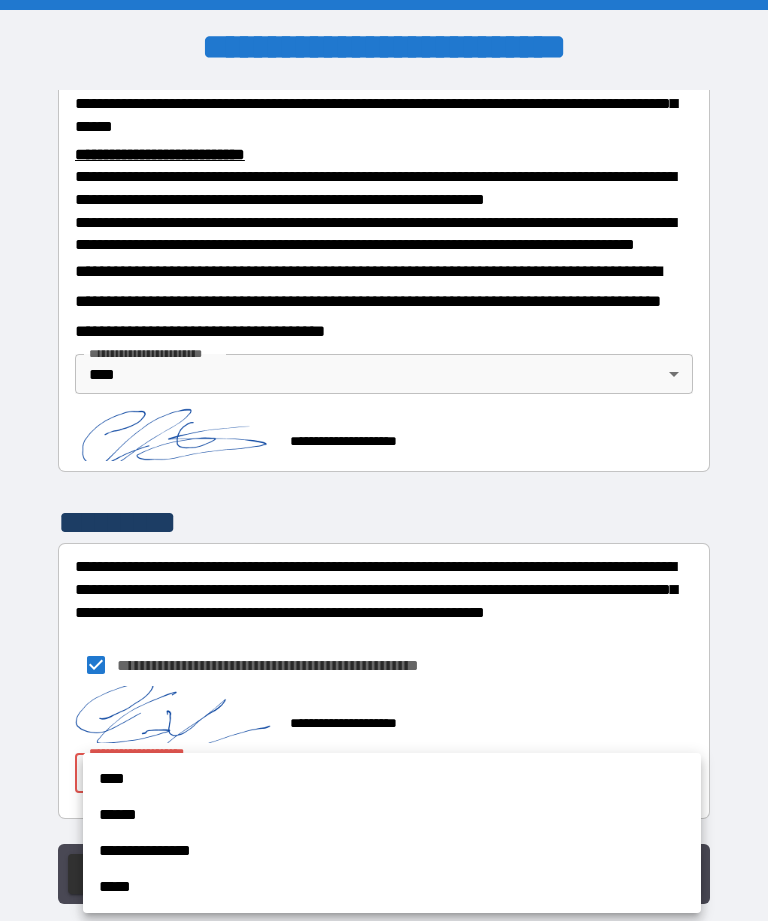 click on "****" at bounding box center [392, 779] 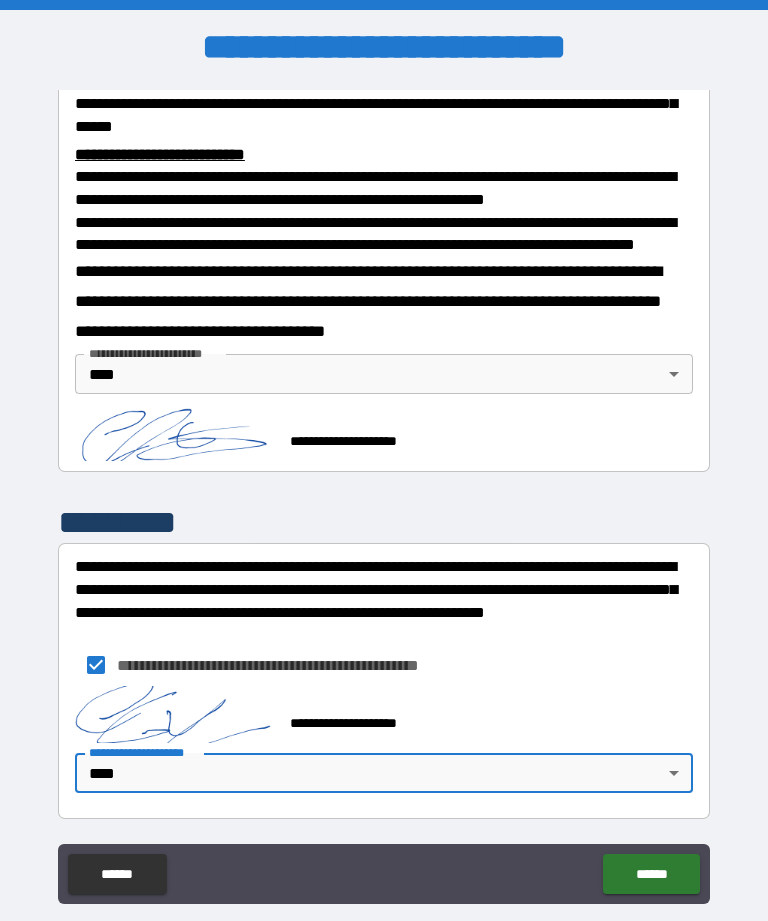 type on "****" 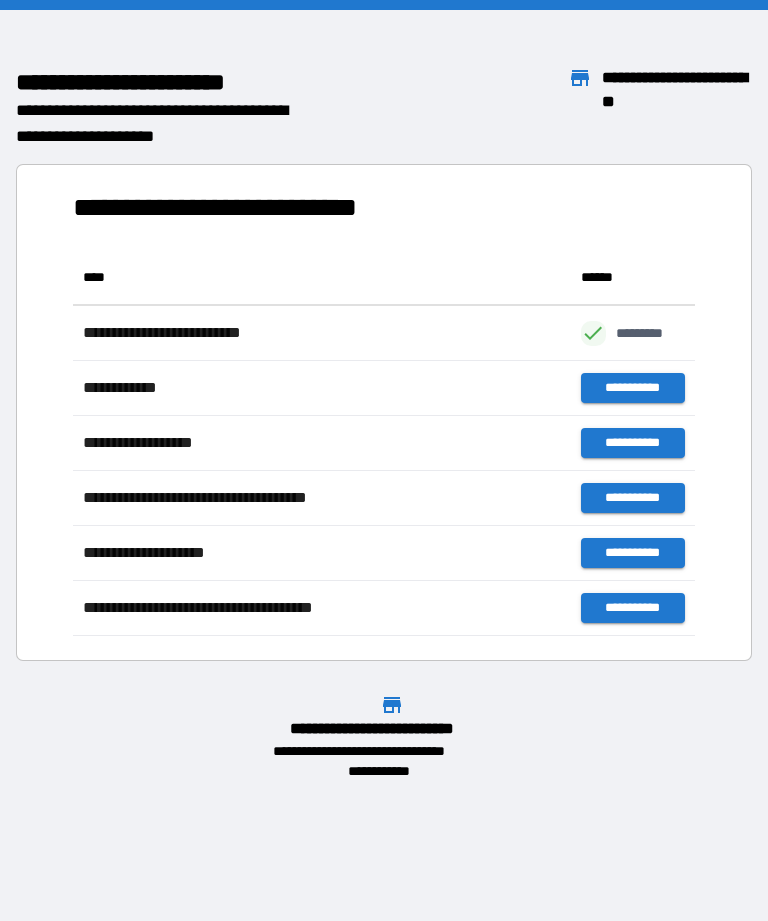 scroll, scrollTop: 1, scrollLeft: 1, axis: both 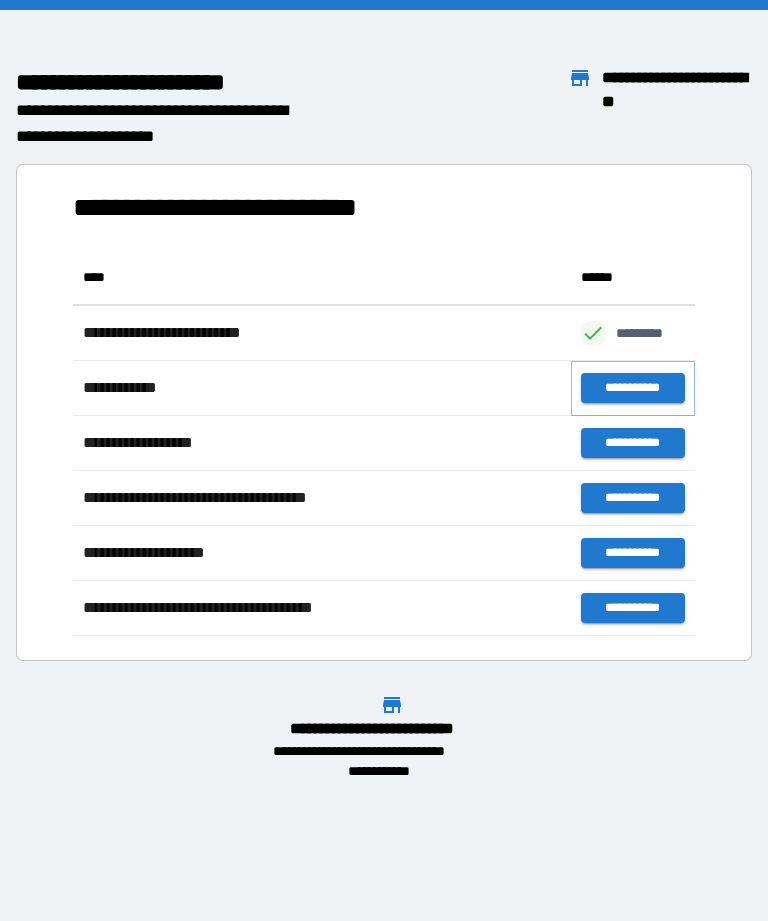 click on "**********" at bounding box center (633, 388) 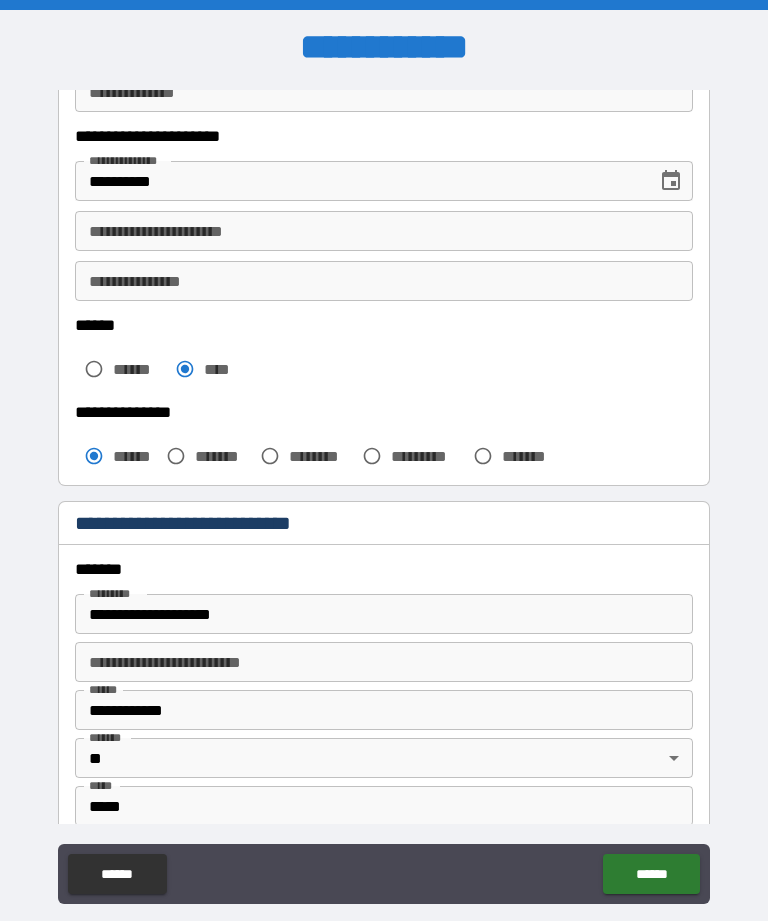 scroll, scrollTop: 318, scrollLeft: 0, axis: vertical 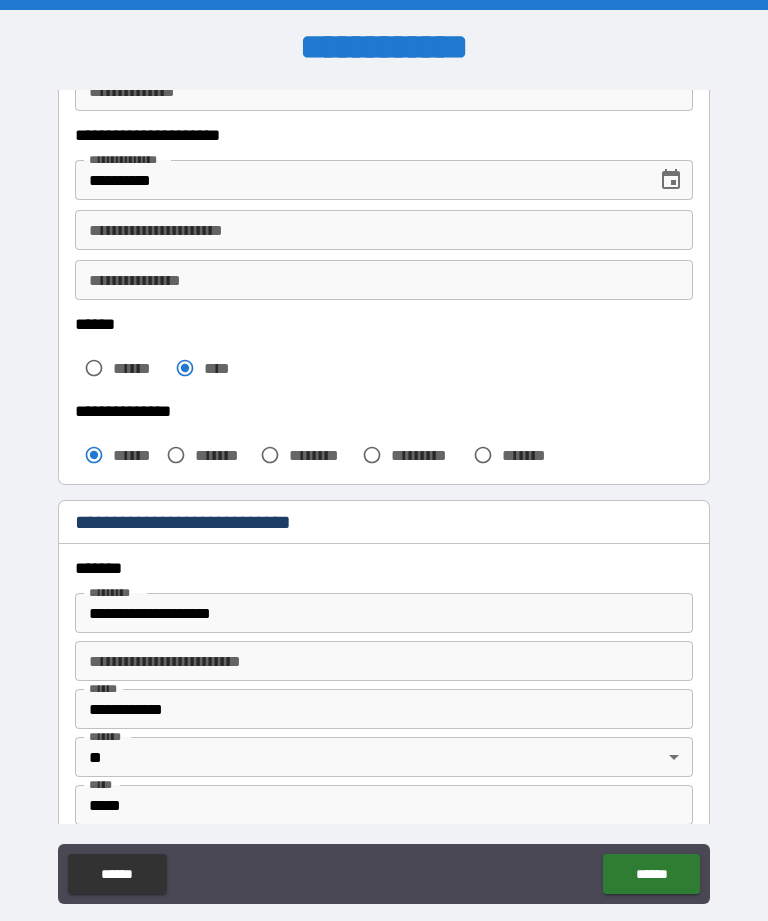 click on "********" at bounding box center (321, 455) 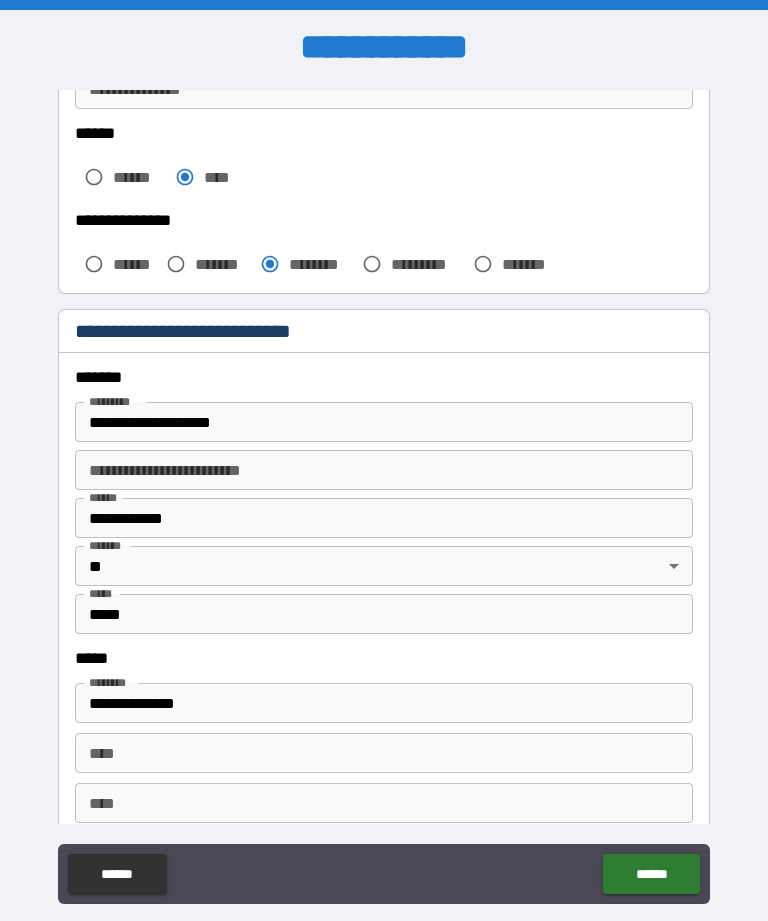 scroll, scrollTop: 529, scrollLeft: 0, axis: vertical 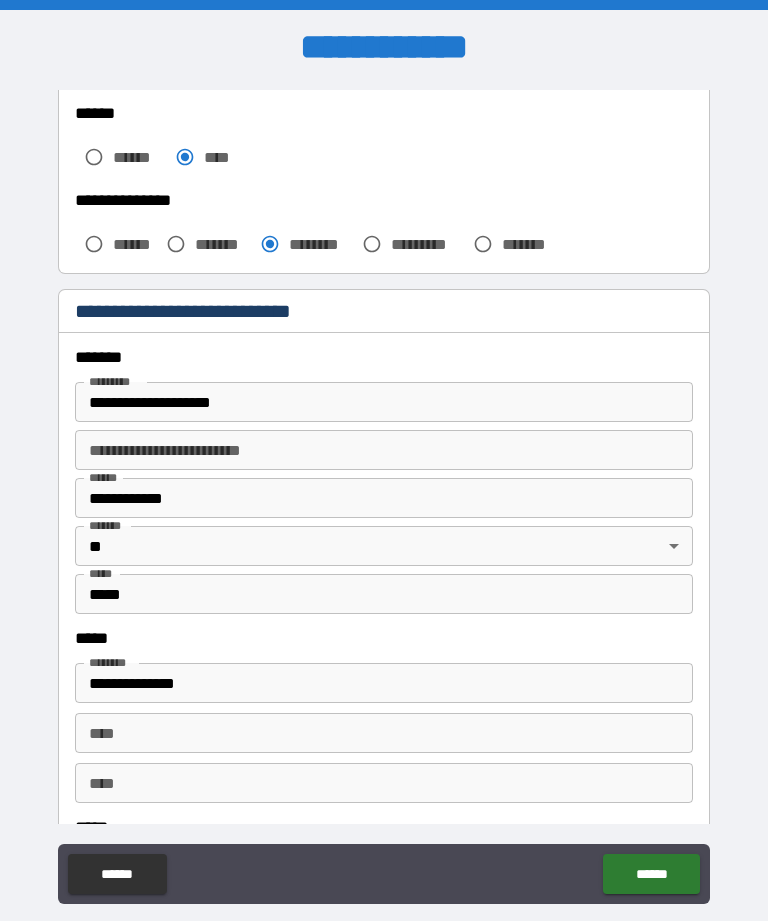 click on "**********" at bounding box center [384, 402] 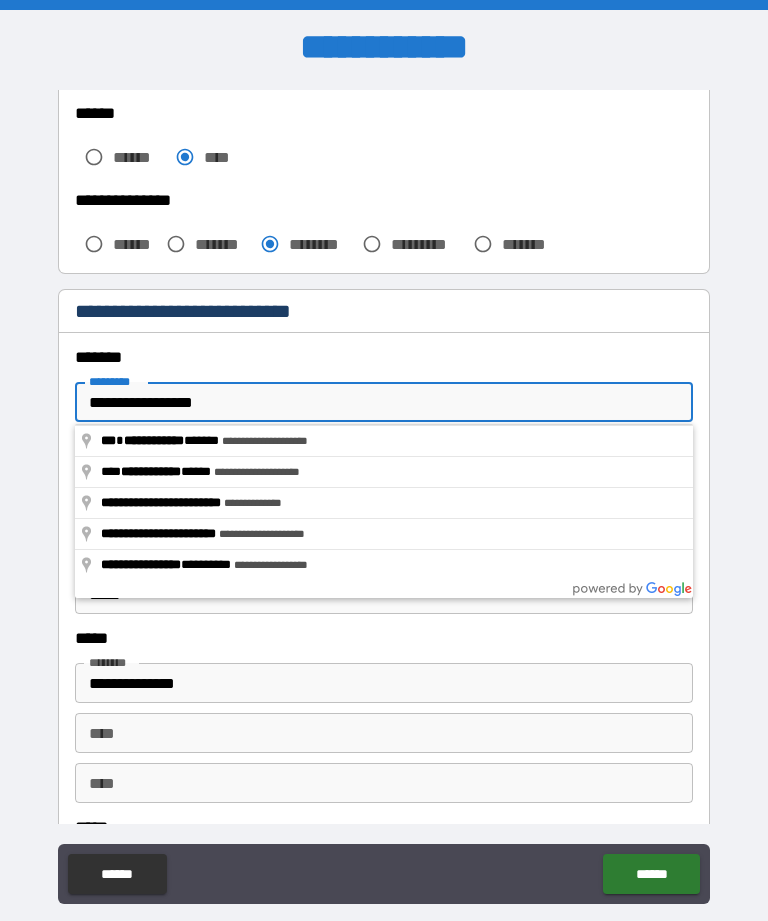 click on "**********" at bounding box center [384, 402] 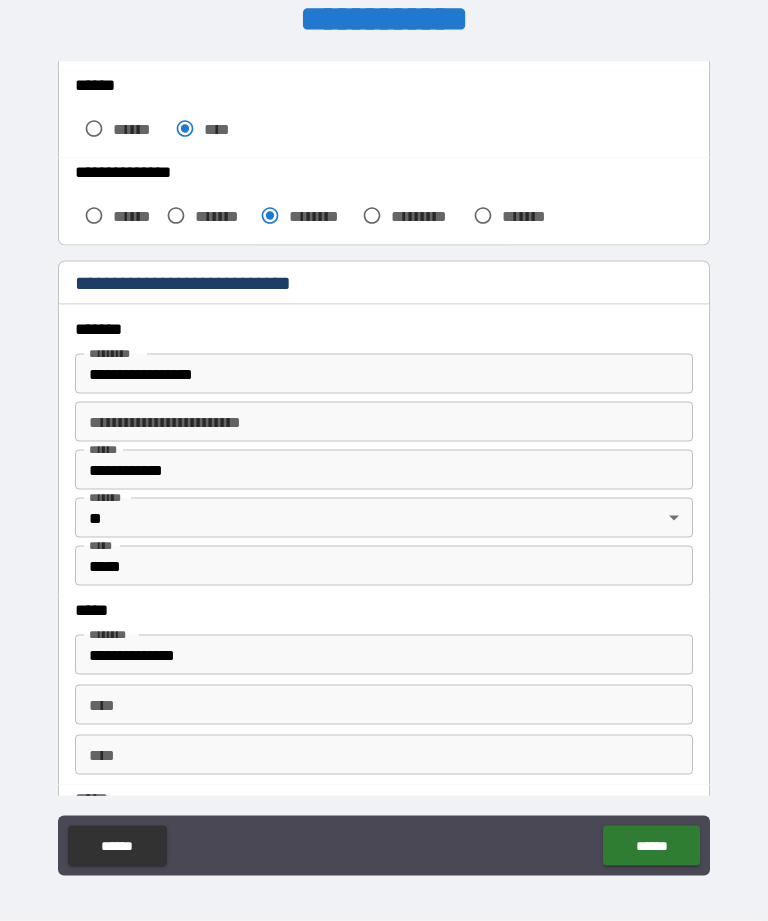 type on "**********" 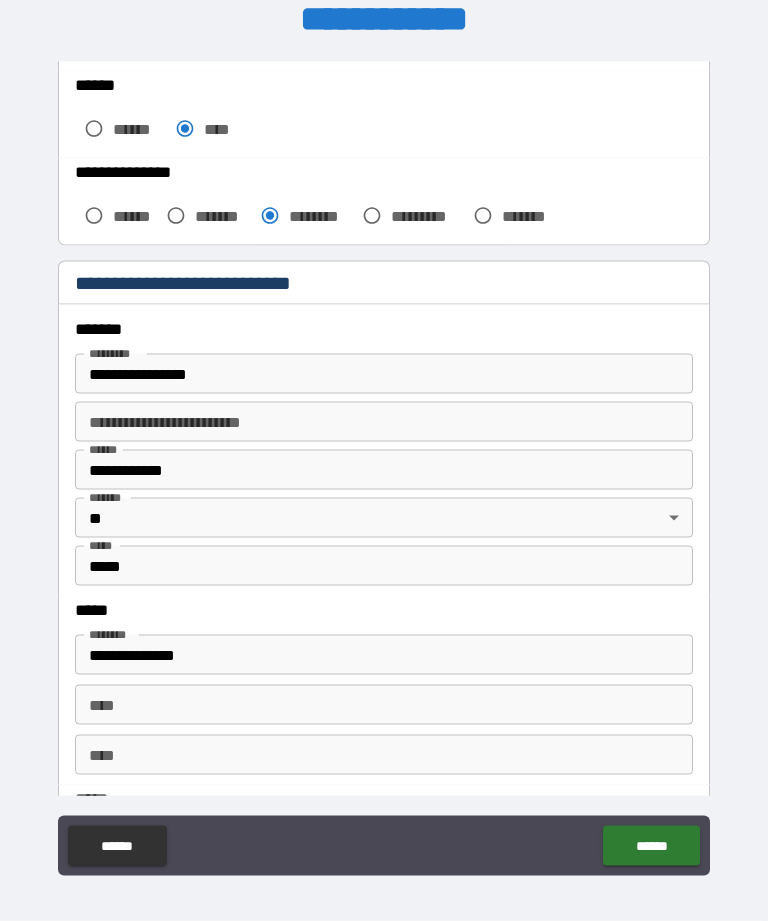 scroll, scrollTop: 29, scrollLeft: 0, axis: vertical 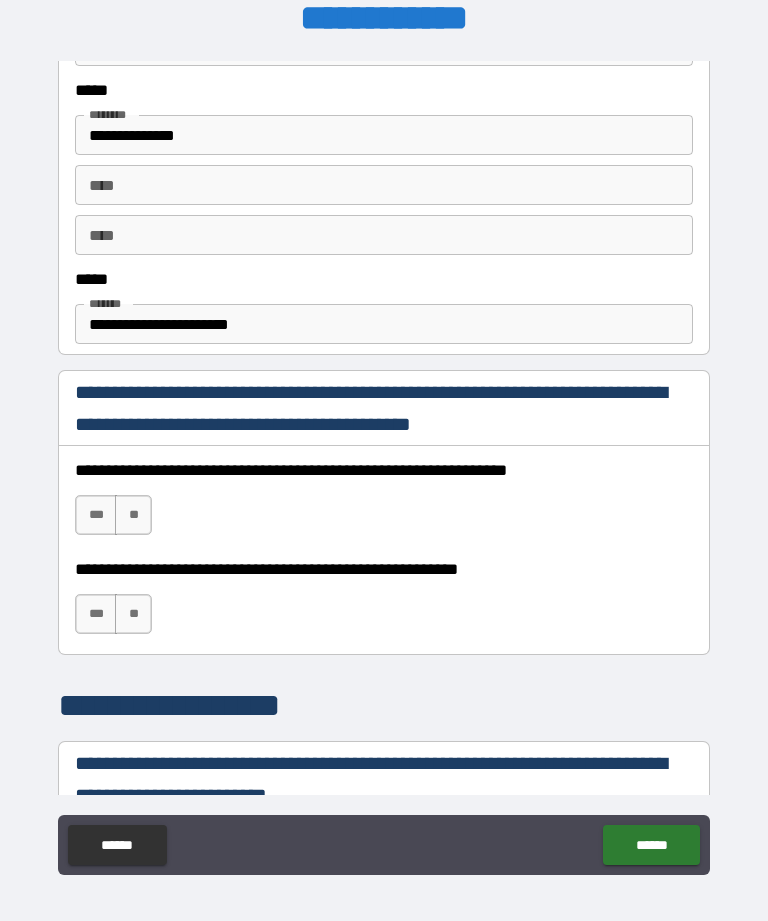 click on "**********" at bounding box center (384, 324) 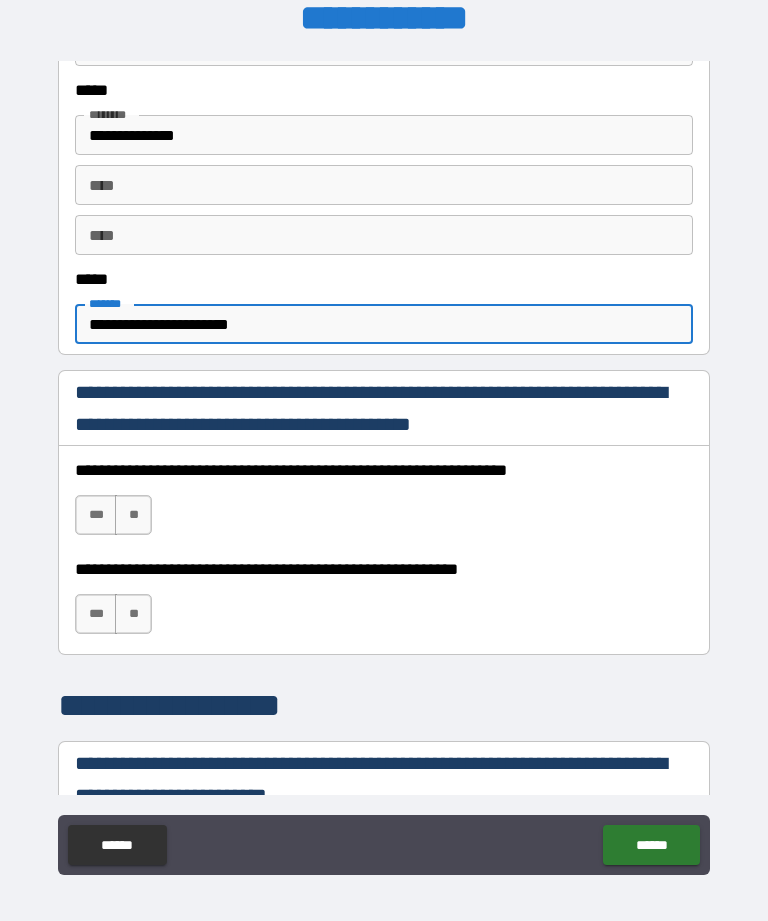 scroll, scrollTop: 28, scrollLeft: 0, axis: vertical 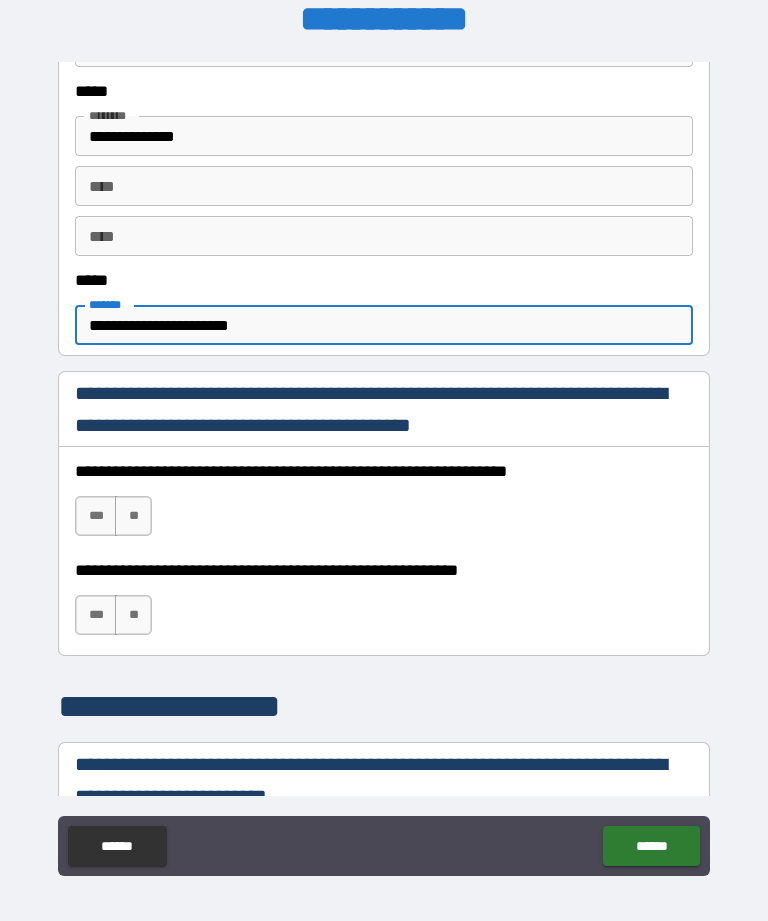 click on "**********" at bounding box center [384, 325] 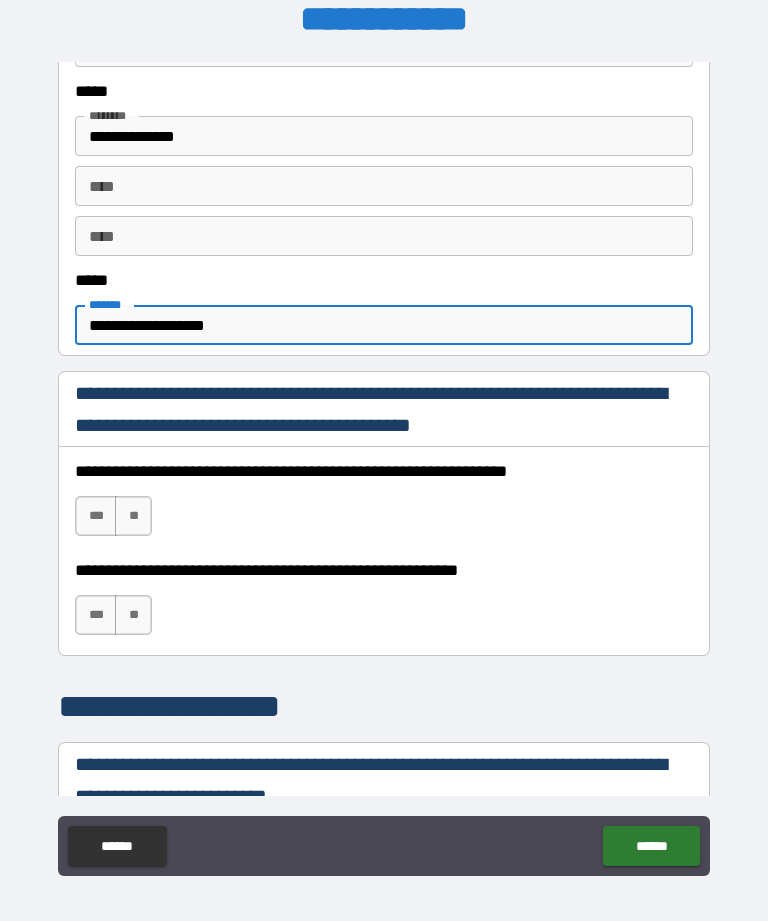 click on "**********" at bounding box center [384, 325] 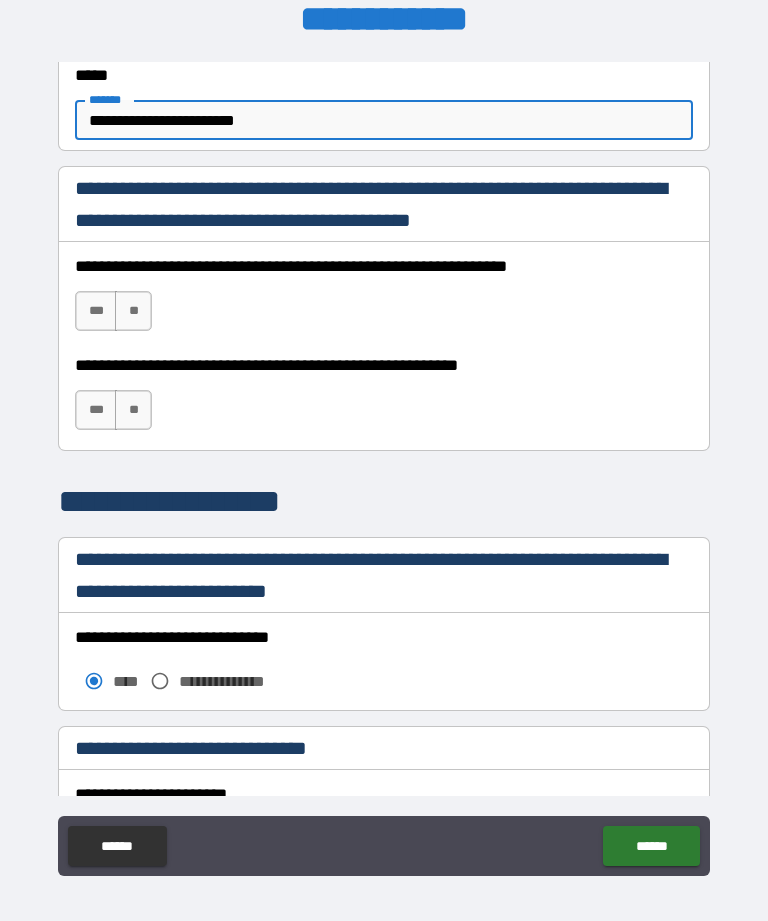 scroll, scrollTop: 1255, scrollLeft: 0, axis: vertical 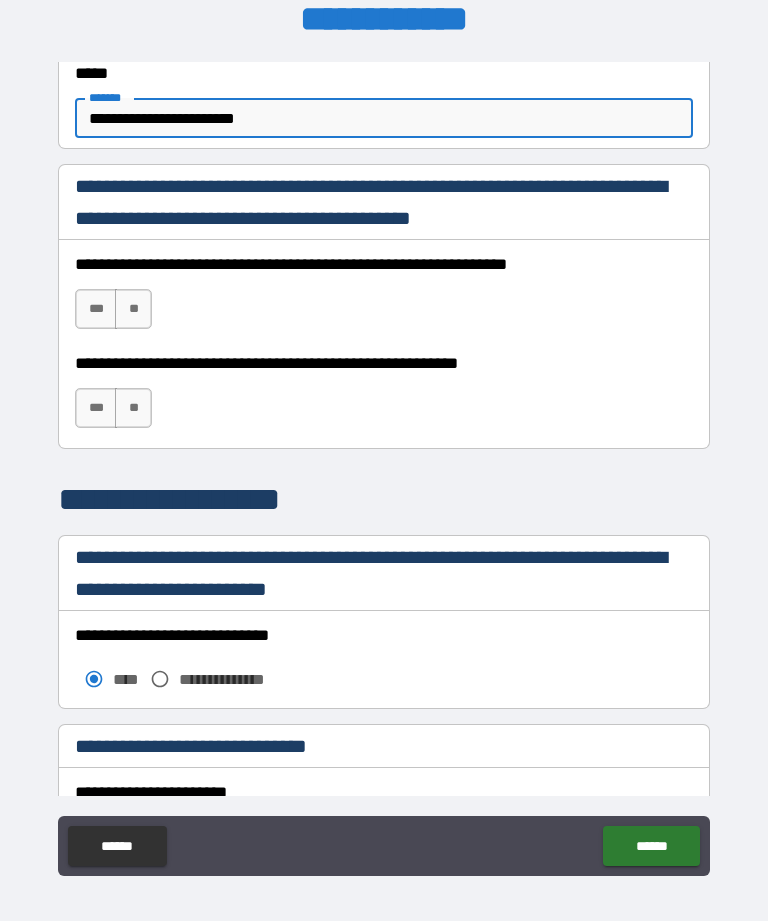 type on "**********" 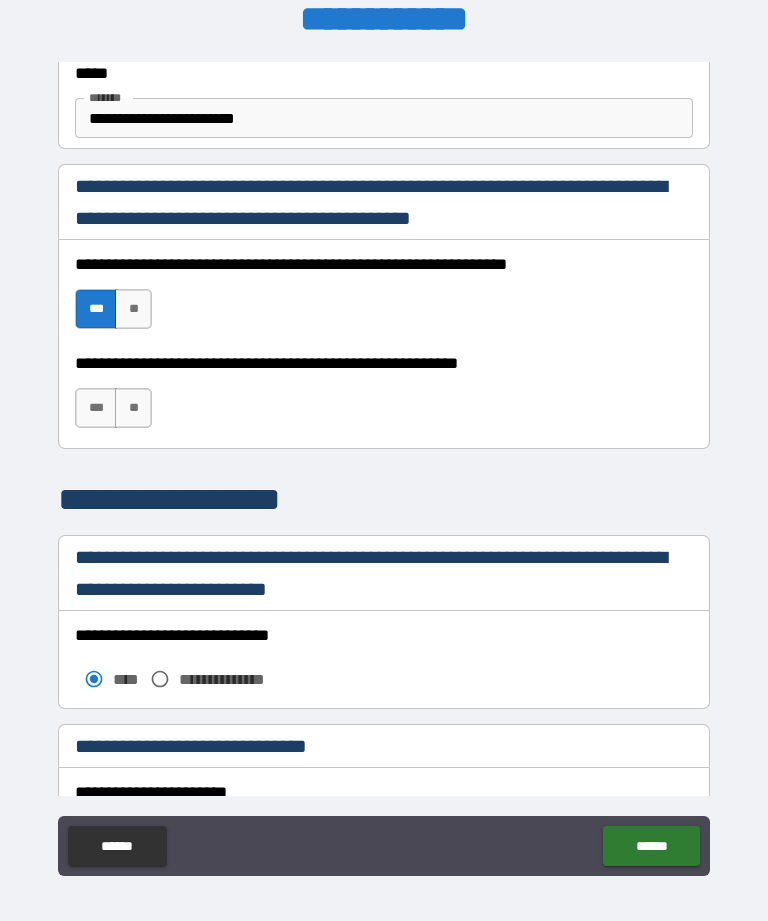 scroll, scrollTop: 29, scrollLeft: 0, axis: vertical 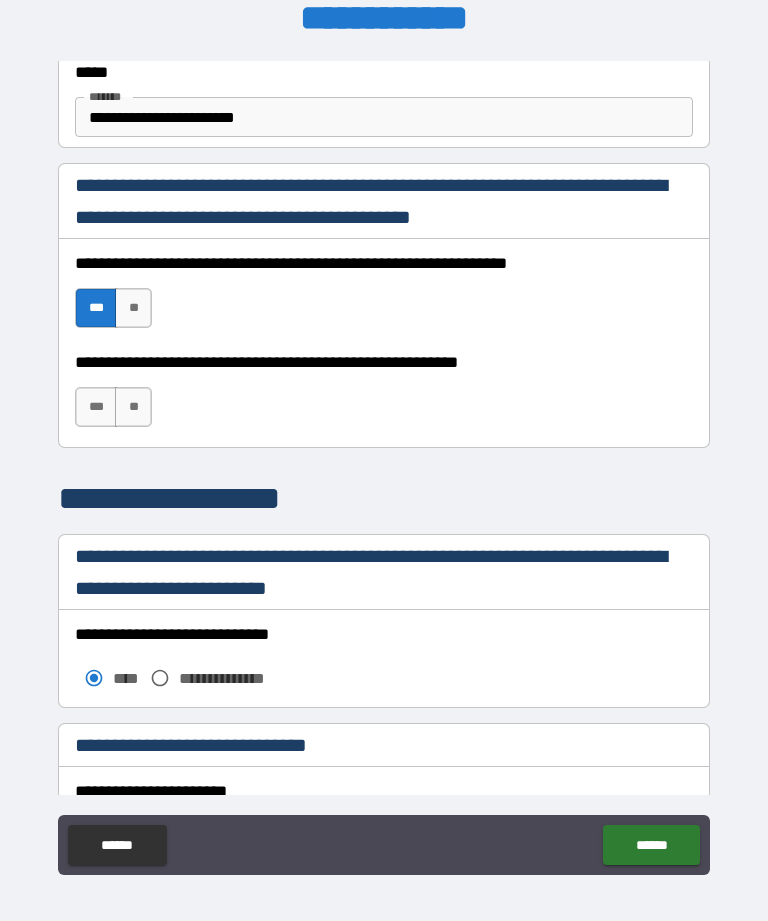 click on "***" at bounding box center [96, 407] 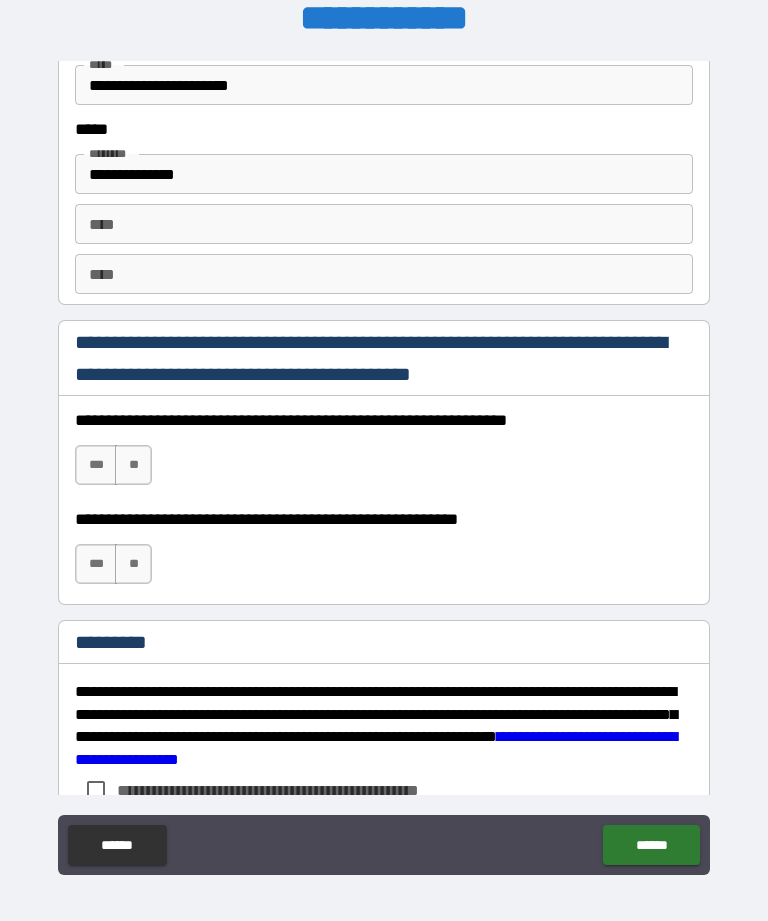 scroll, scrollTop: 2739, scrollLeft: 0, axis: vertical 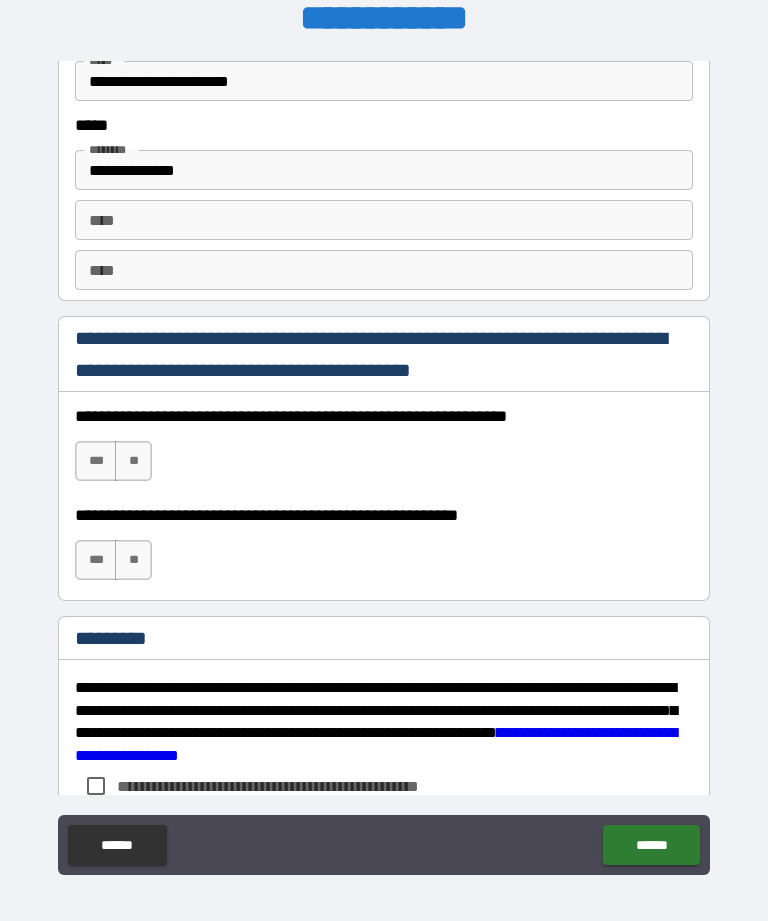 click on "***" at bounding box center (96, 461) 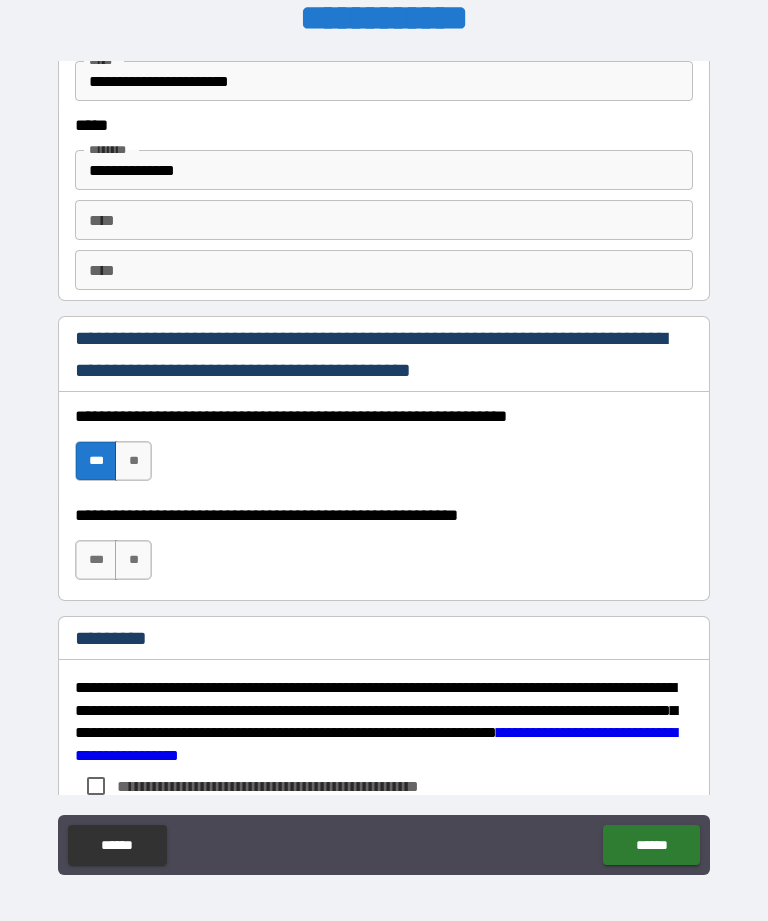 click on "***" at bounding box center [96, 560] 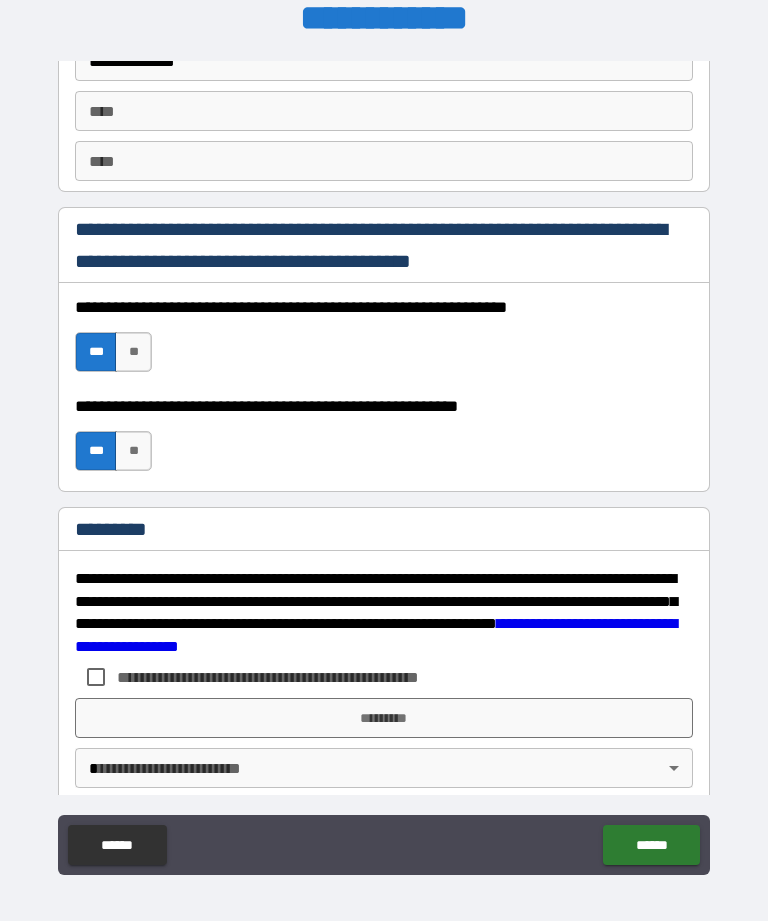 scroll, scrollTop: 2858, scrollLeft: 0, axis: vertical 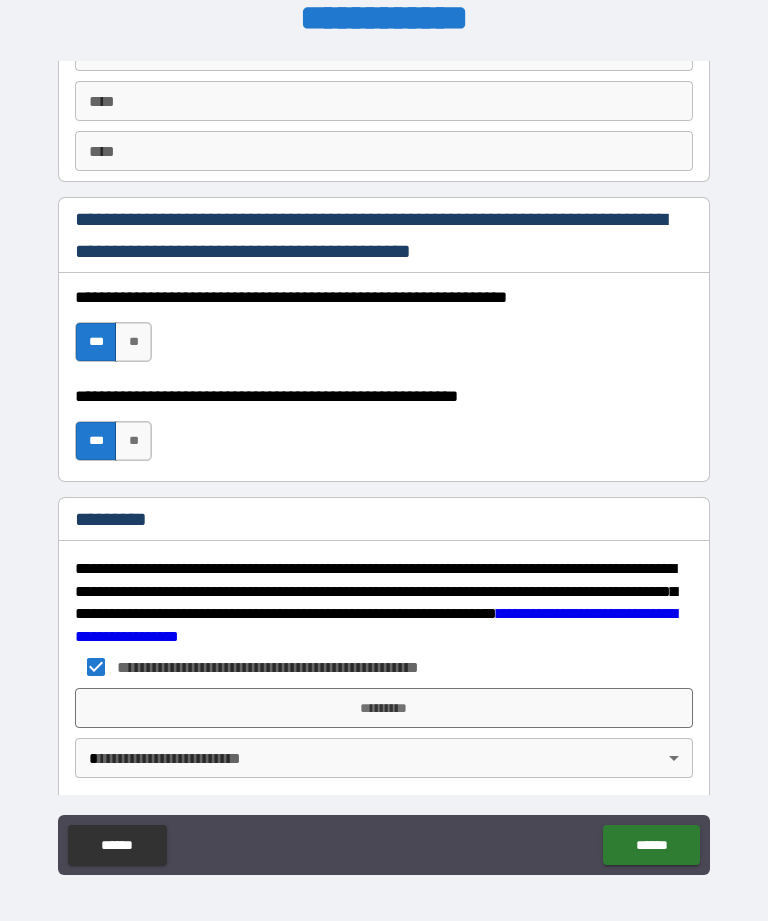 click on "*********" at bounding box center (384, 708) 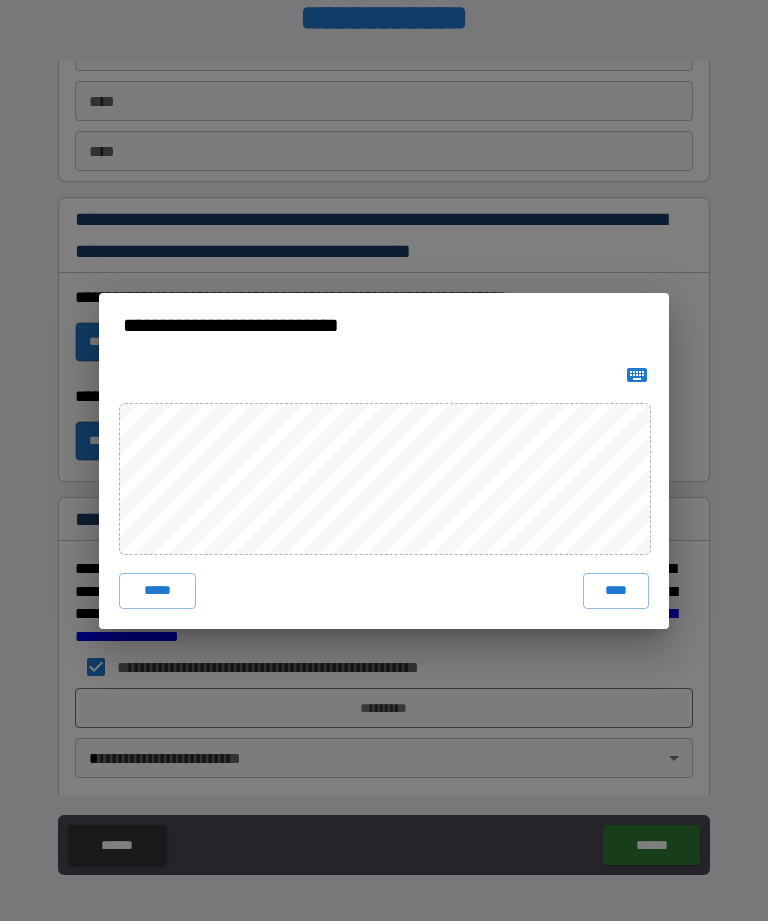 click on "****" at bounding box center [616, 591] 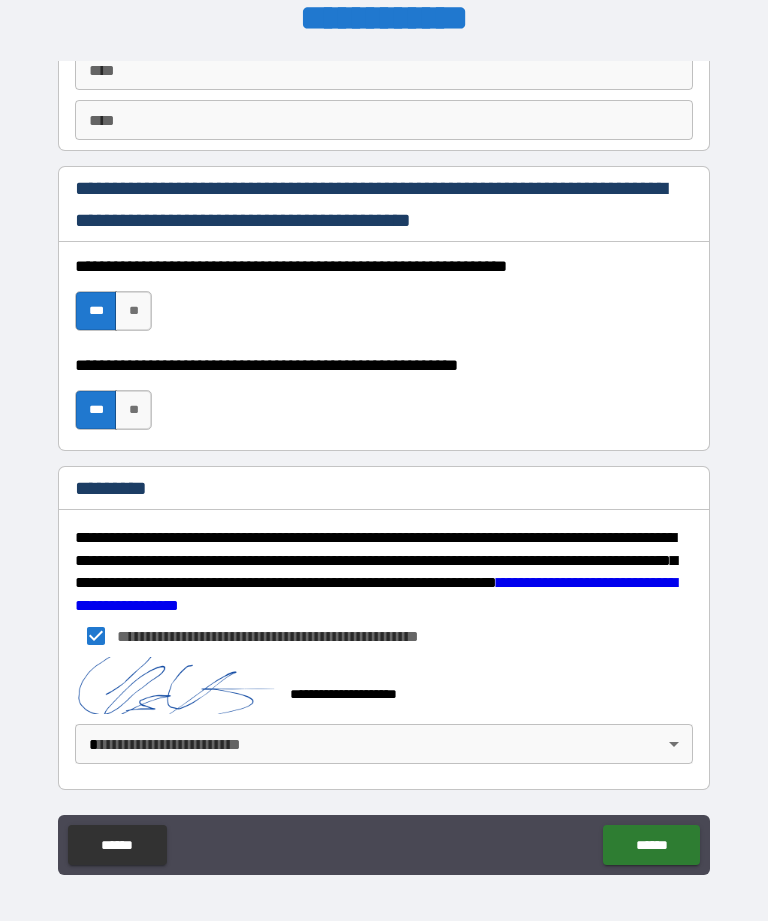 scroll, scrollTop: 2889, scrollLeft: 0, axis: vertical 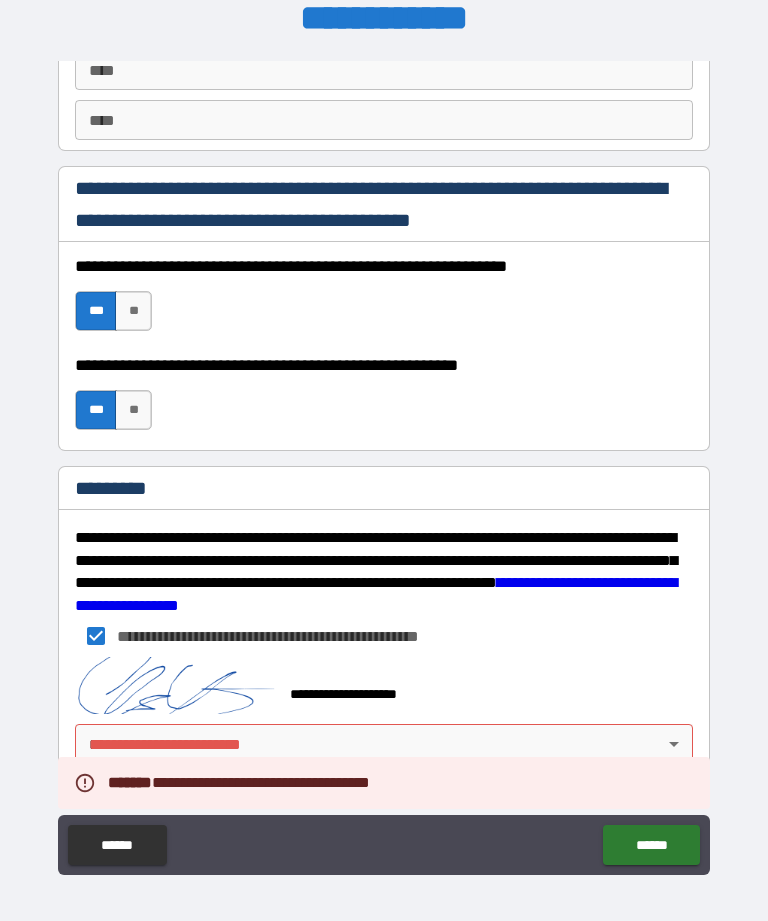 click on "**********" at bounding box center [384, 463] 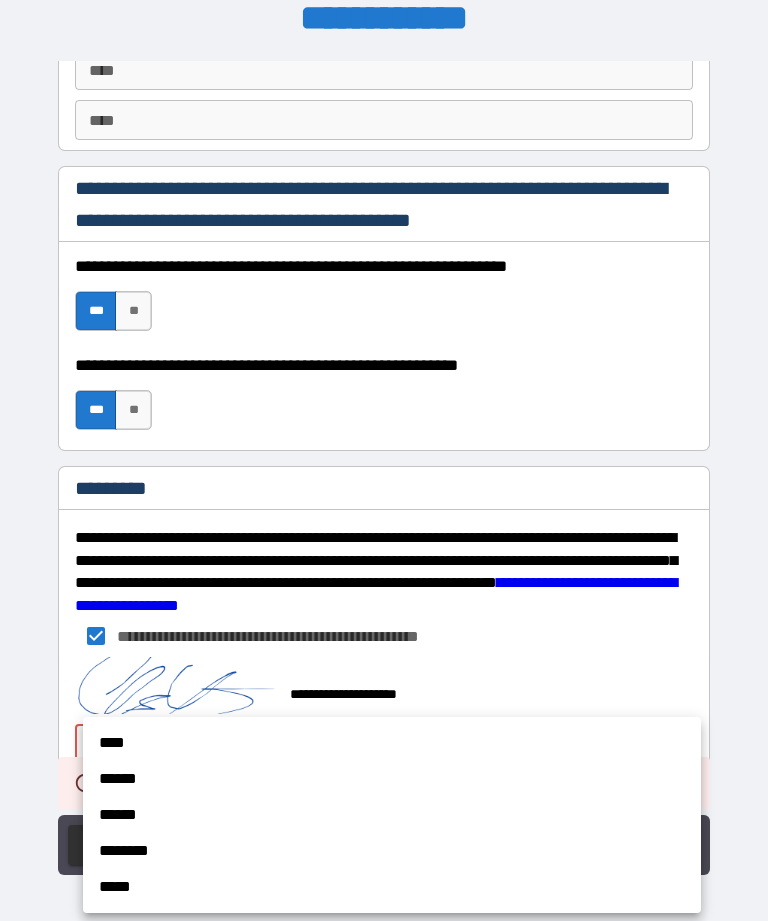 click on "****" at bounding box center [392, 743] 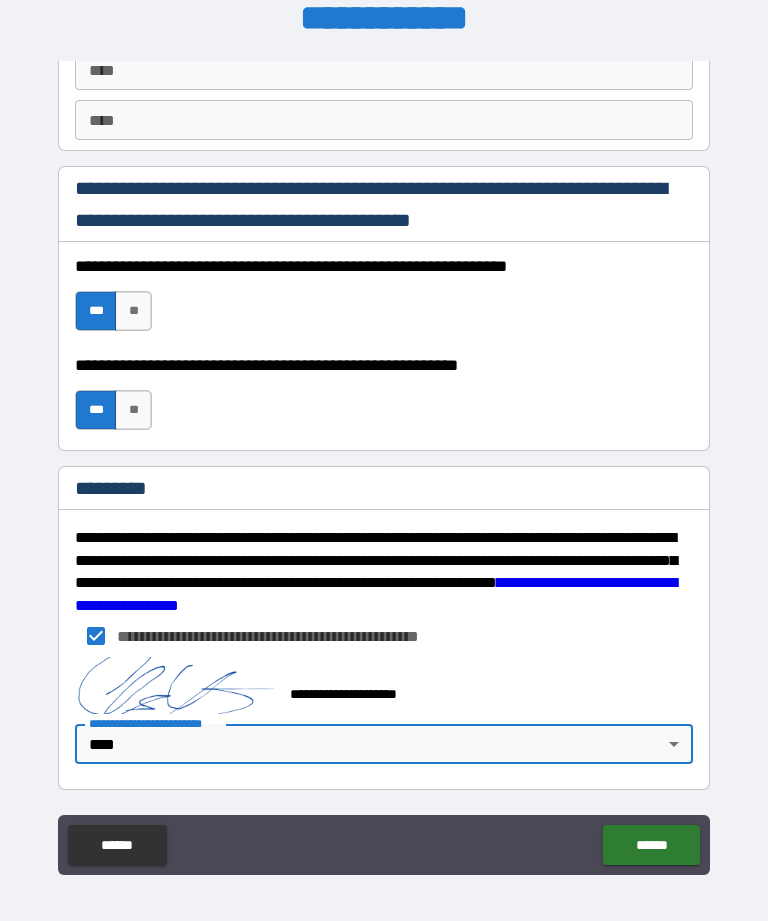 click on "******" at bounding box center (651, 845) 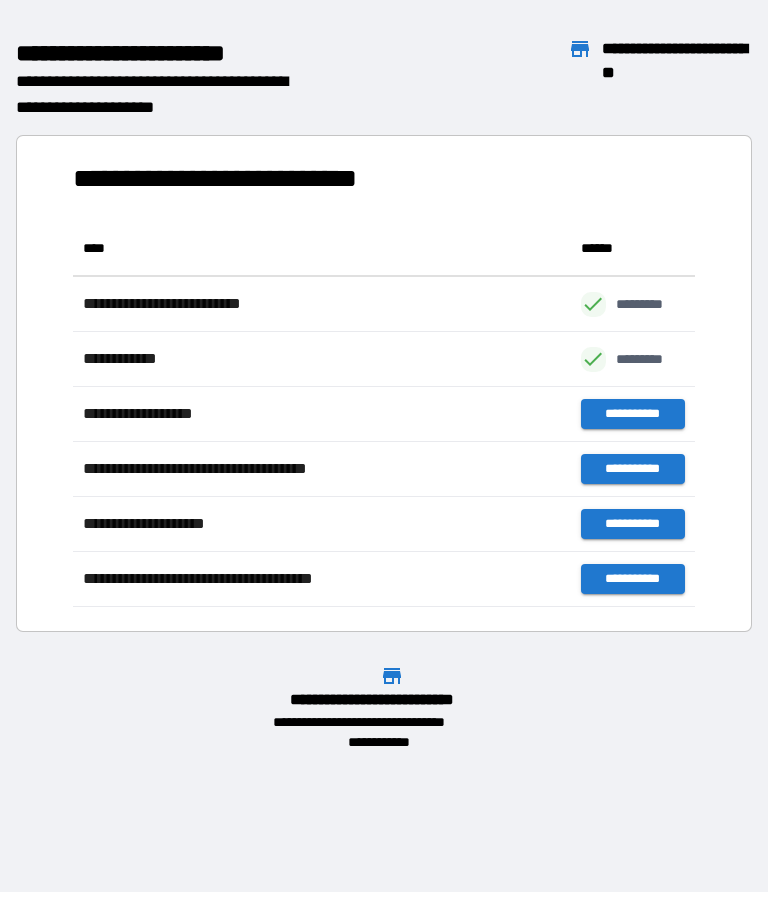 scroll, scrollTop: 1, scrollLeft: 1, axis: both 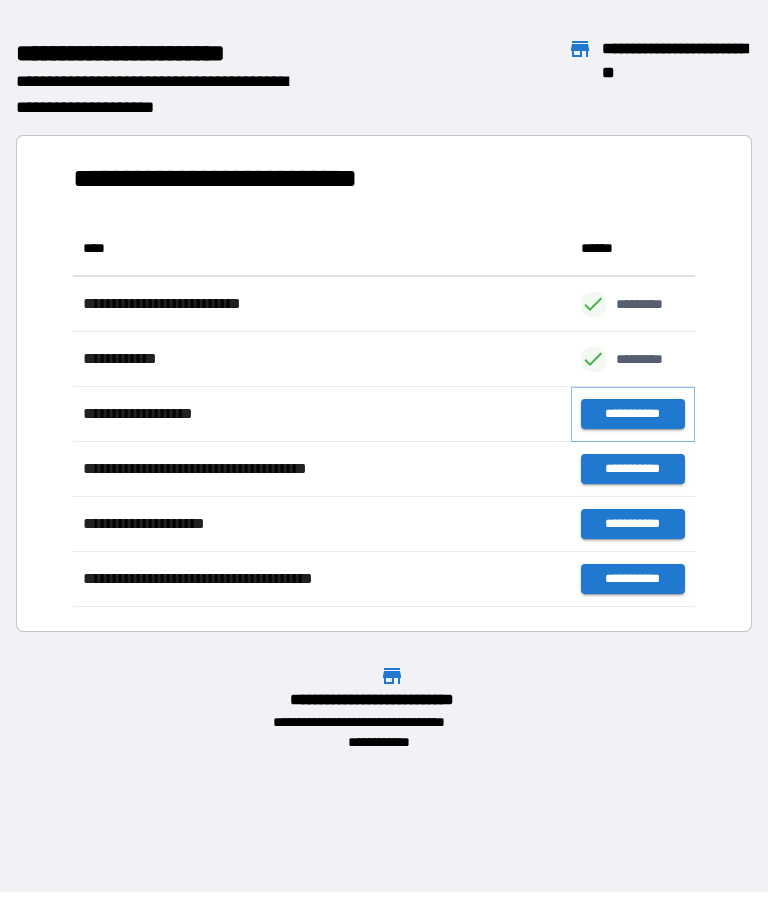 click on "**********" at bounding box center [633, 414] 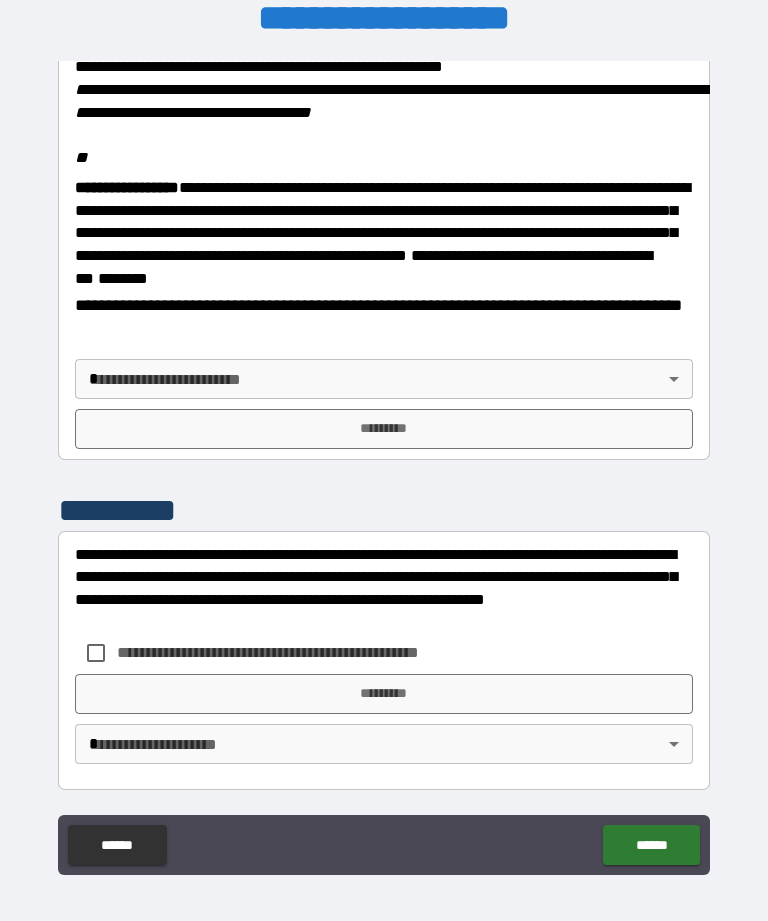 scroll, scrollTop: 2443, scrollLeft: 0, axis: vertical 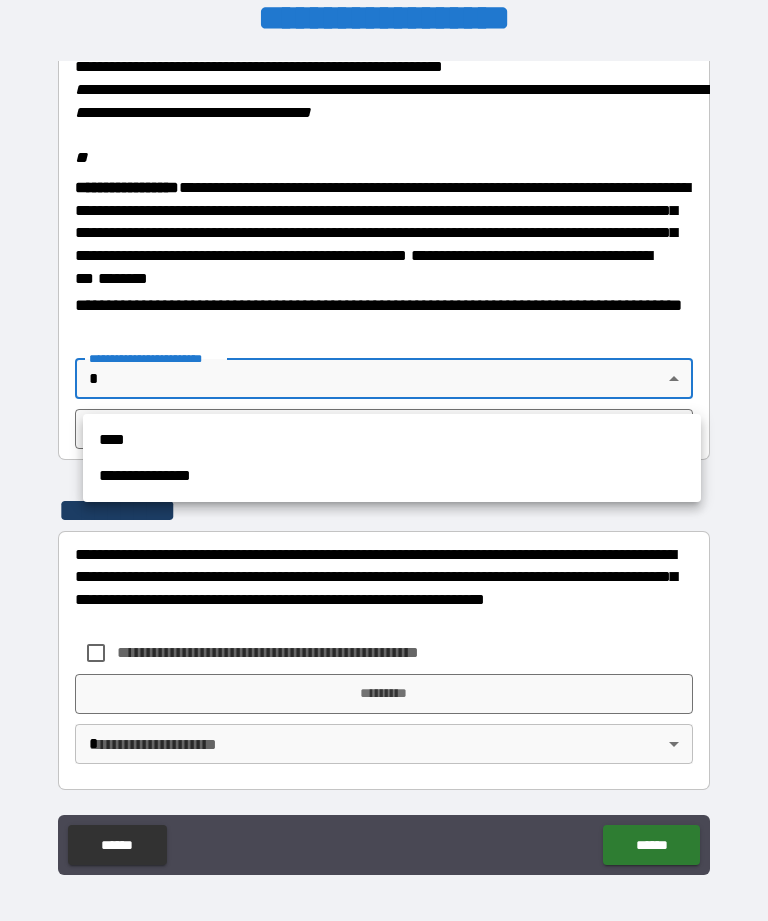click on "****" at bounding box center (392, 440) 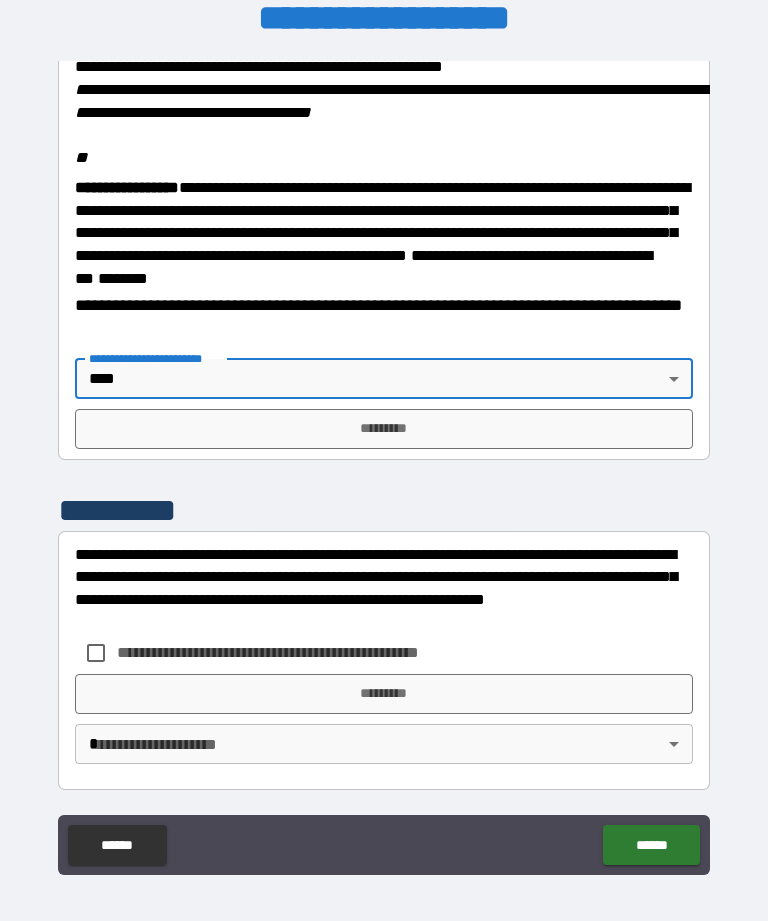 click on "*********" at bounding box center (384, 429) 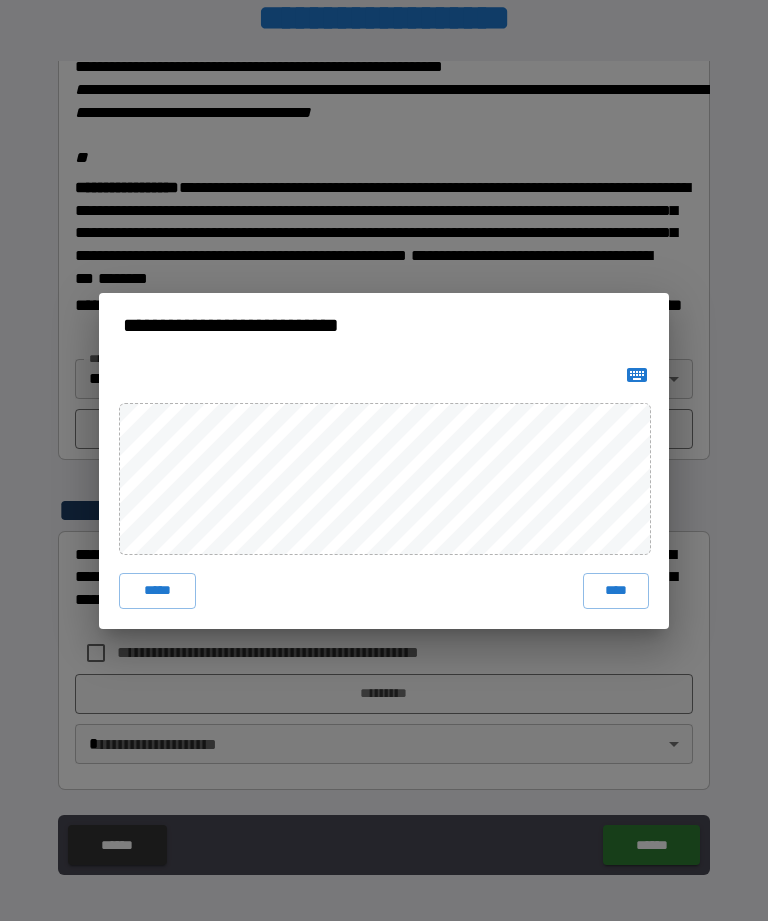 click on "****" at bounding box center [616, 591] 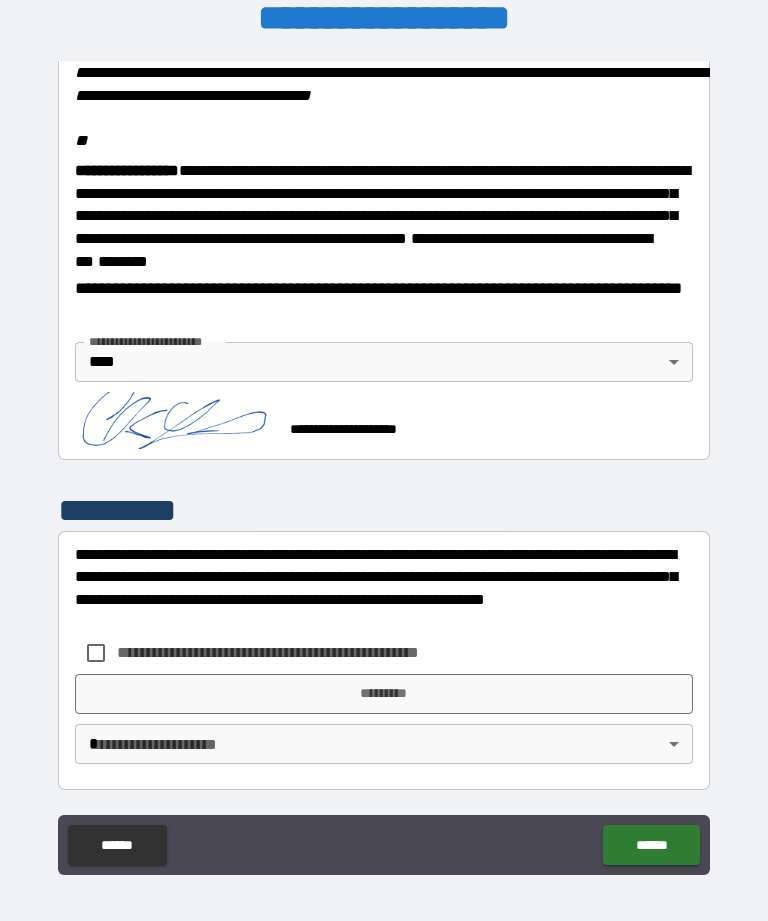 scroll, scrollTop: 2465, scrollLeft: 0, axis: vertical 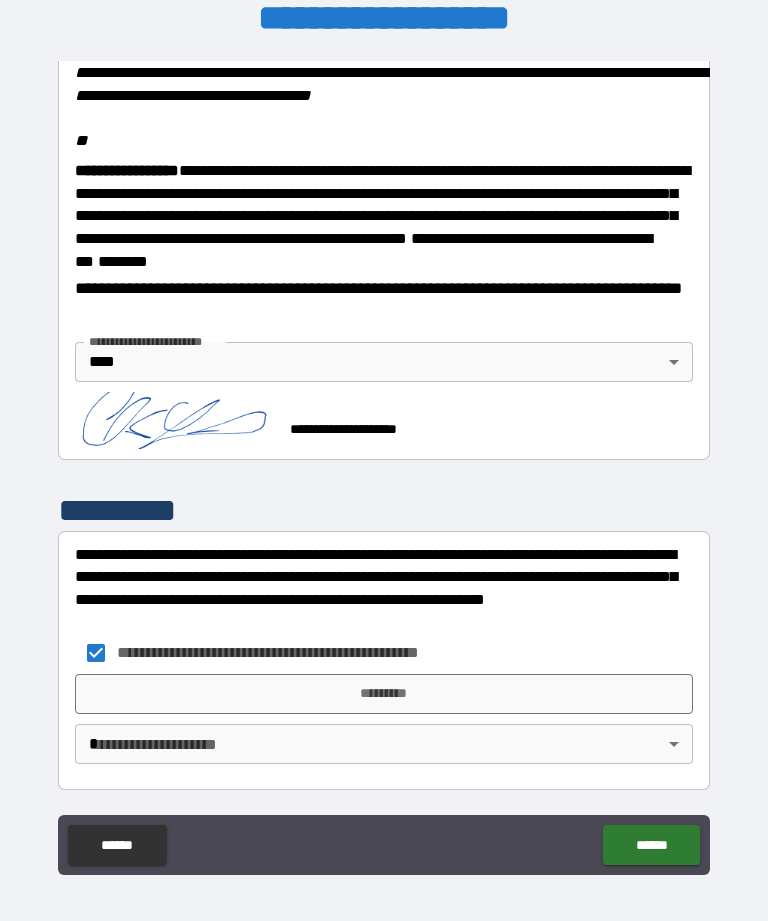 click on "**********" at bounding box center (384, 463) 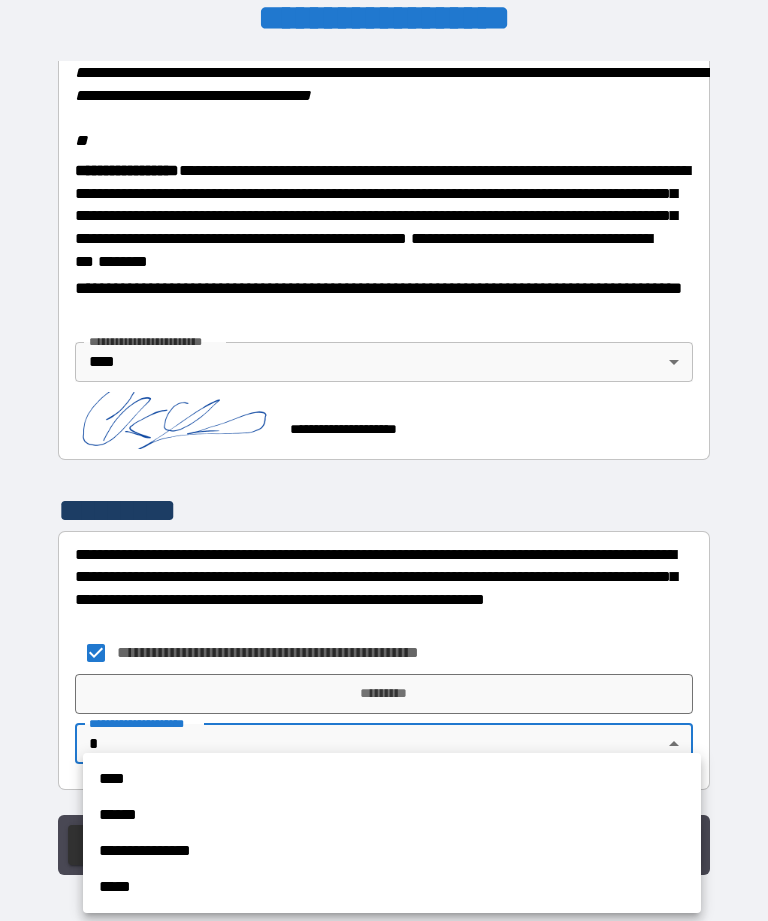 click on "****" at bounding box center [392, 779] 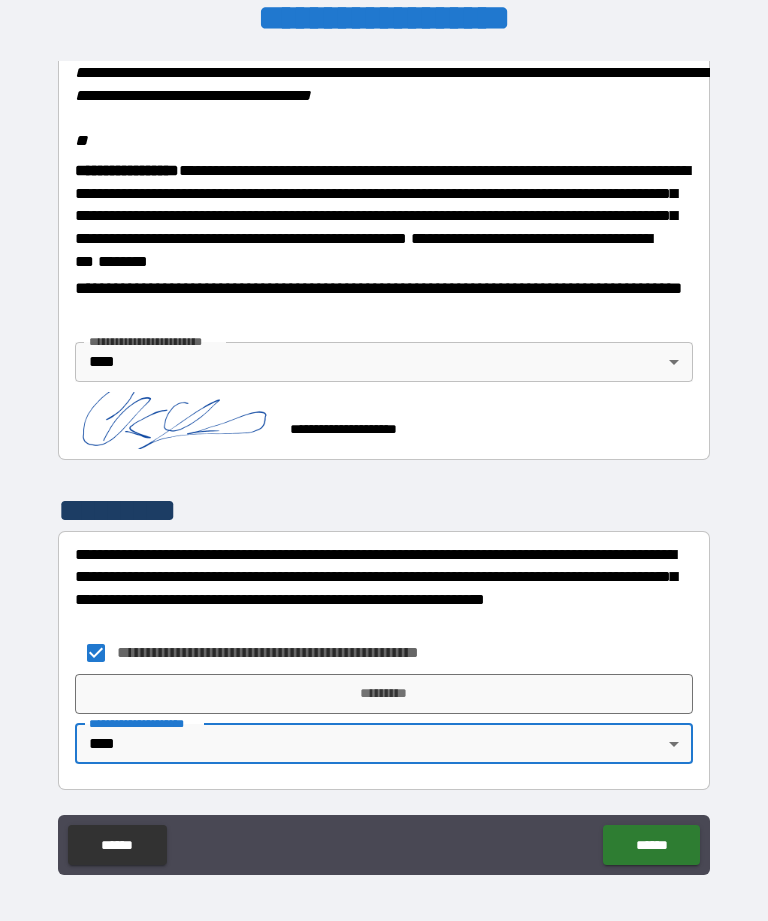 click on "*********" at bounding box center (384, 694) 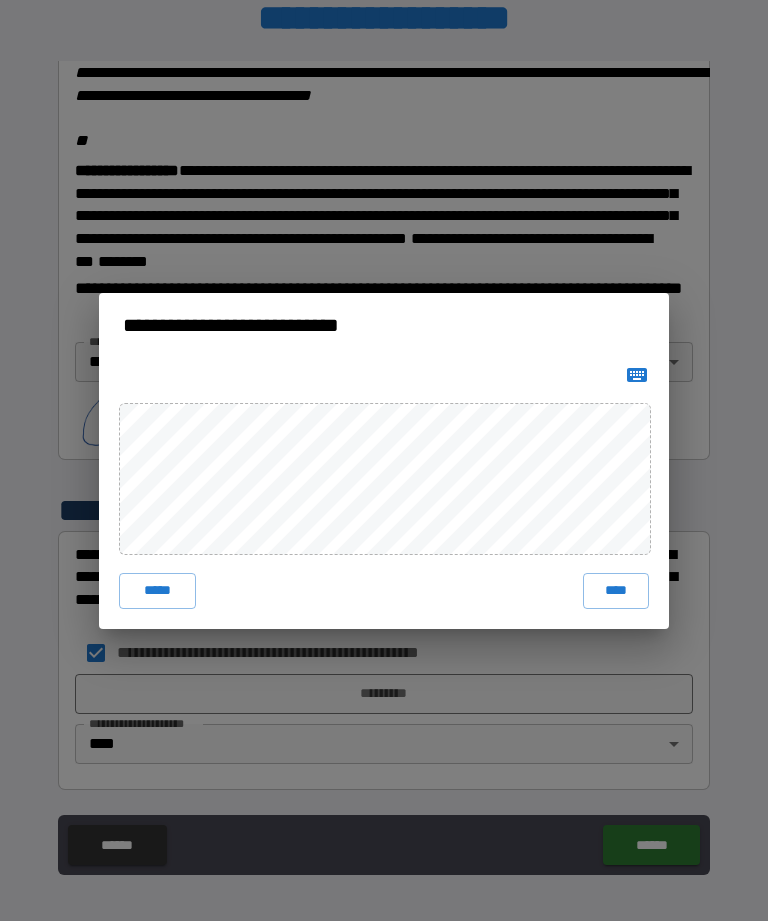 click on "*****" at bounding box center [157, 591] 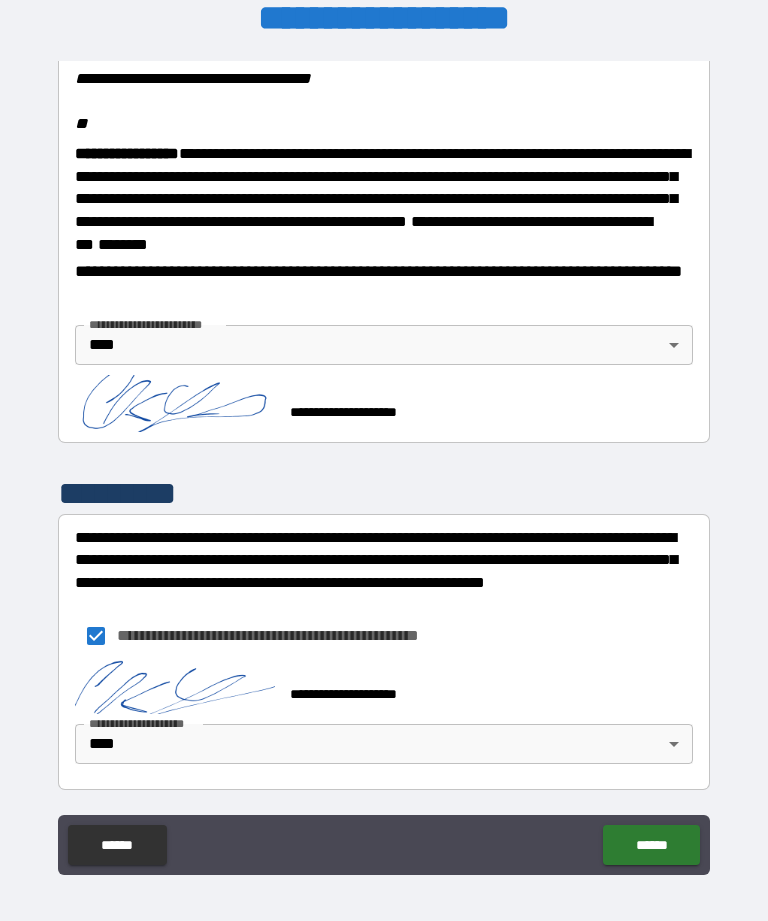scroll, scrollTop: 2482, scrollLeft: 0, axis: vertical 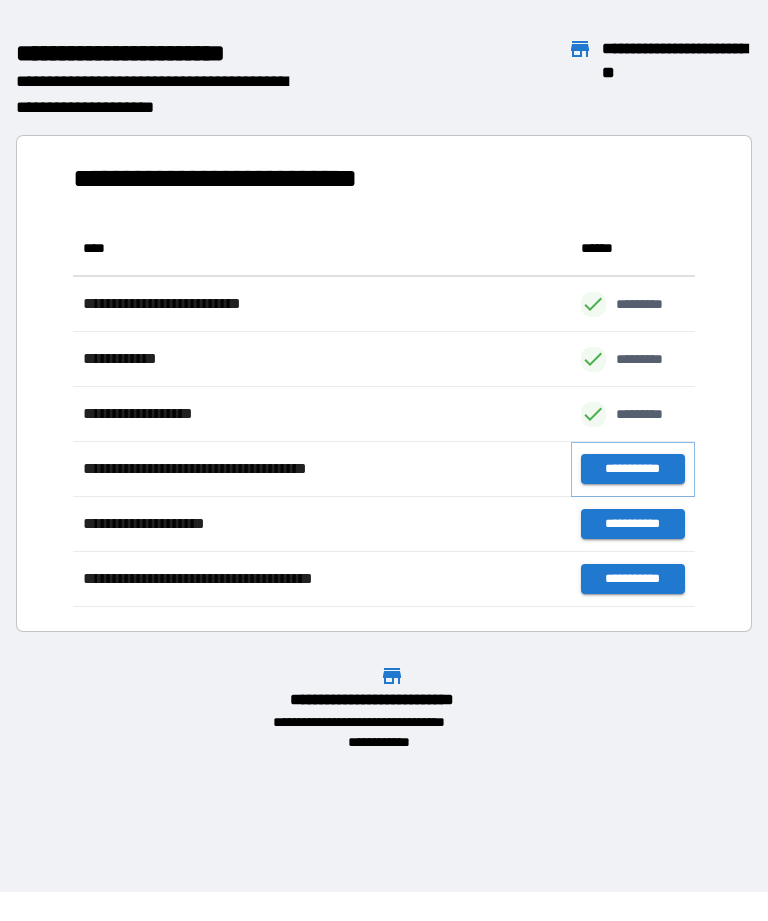 click on "**********" at bounding box center (633, 469) 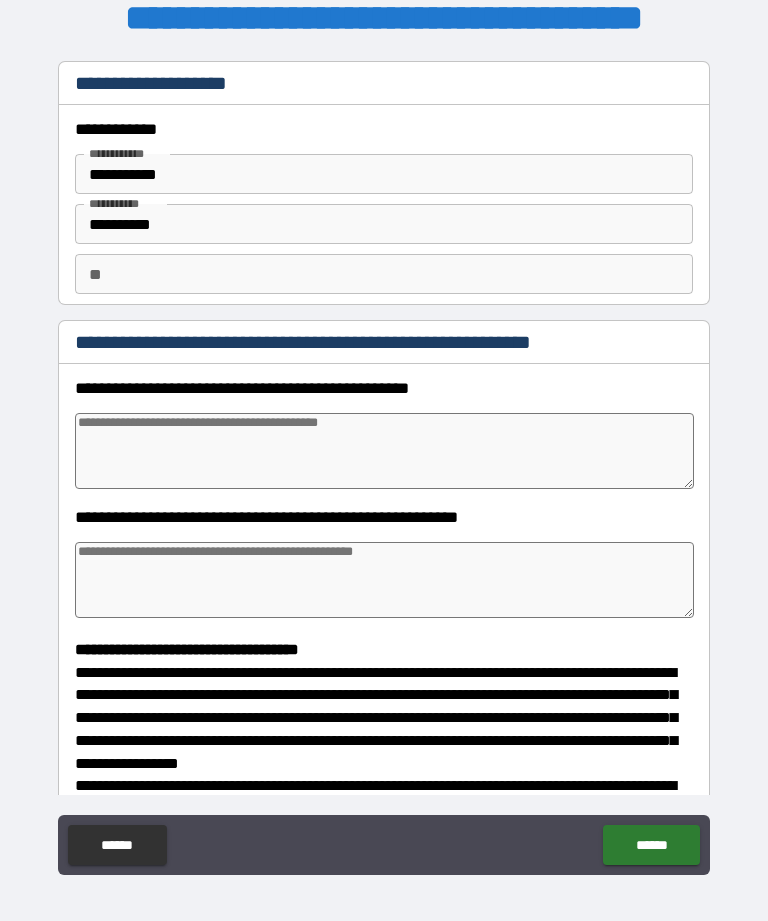 type on "*" 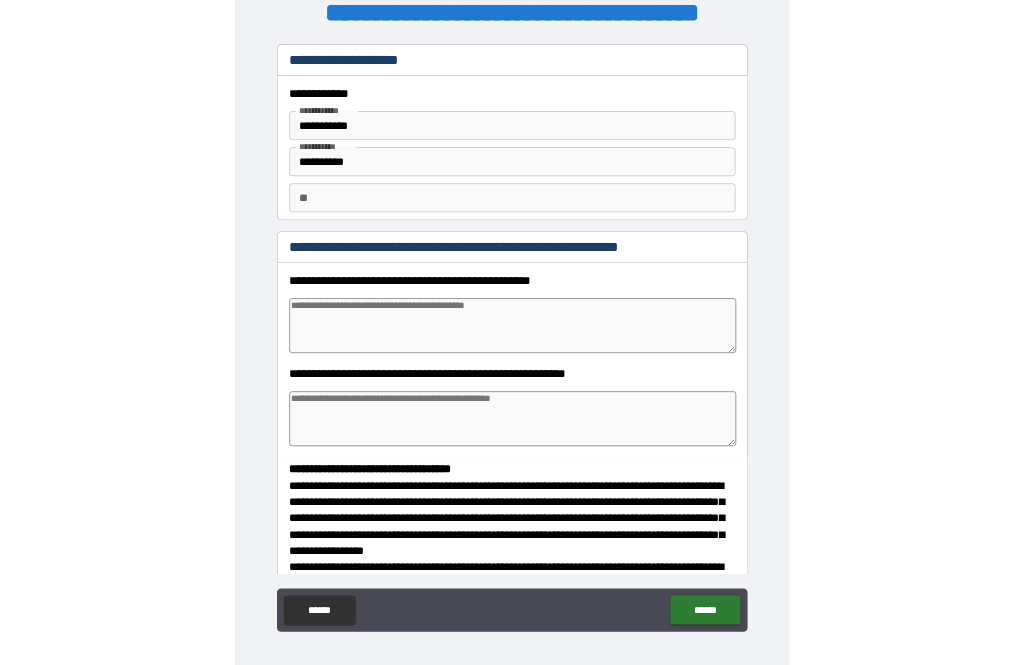 scroll, scrollTop: 64, scrollLeft: 0, axis: vertical 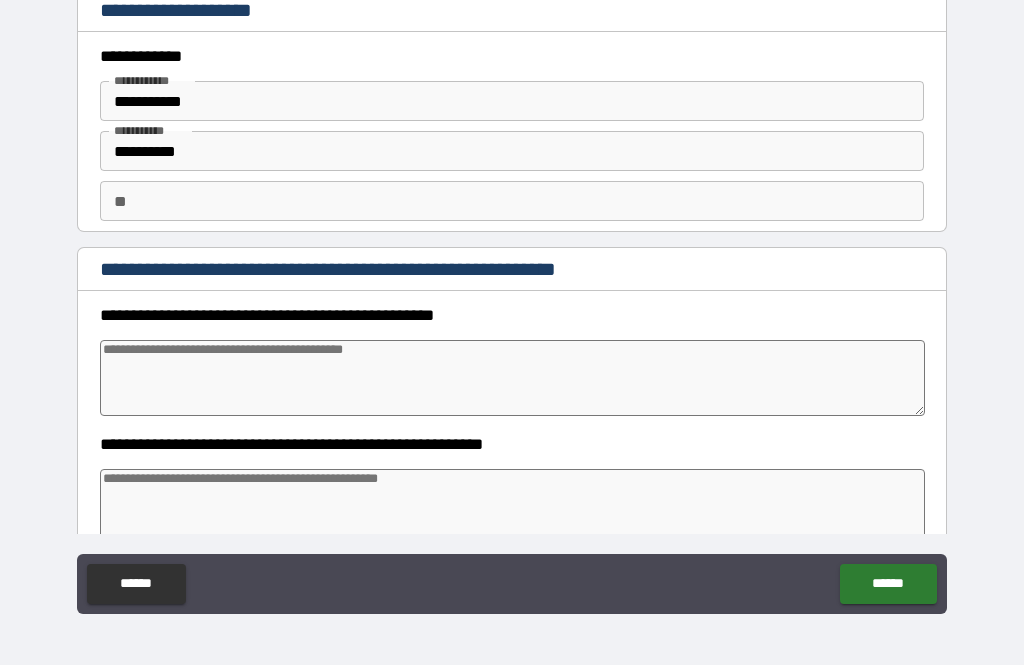 type on "*" 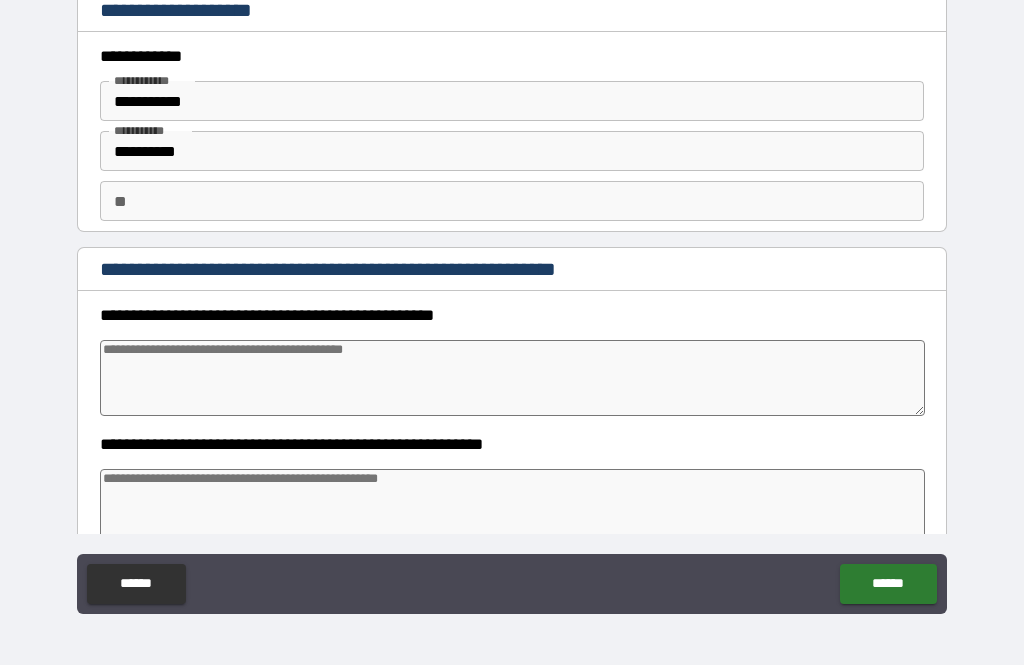 type on "*" 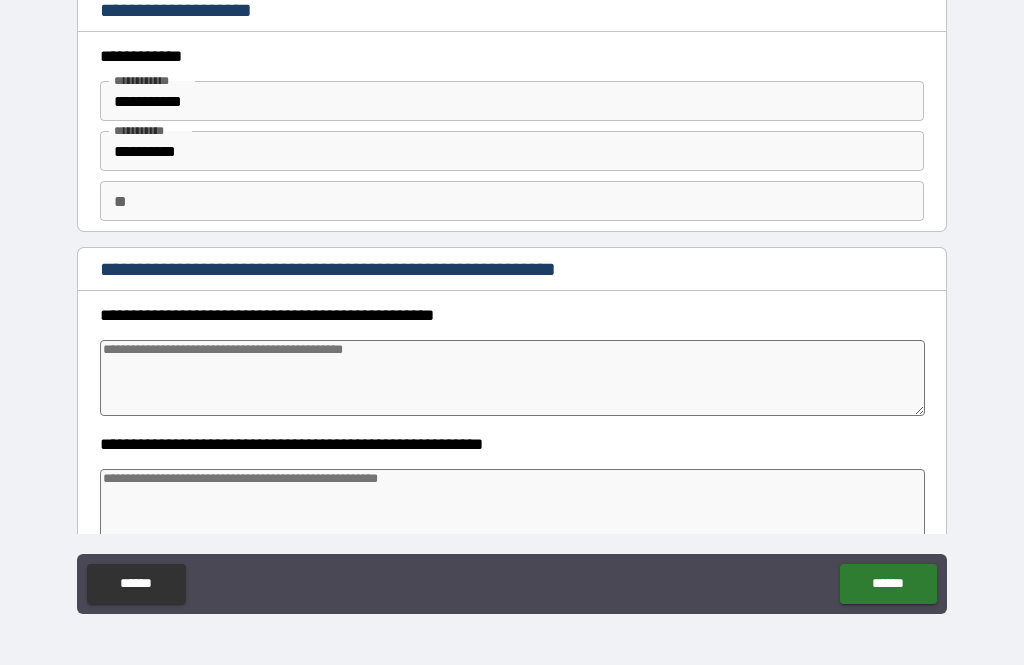 type on "*" 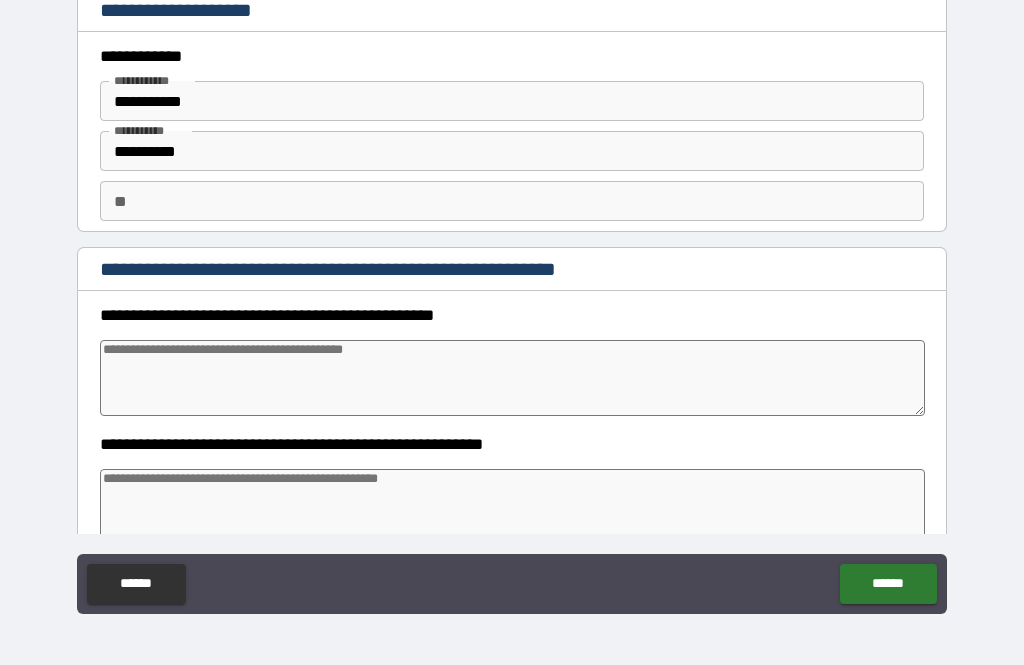 type on "*" 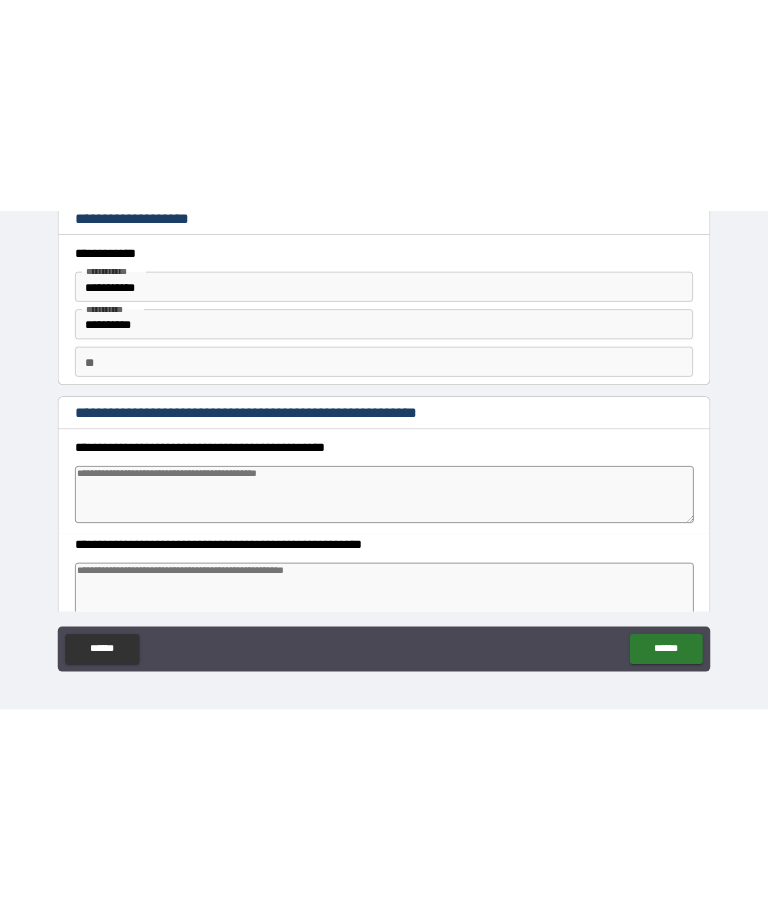 scroll, scrollTop: 29, scrollLeft: 0, axis: vertical 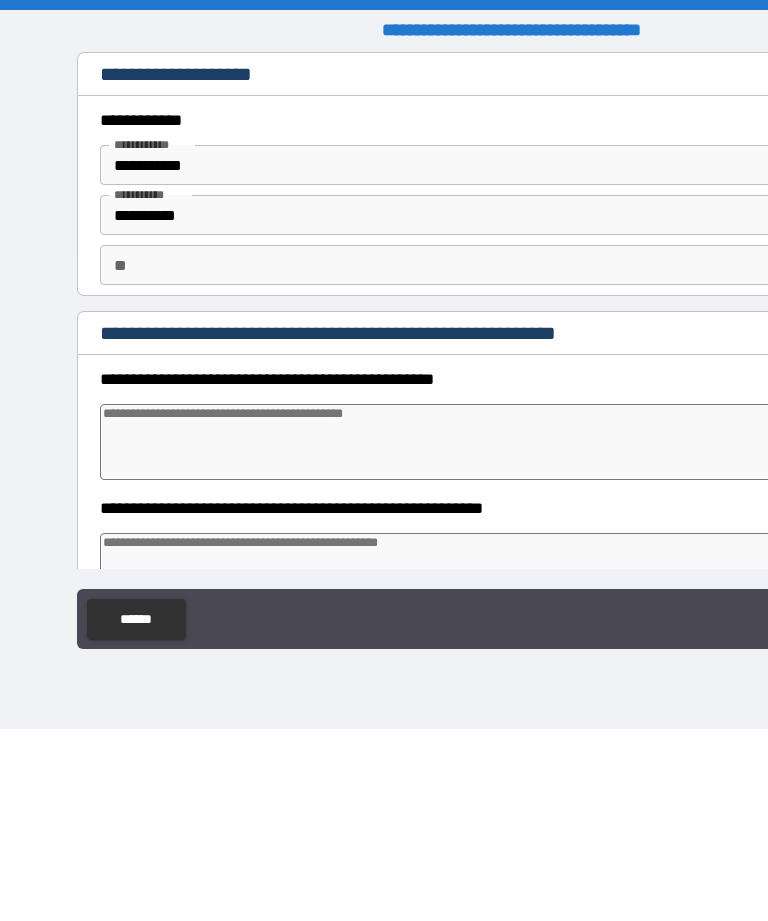 type on "*" 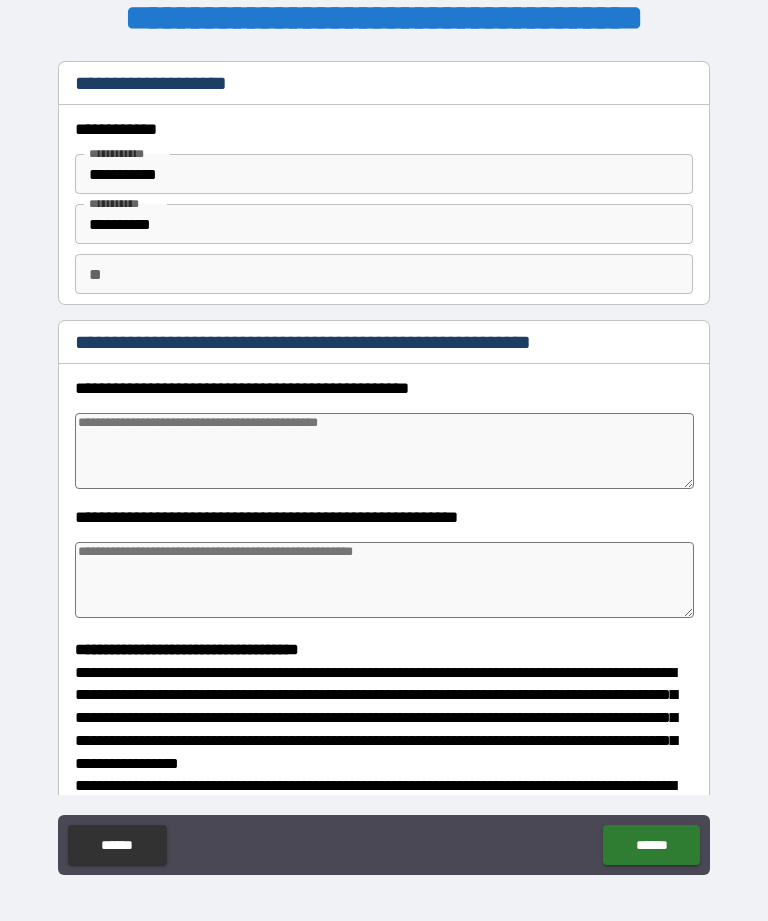 scroll, scrollTop: 0, scrollLeft: 0, axis: both 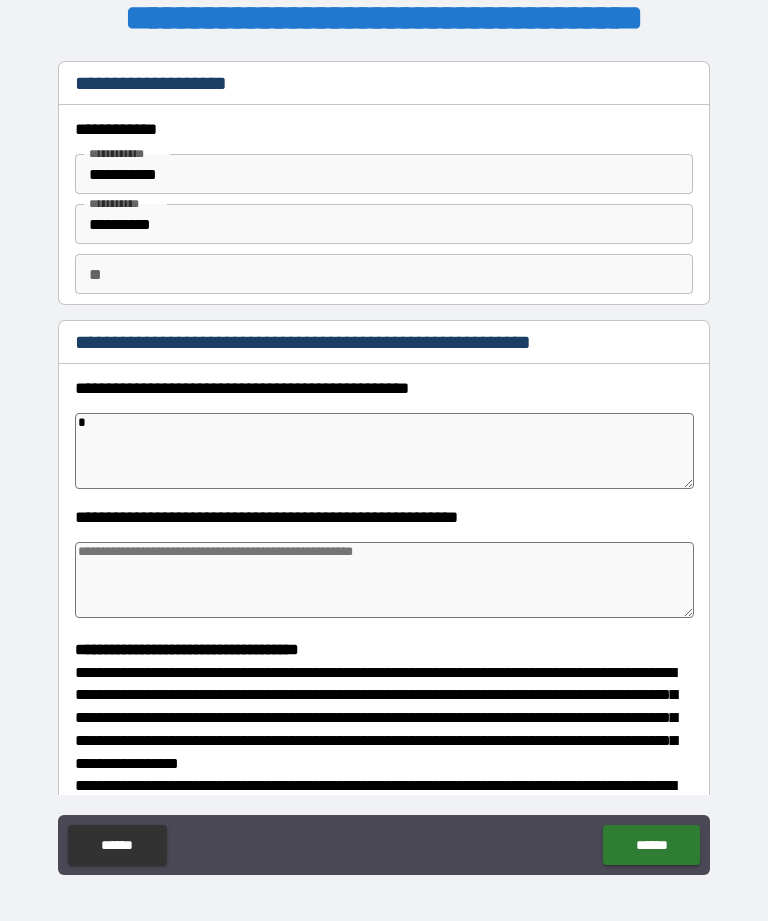type on "*" 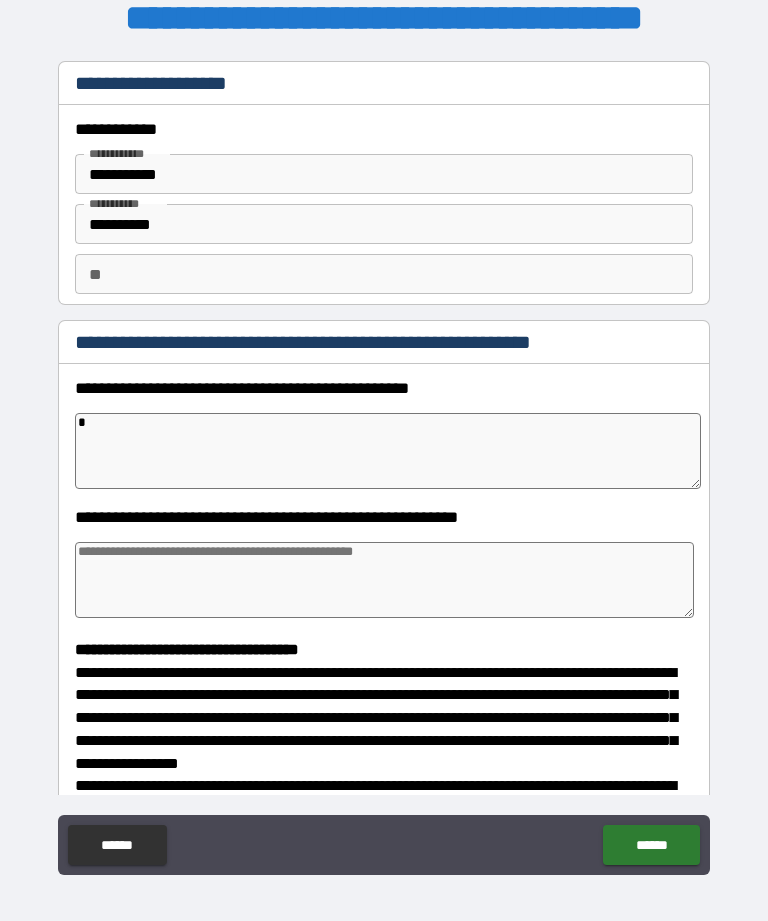 type on "*" 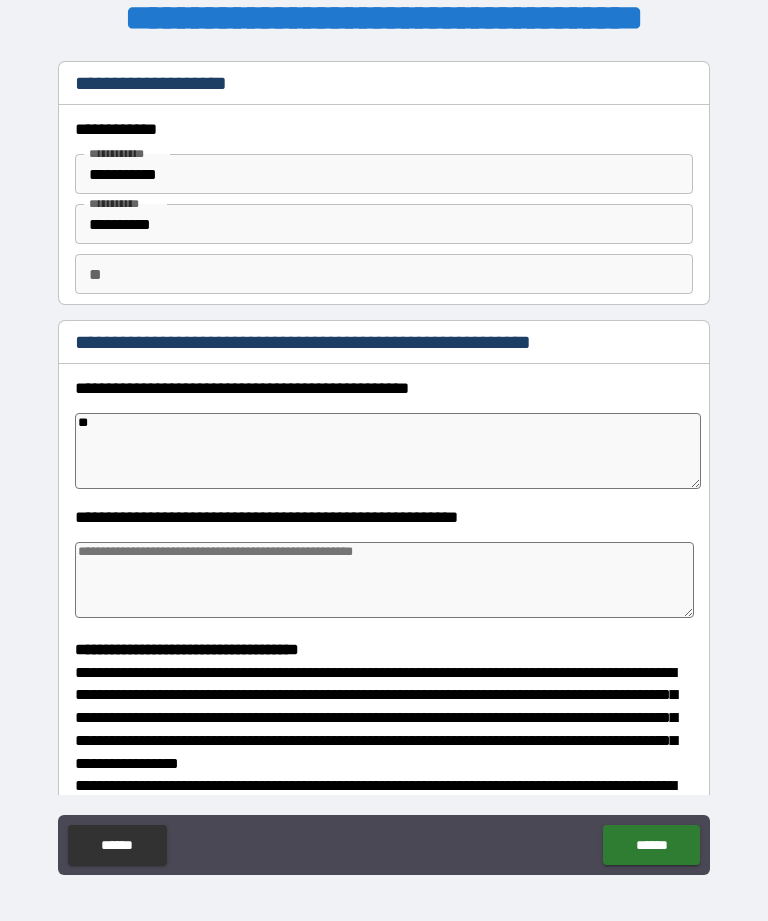 type on "*" 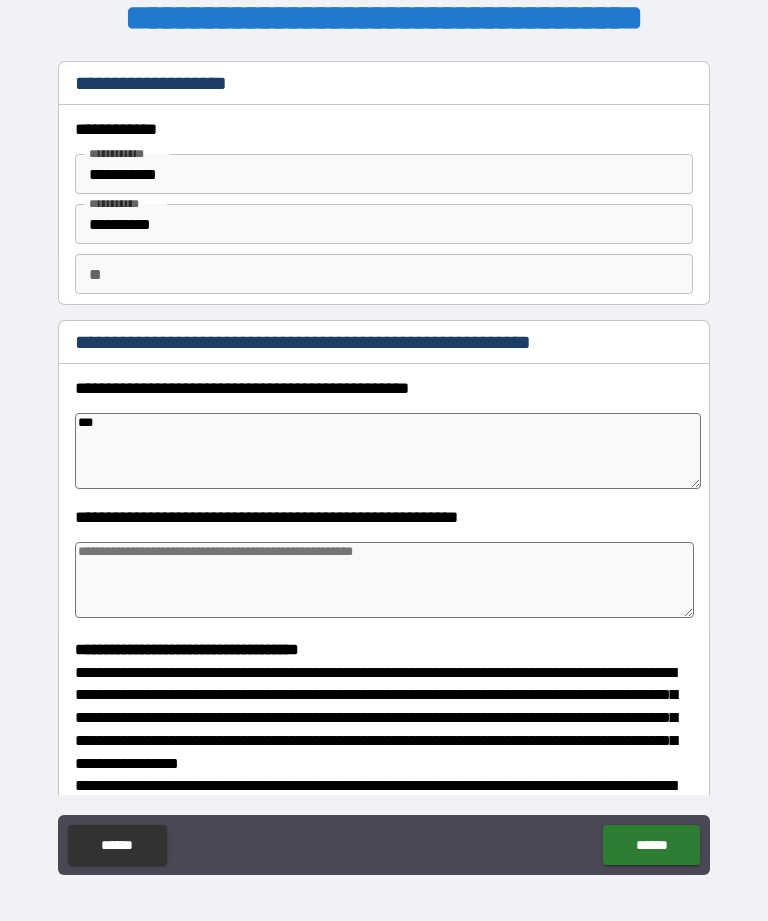 type on "*" 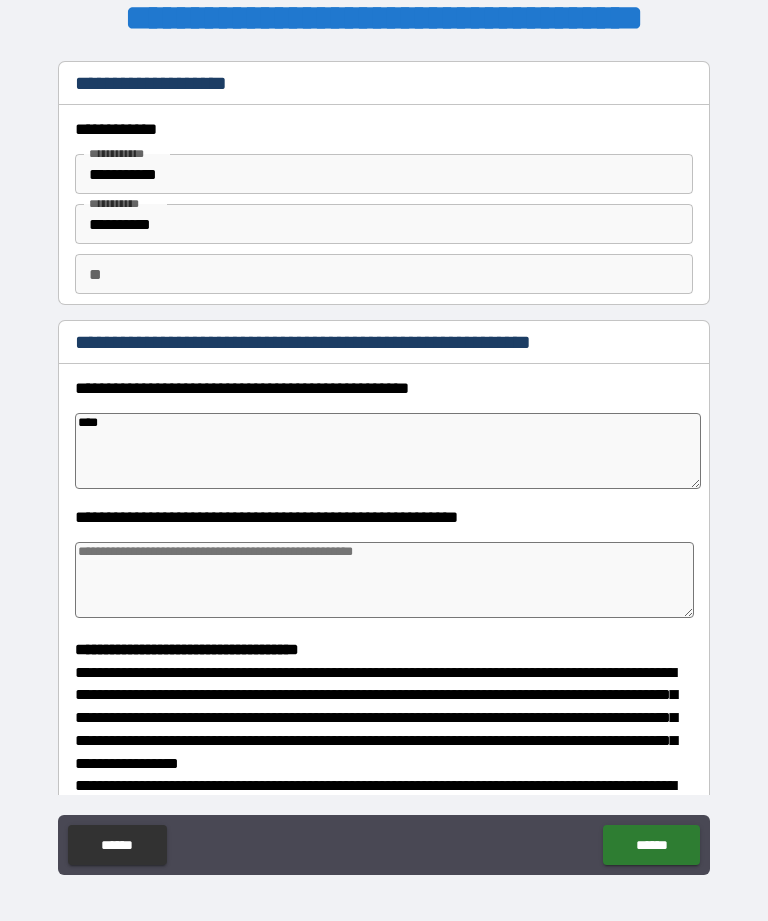 type on "*" 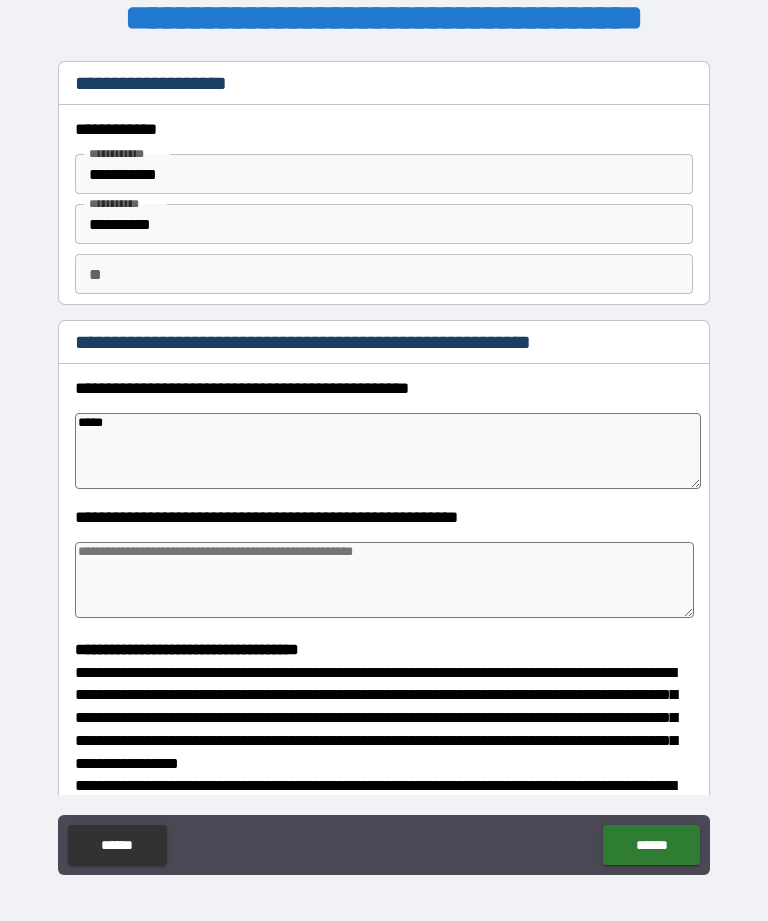 type on "*" 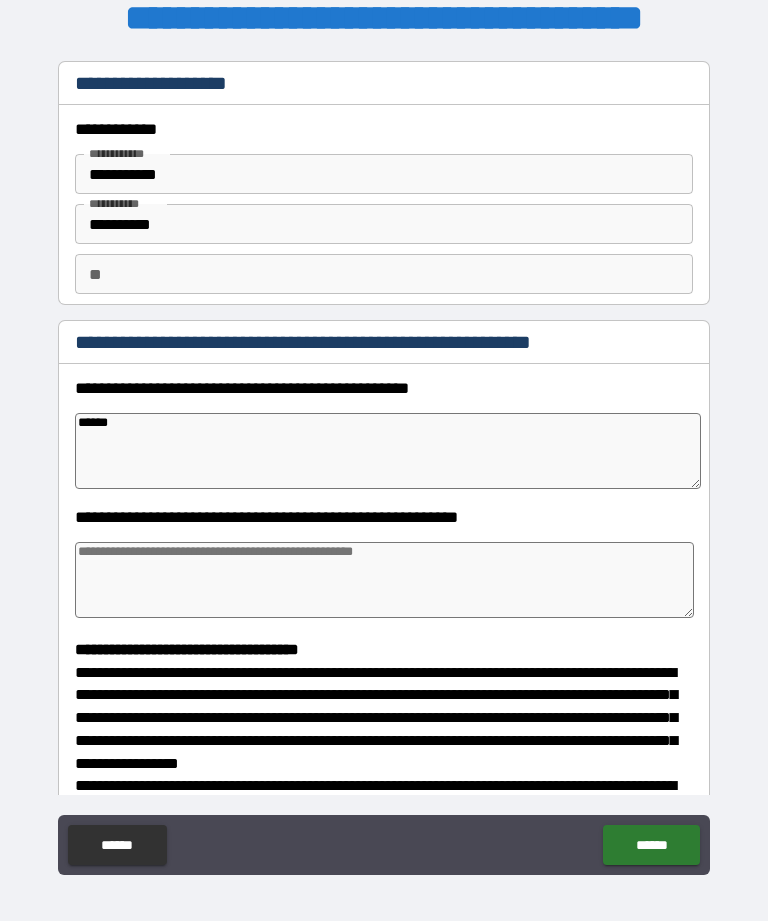 type on "*" 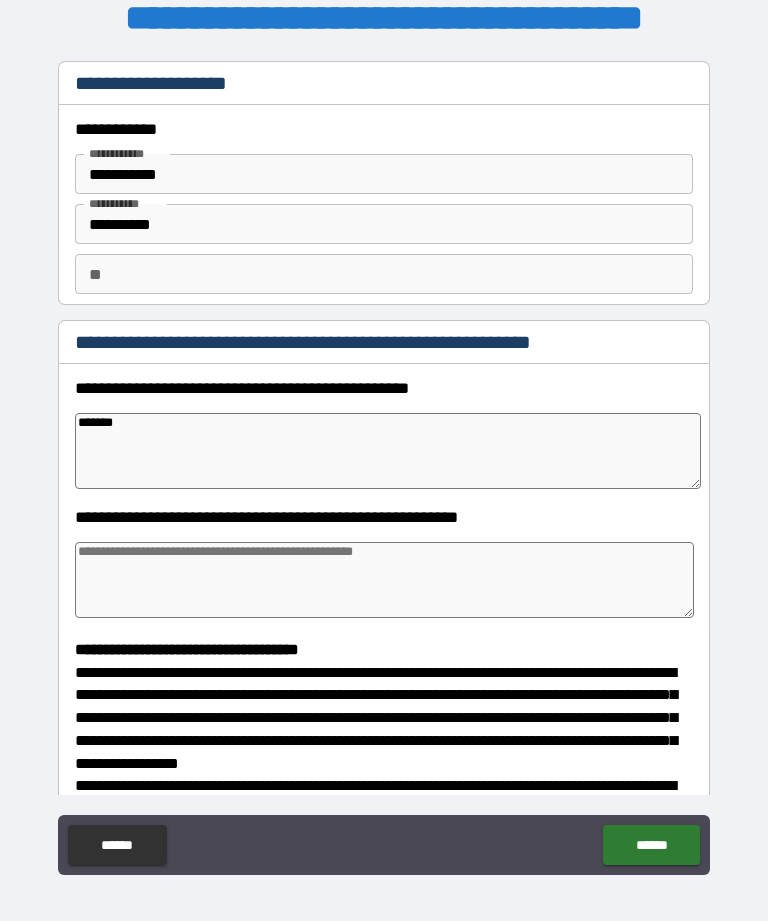 type on "*" 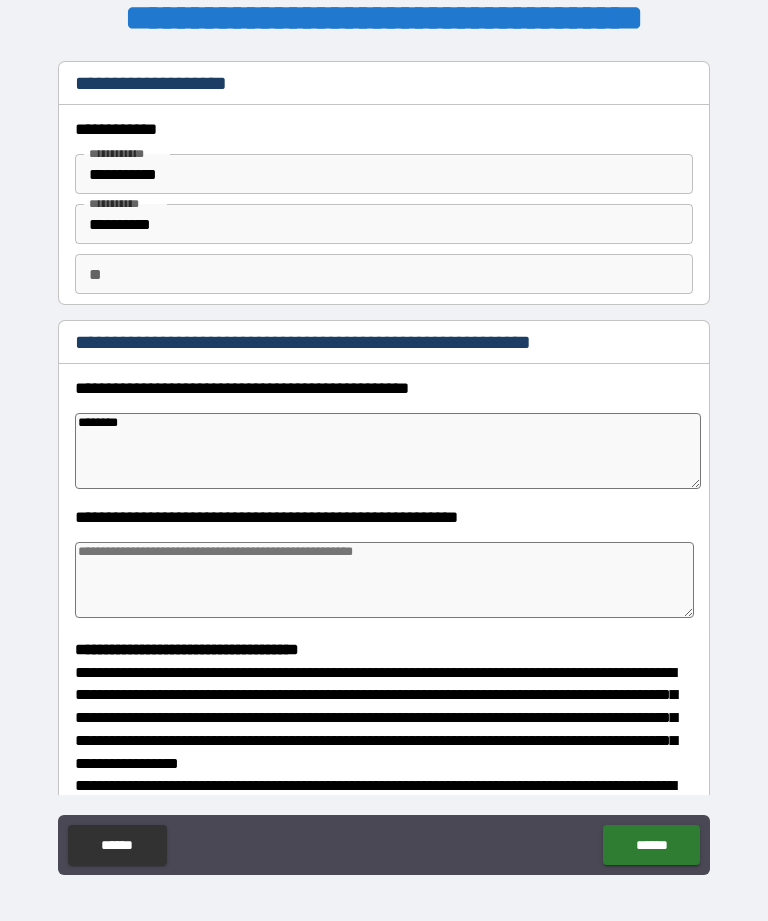 type on "*" 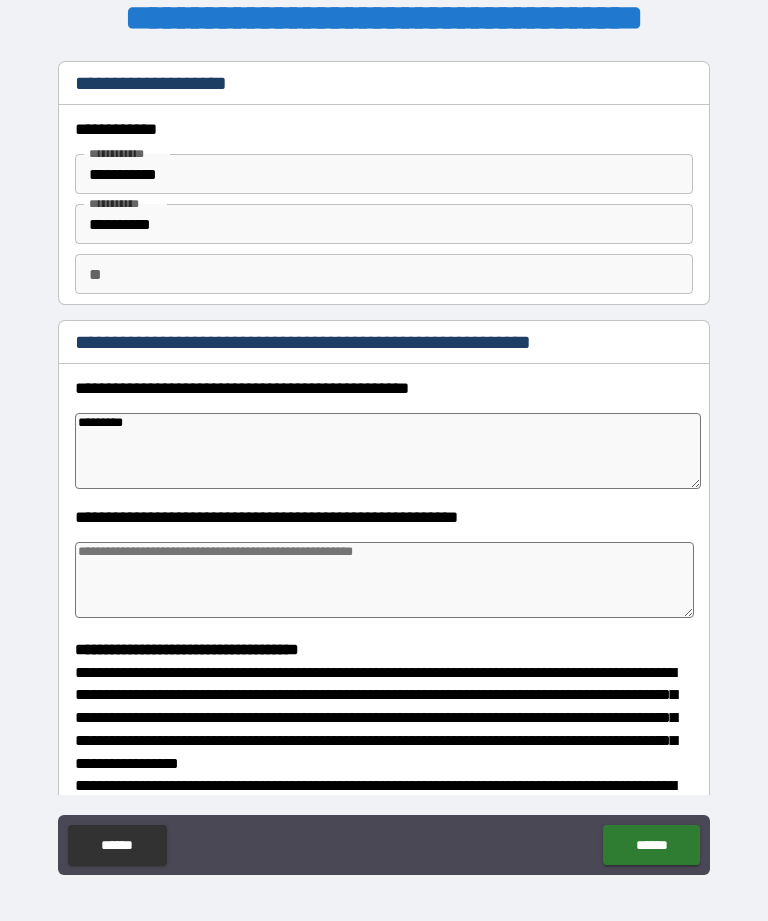 type on "*" 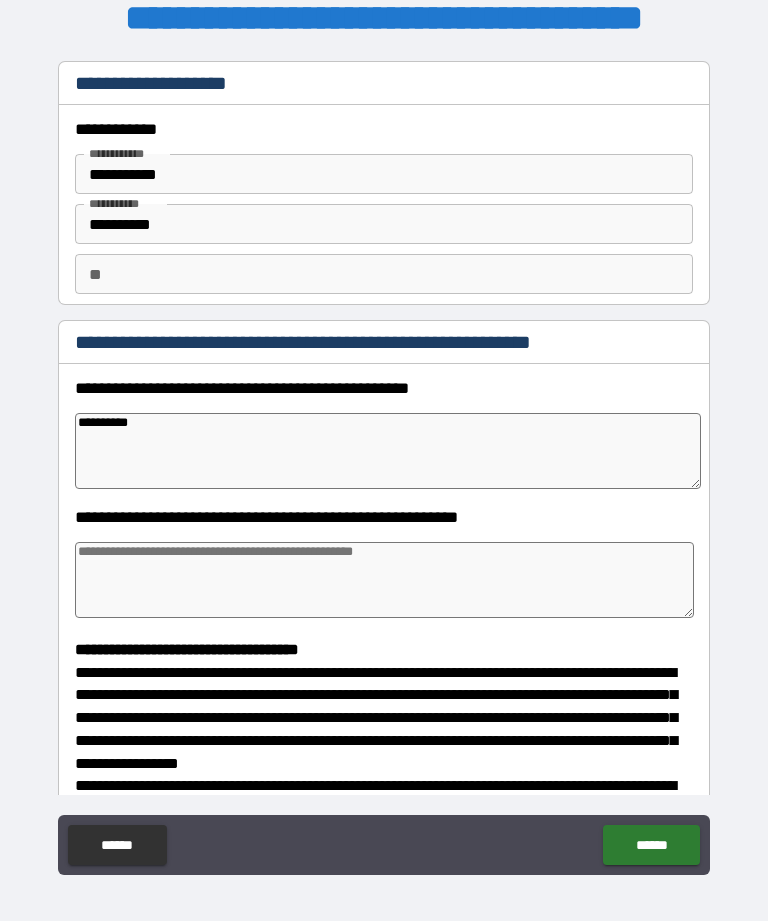 type on "*" 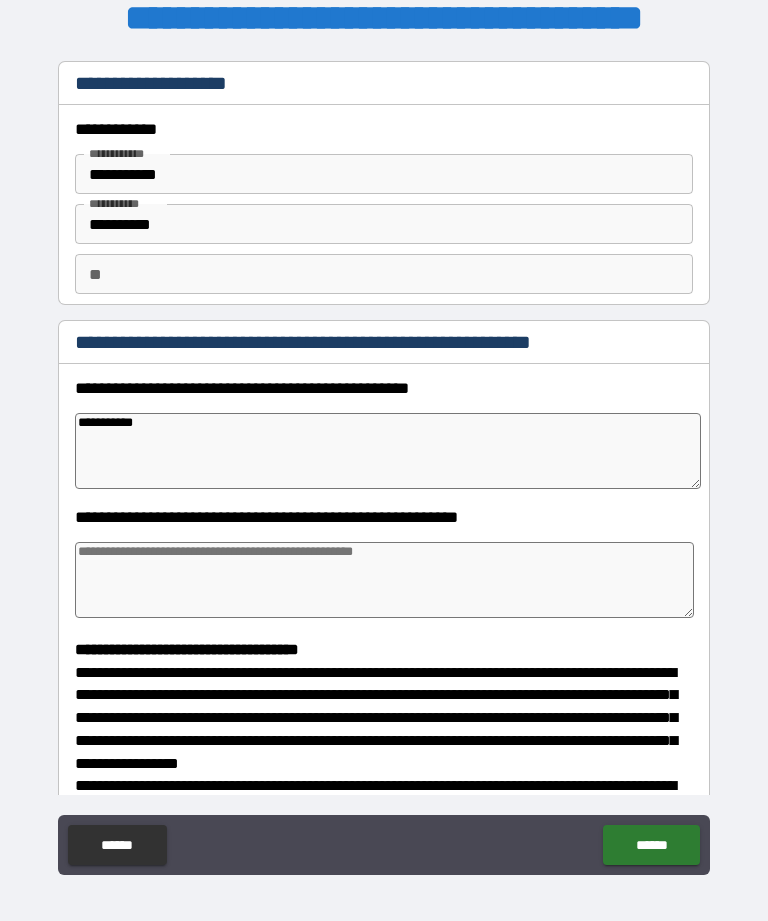 type on "*" 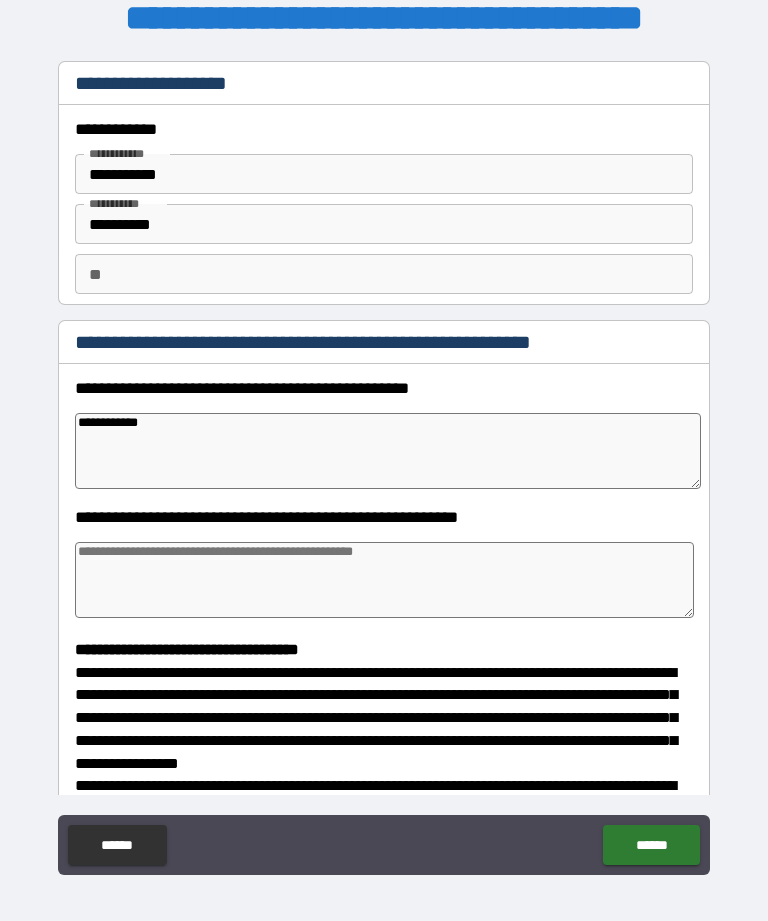 type on "*" 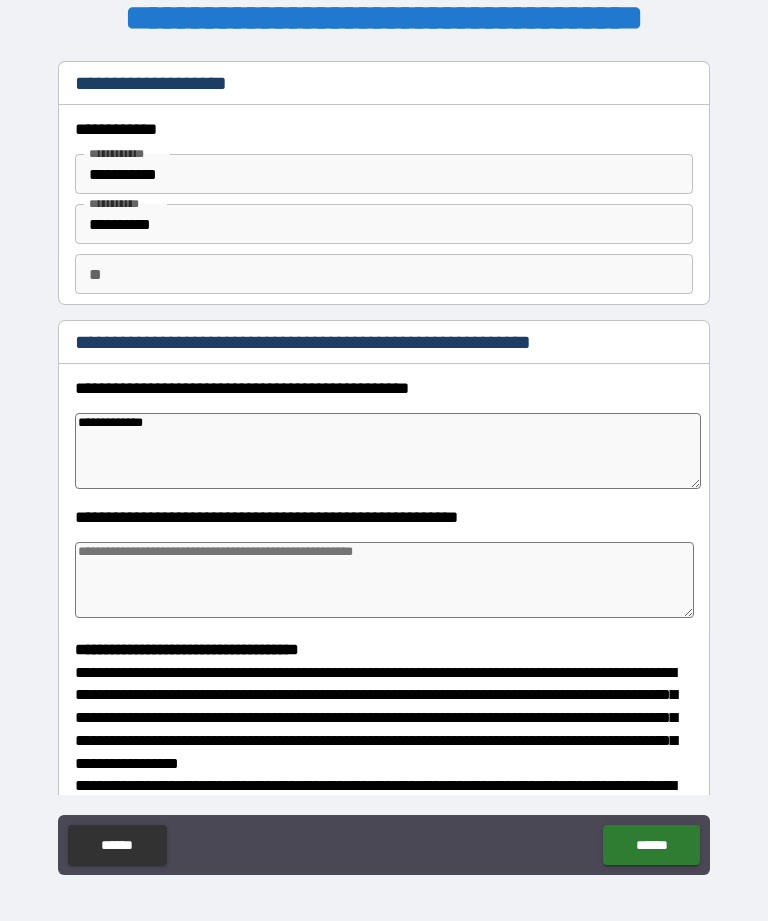 type on "*" 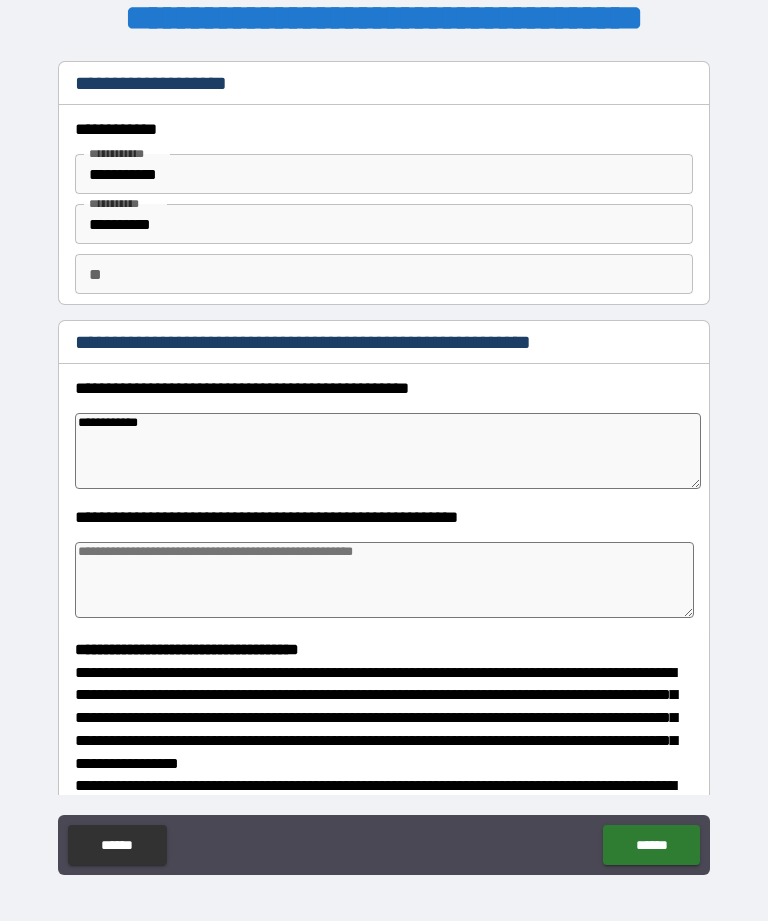 type on "*" 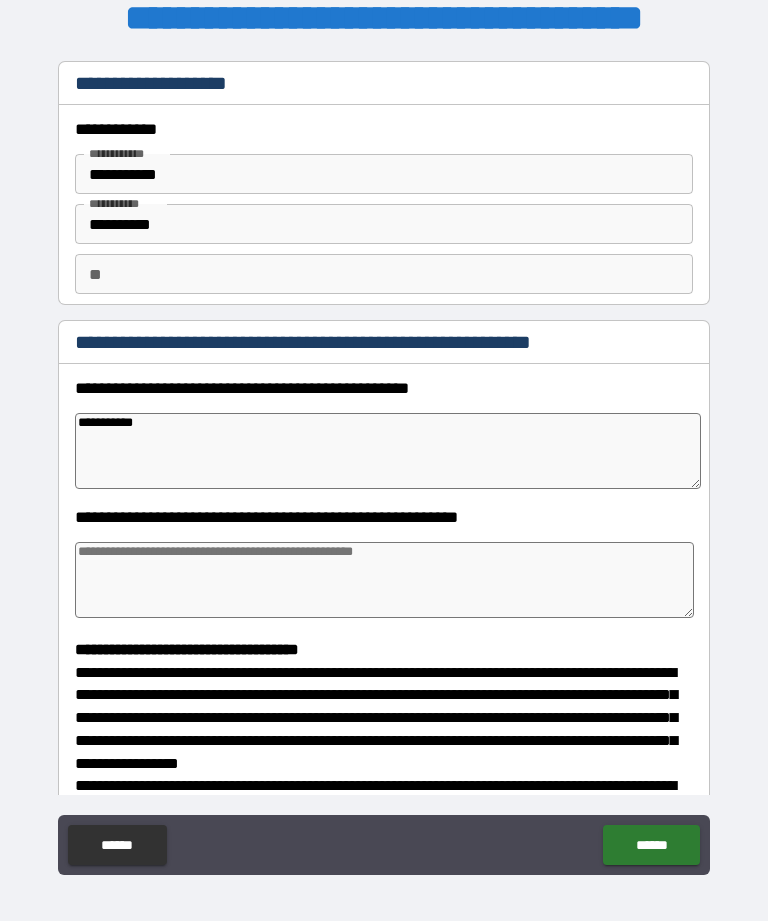 type on "*" 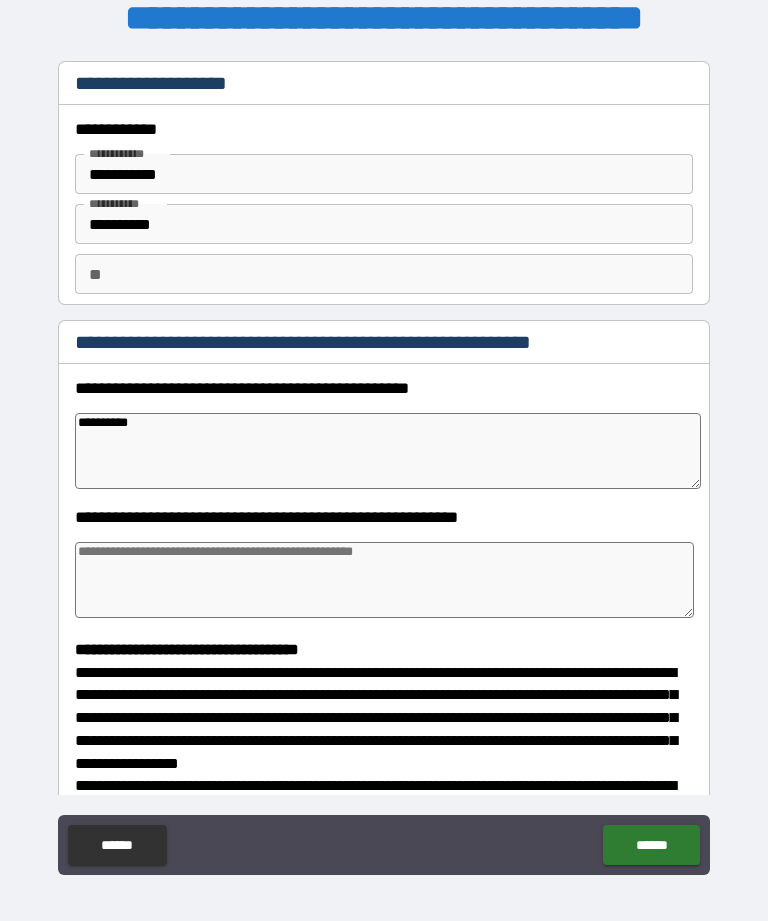 type on "*********" 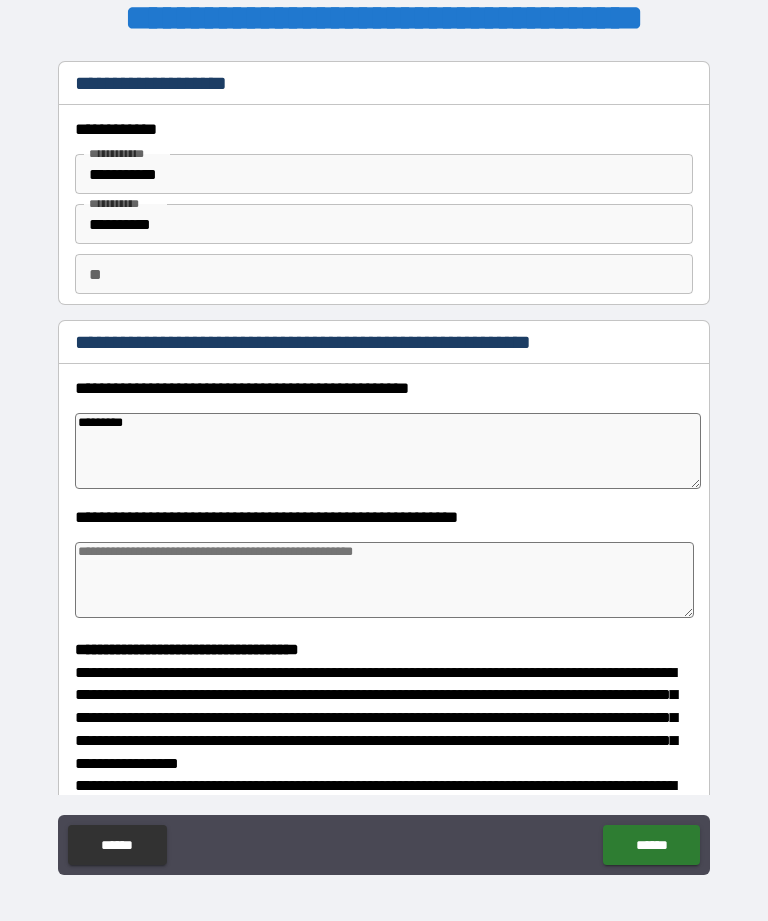 type on "*" 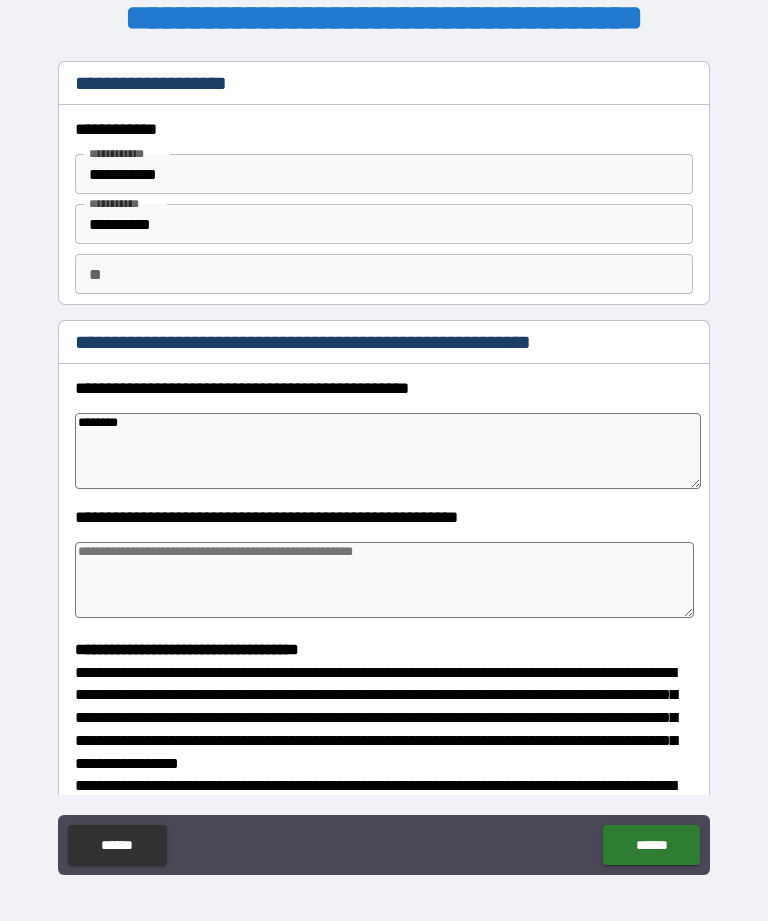 type on "*" 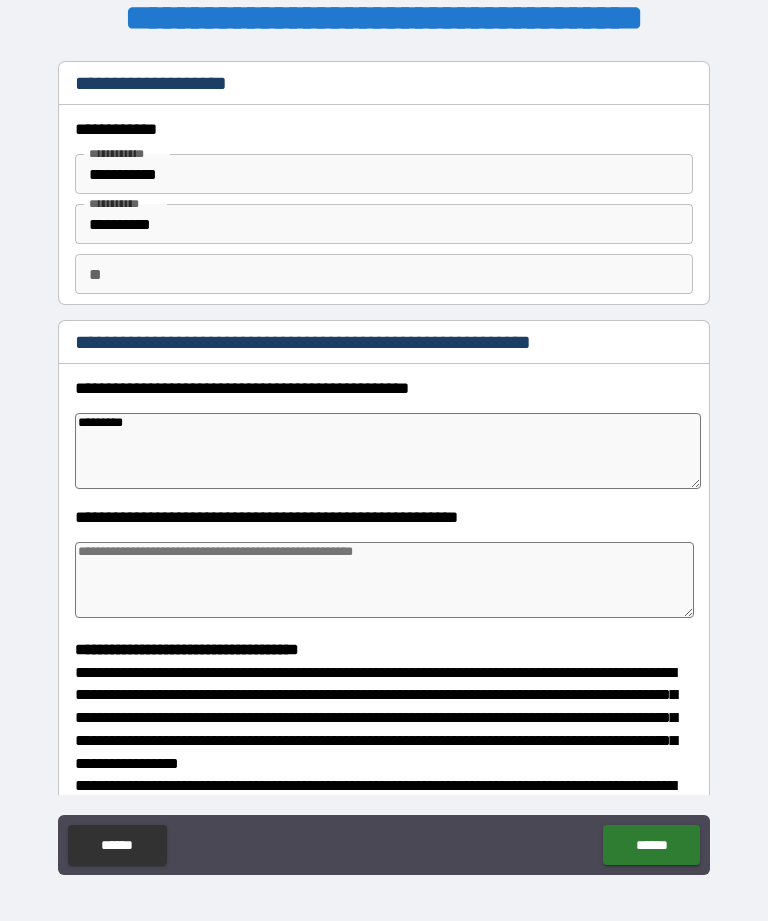 type on "*" 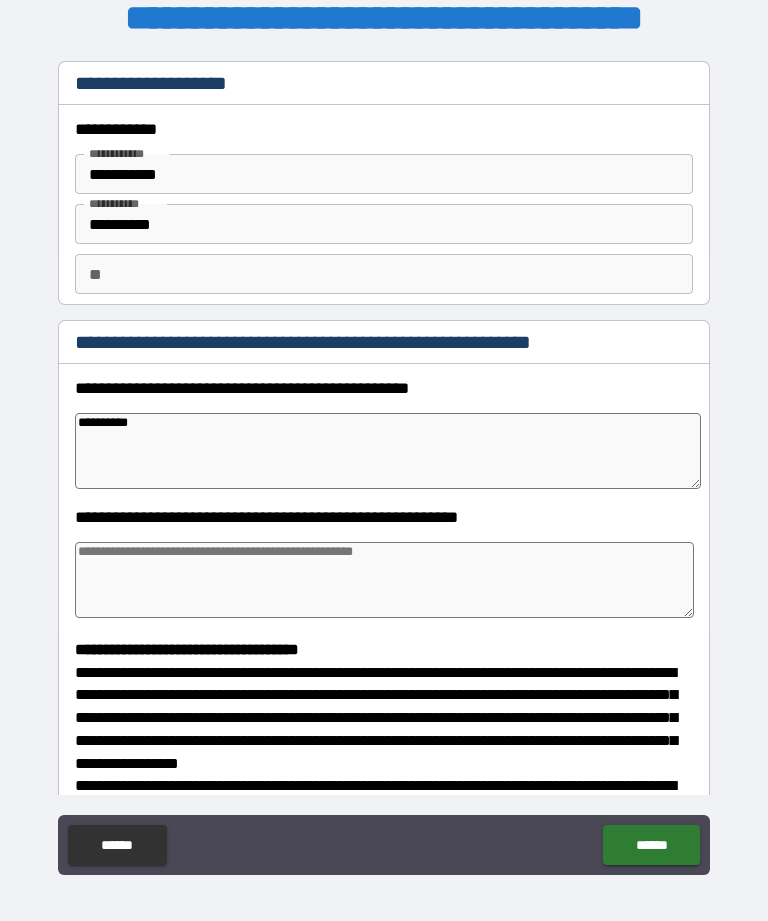 type on "*" 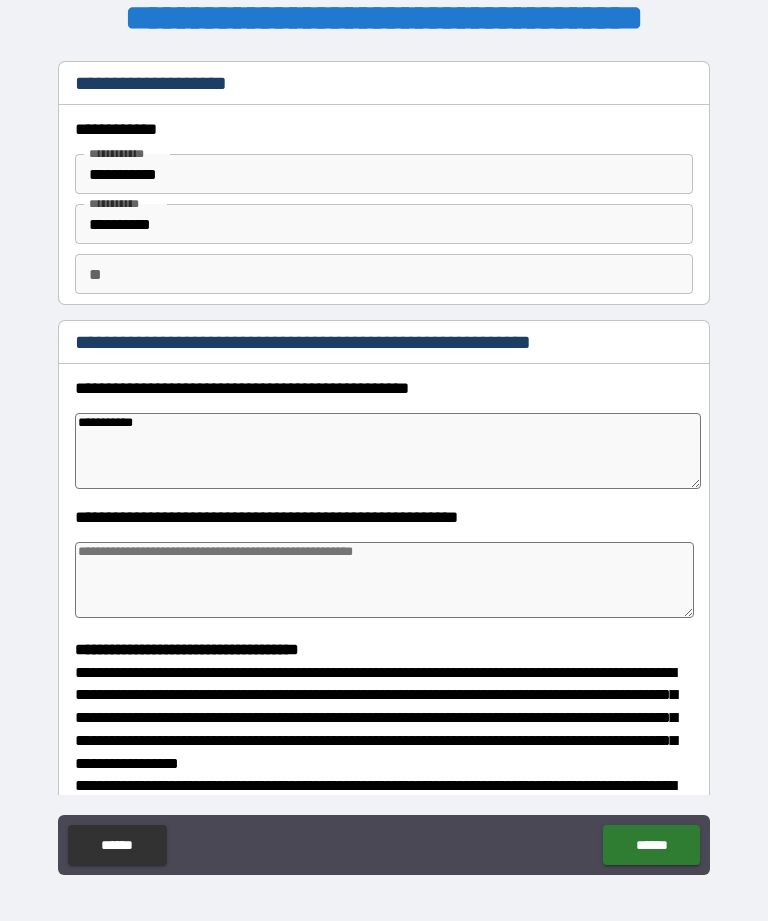 type on "*" 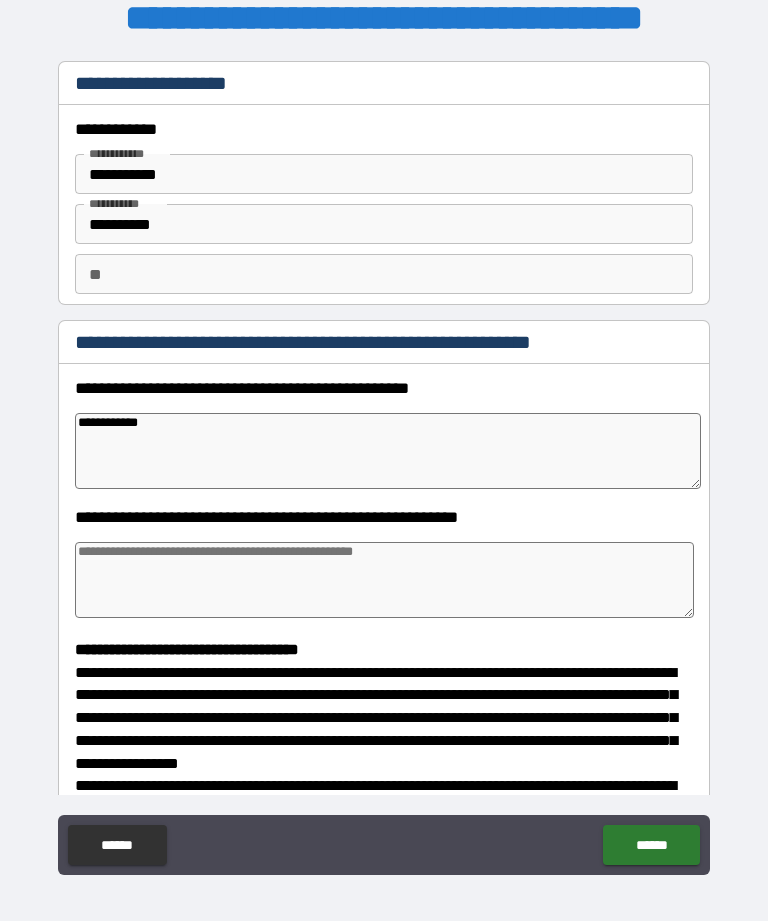 type on "*" 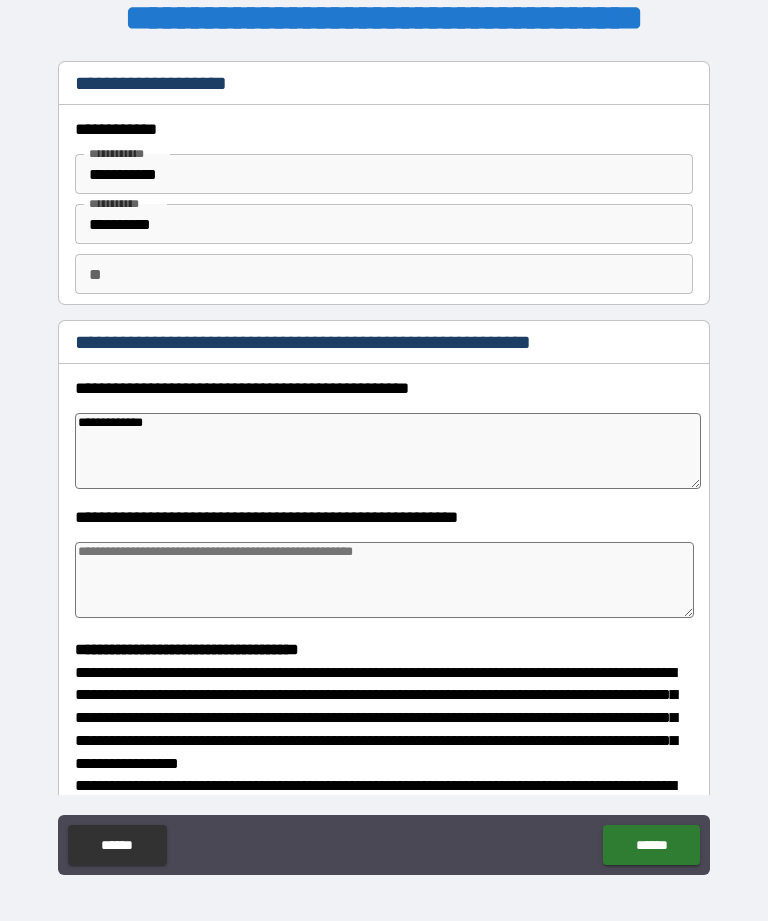 type on "*" 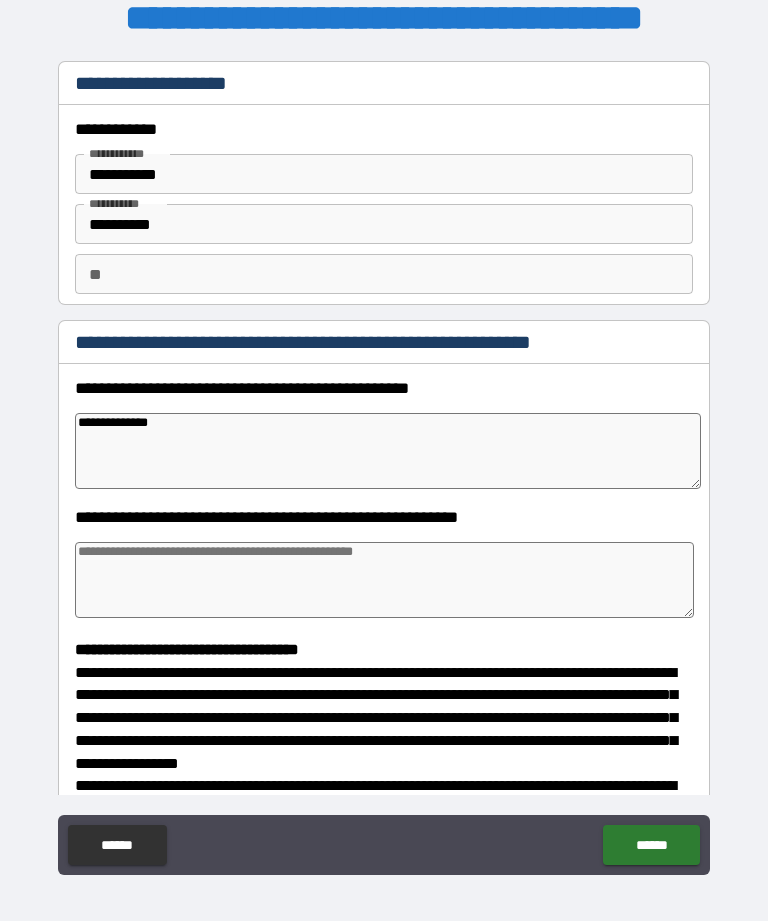 type on "*" 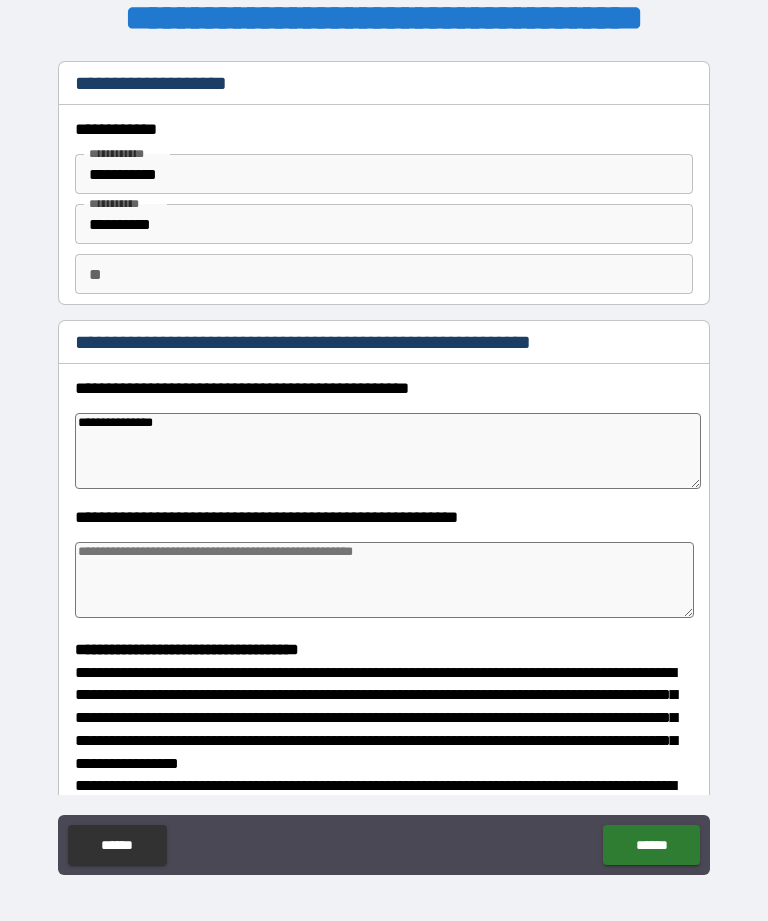 type on "*" 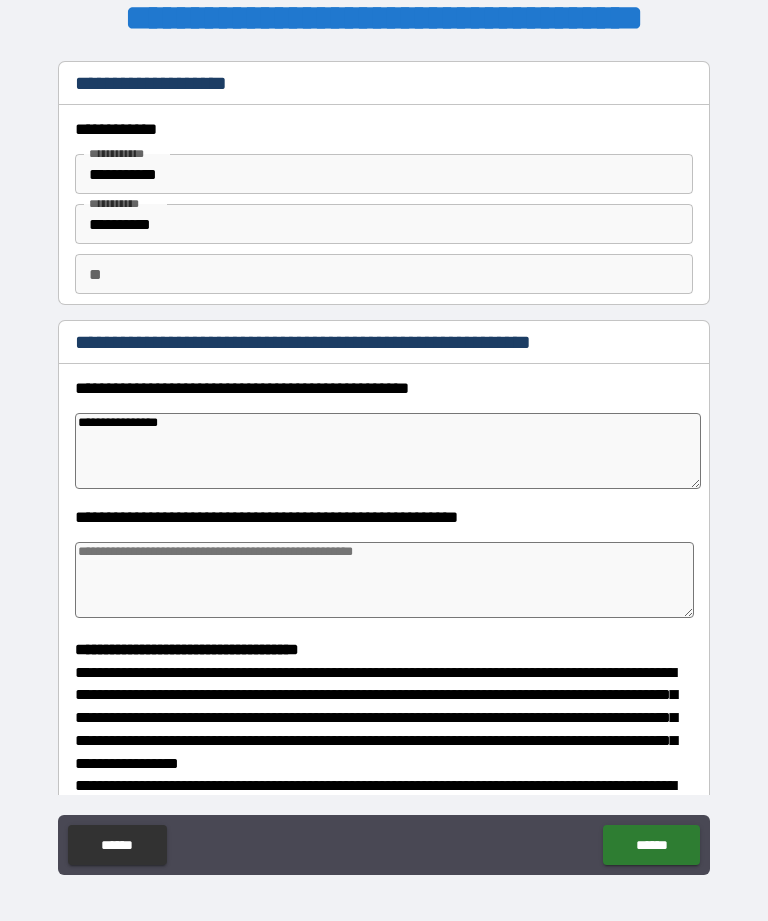 type on "*" 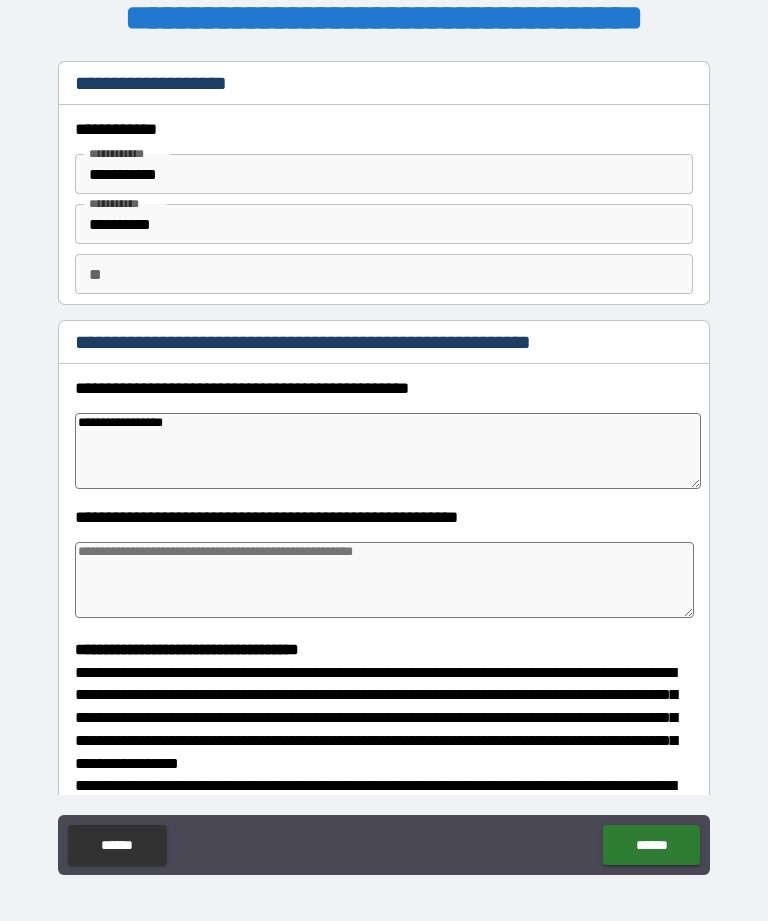 type on "*" 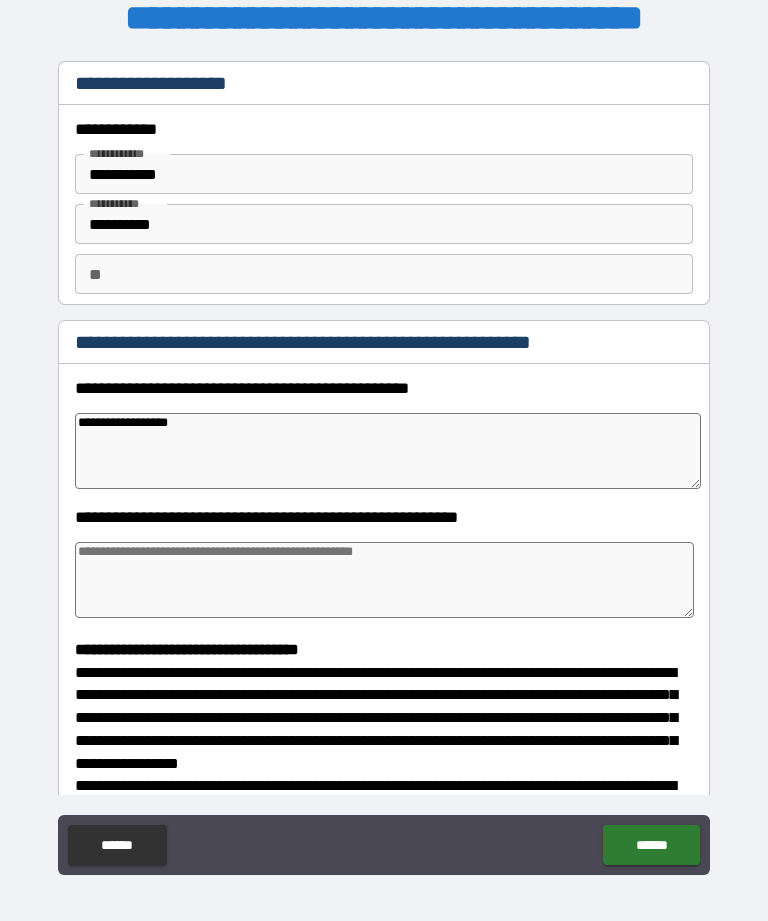 type on "*" 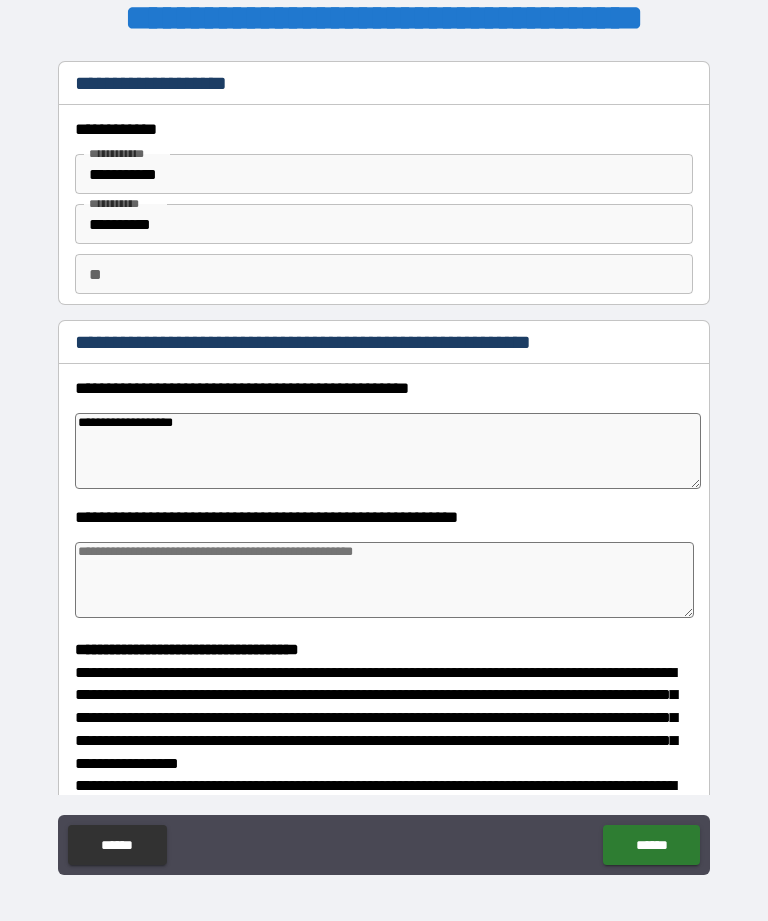 type on "*" 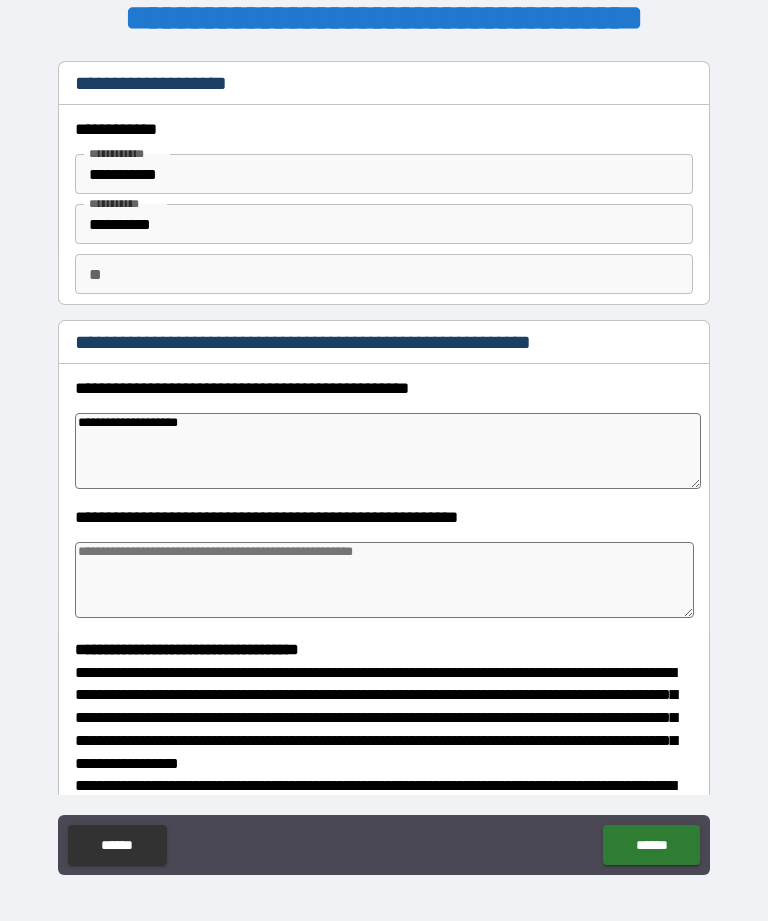 type on "*" 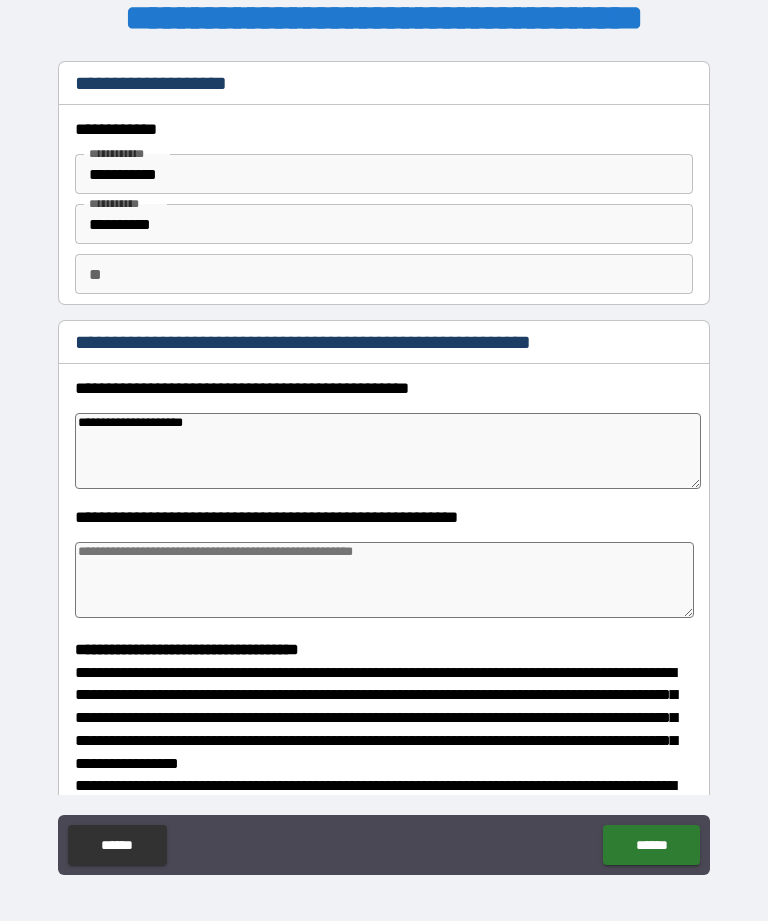 type on "*" 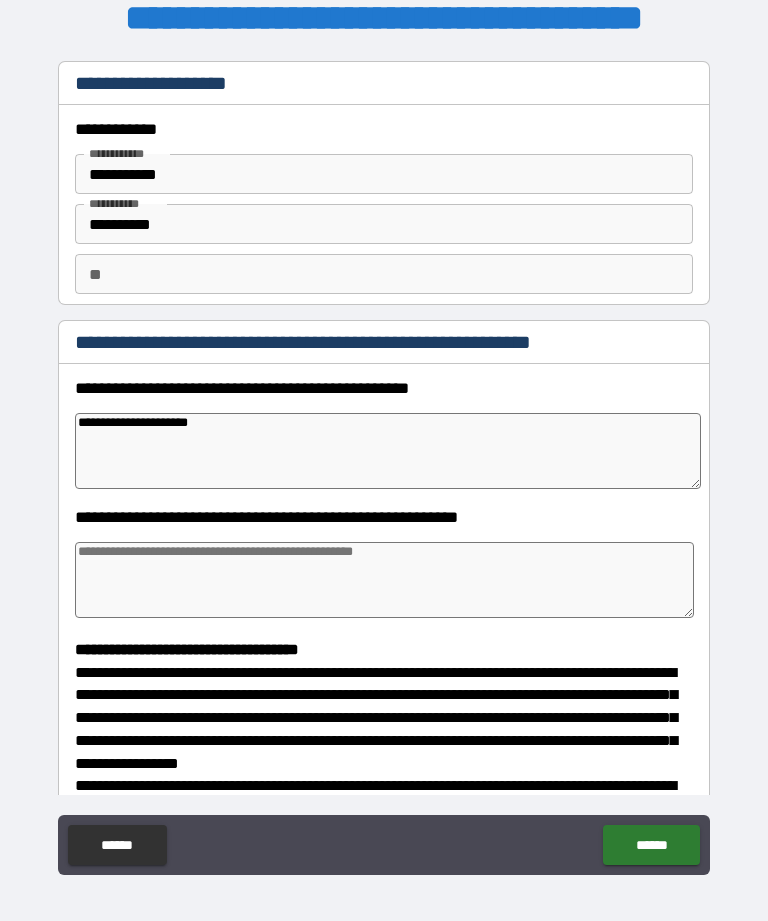type on "*" 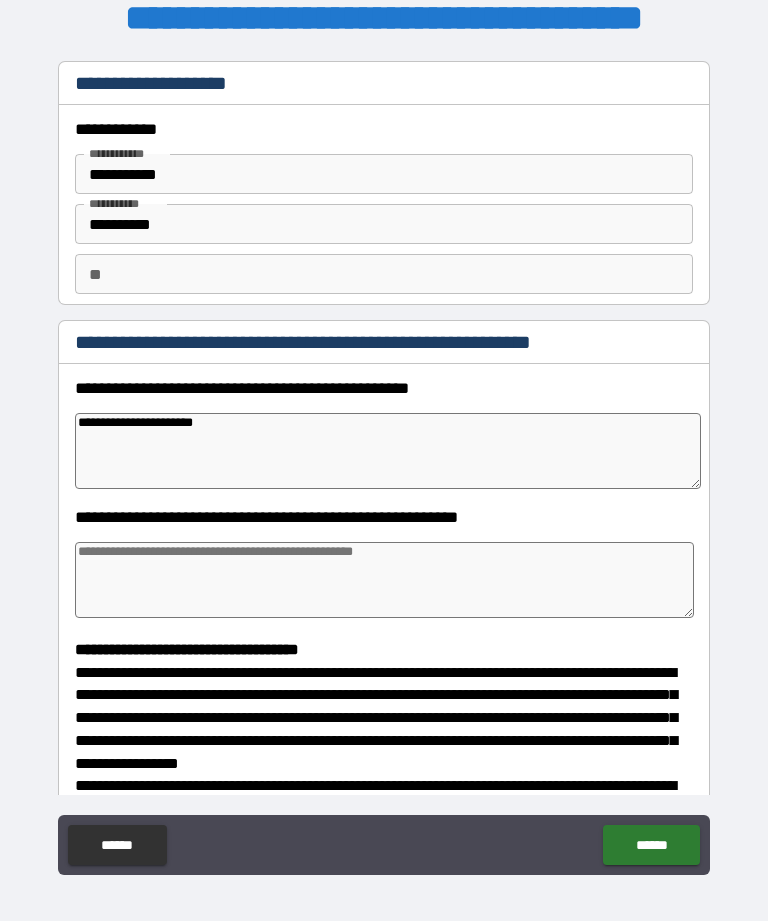type on "*" 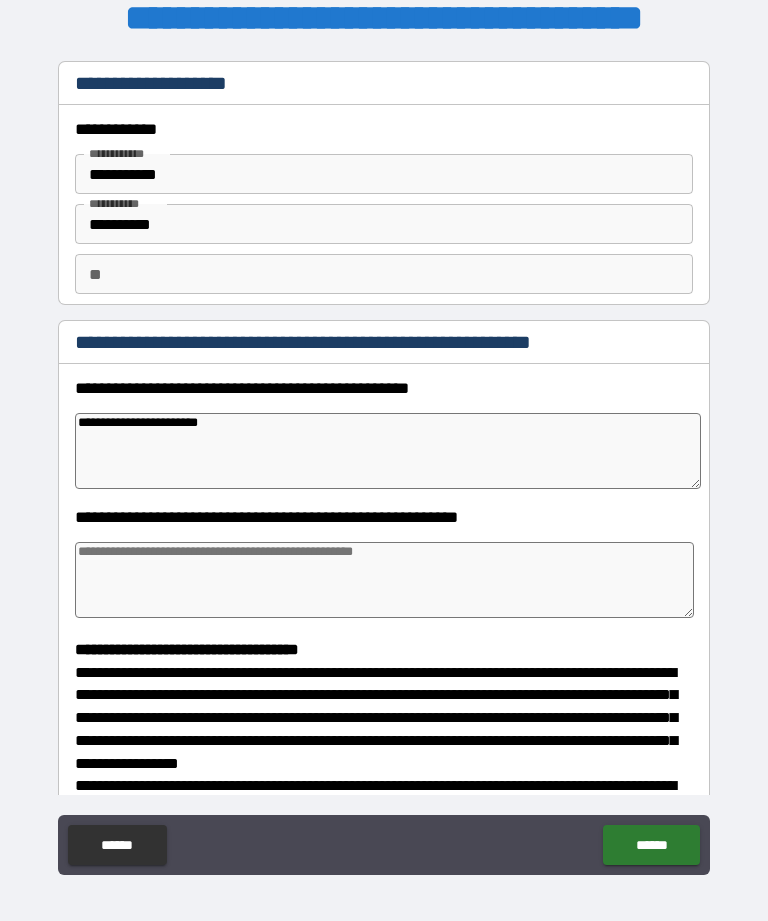 type on "*" 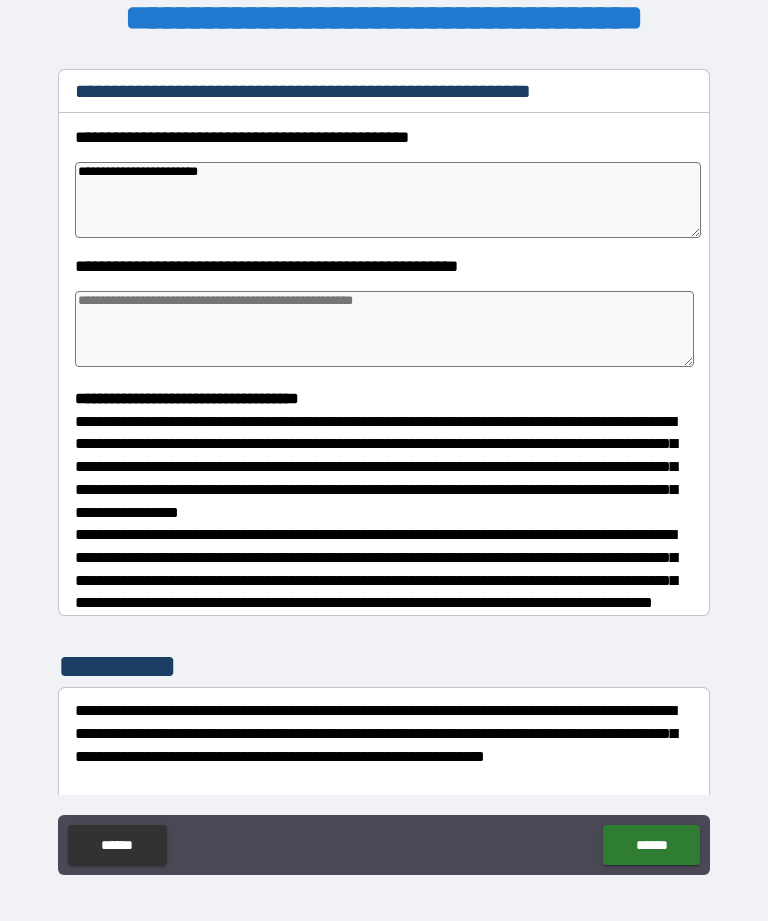 scroll, scrollTop: 252, scrollLeft: 0, axis: vertical 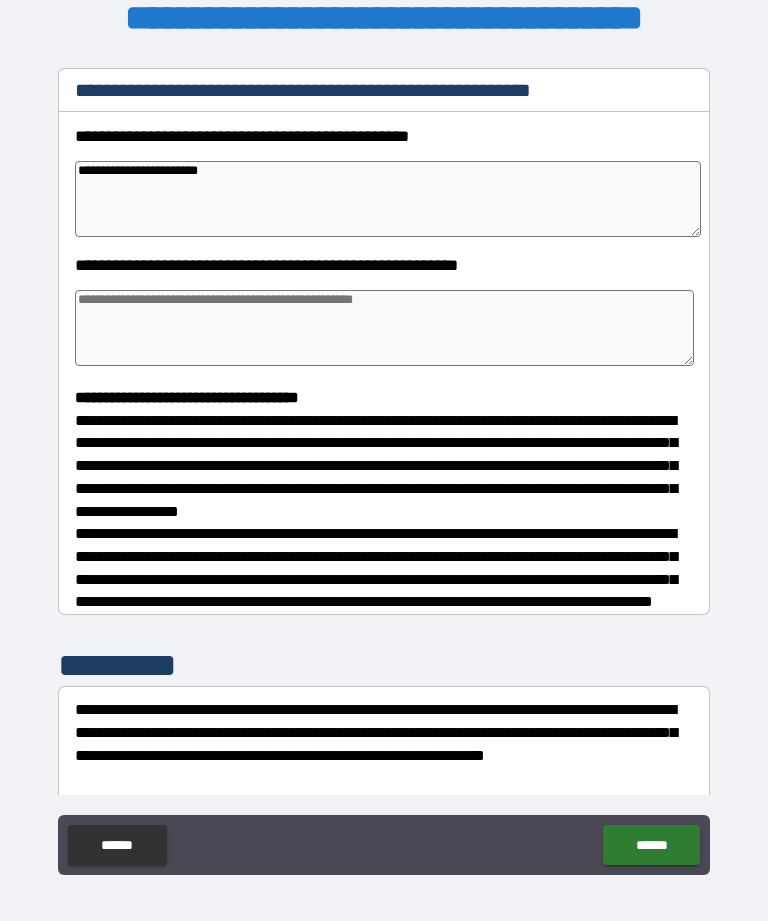 type on "**********" 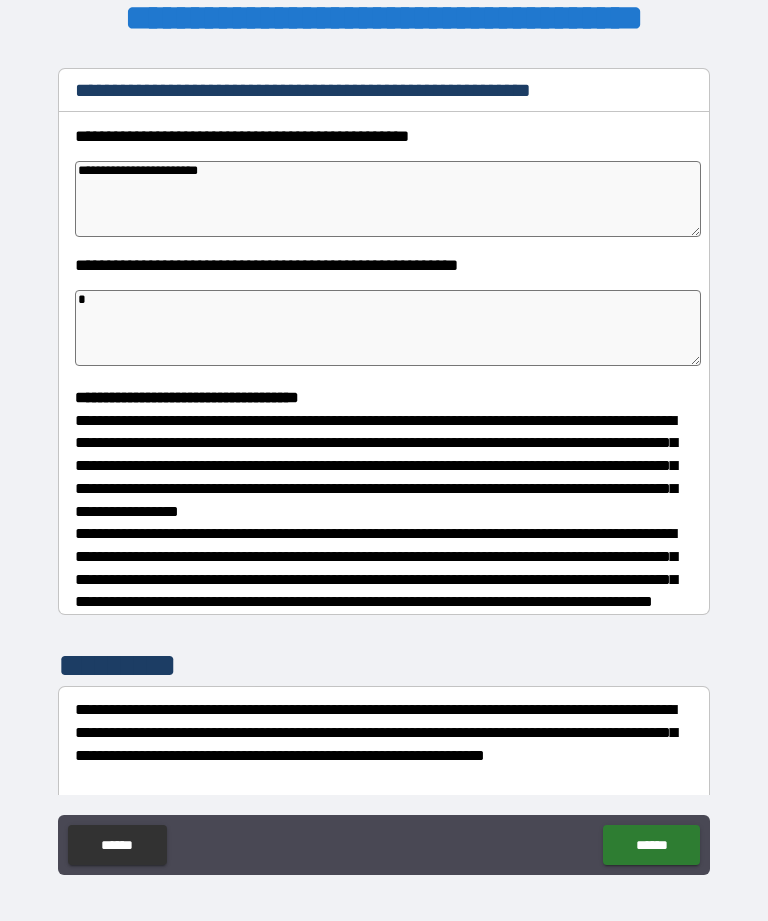 type on "*" 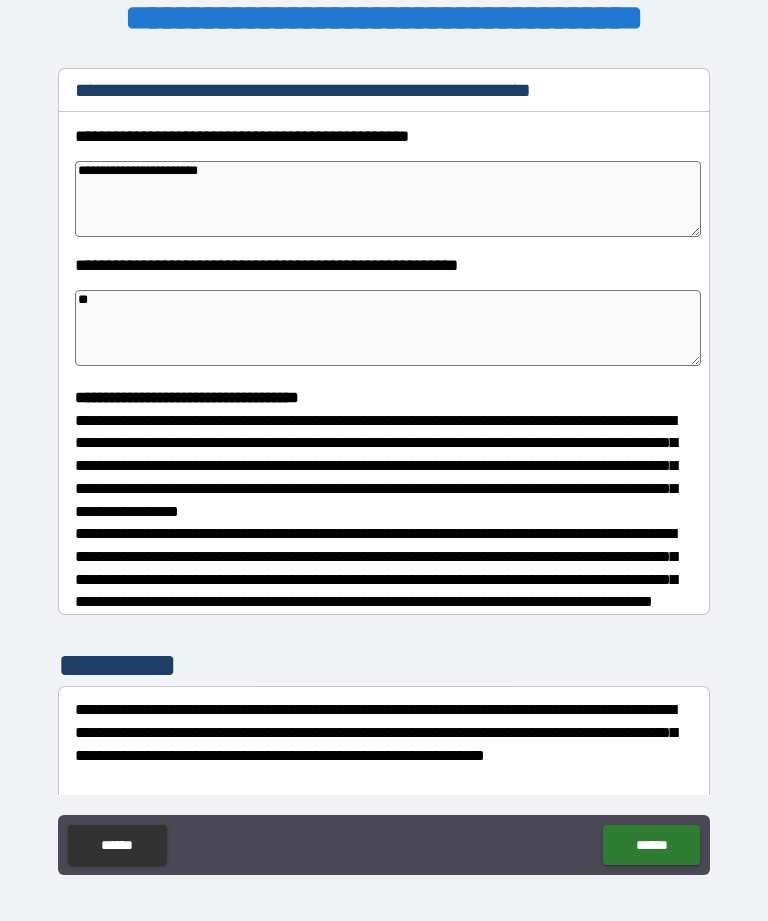 type on "*" 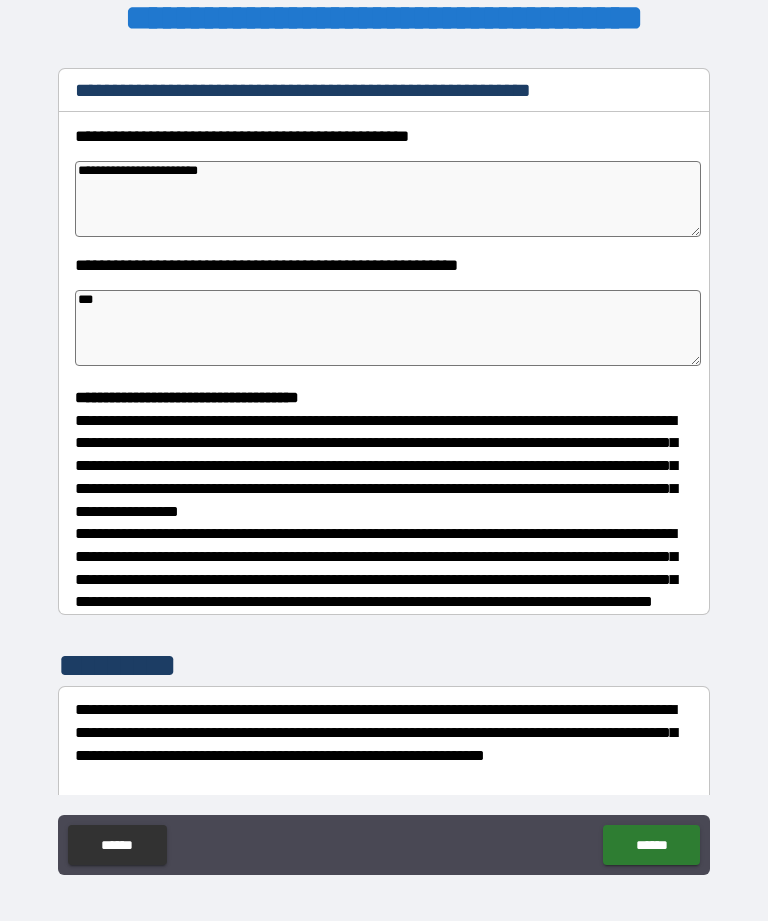 type on "*" 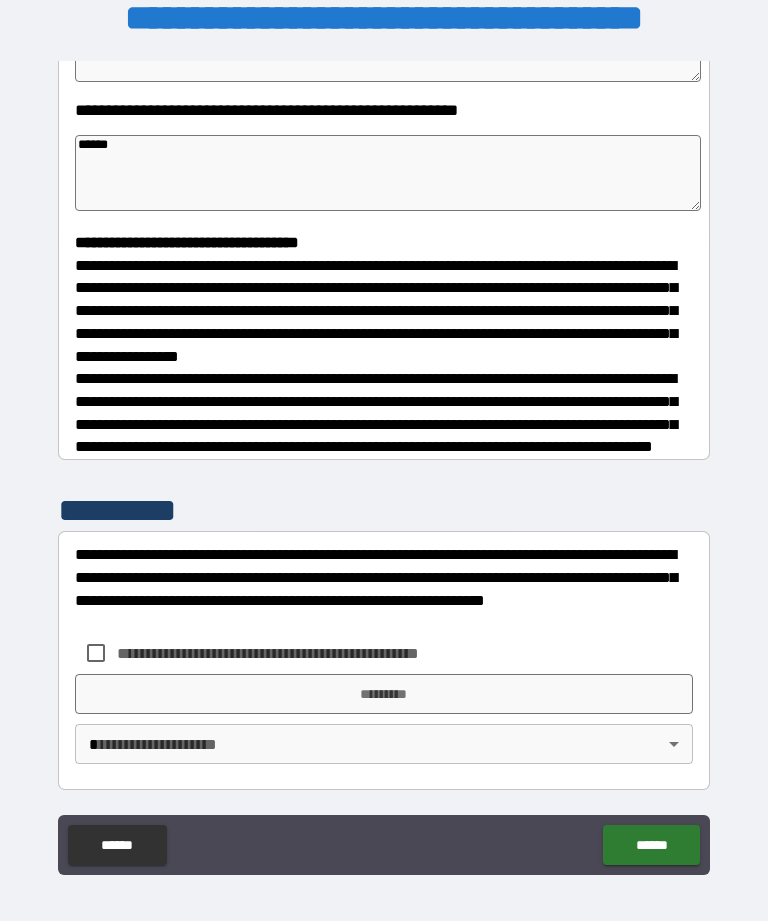 scroll, scrollTop: 422, scrollLeft: 0, axis: vertical 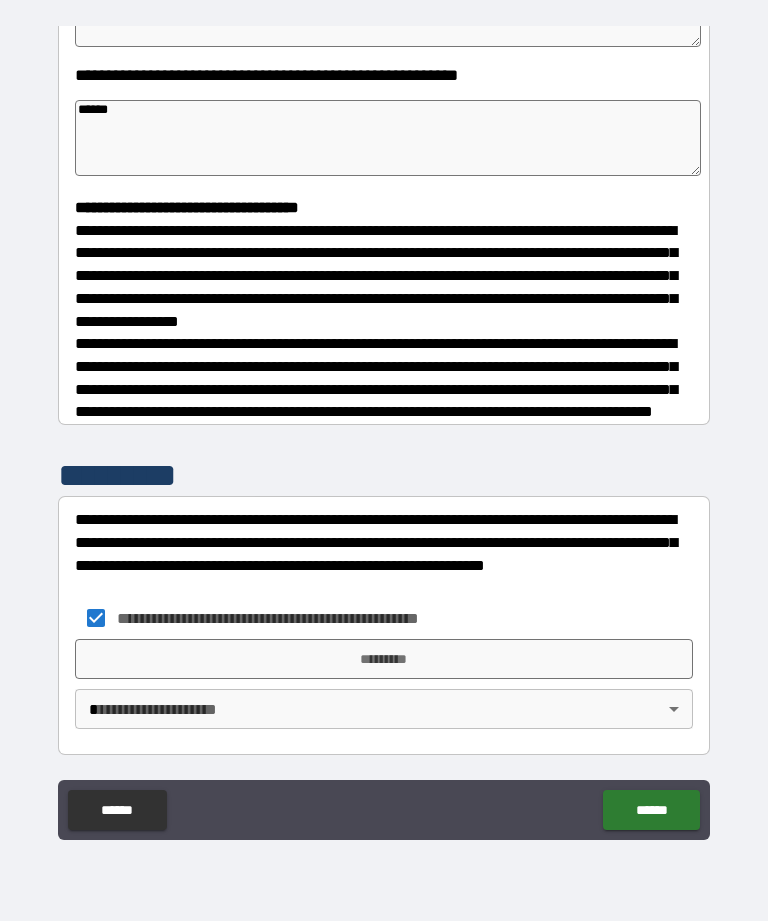 click on "*********" at bounding box center (384, 659) 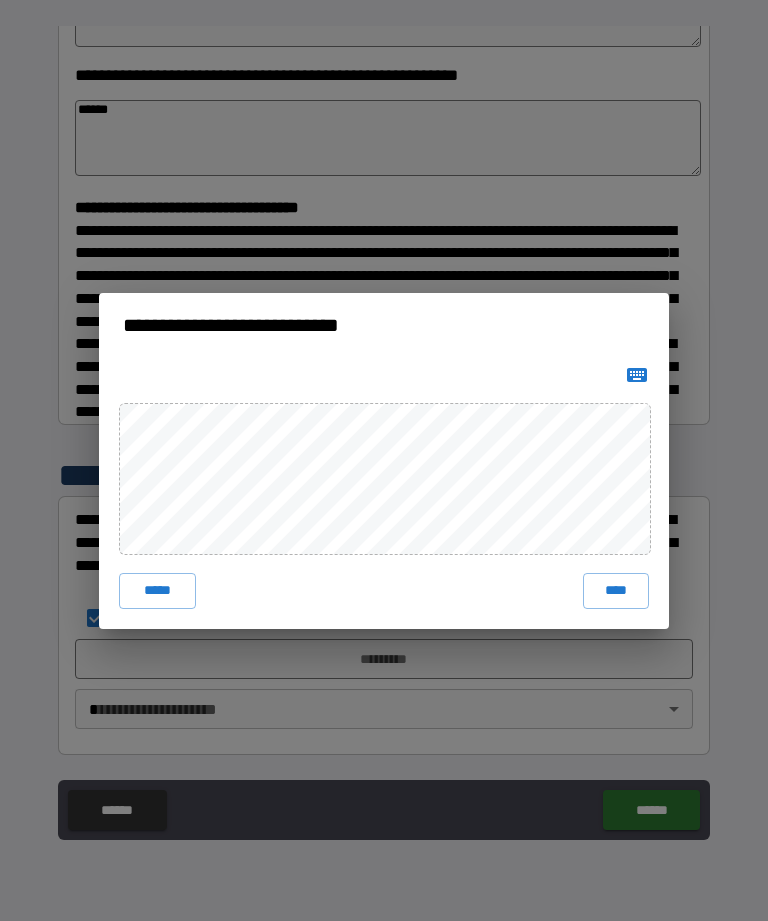 click on "**********" at bounding box center (384, 460) 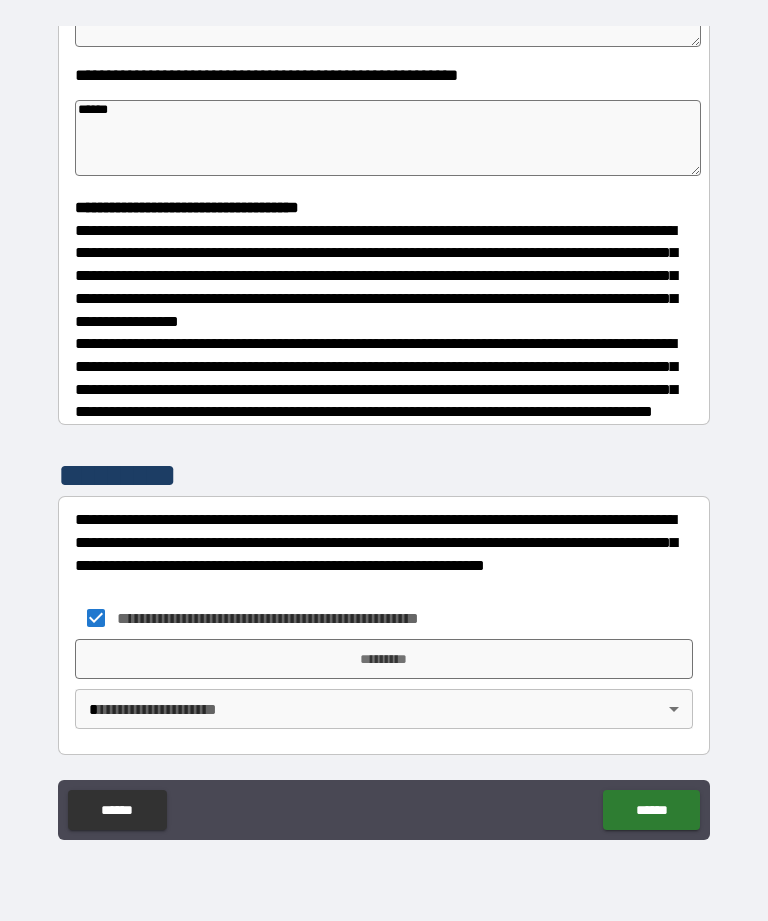 click on "**********" at bounding box center (384, 428) 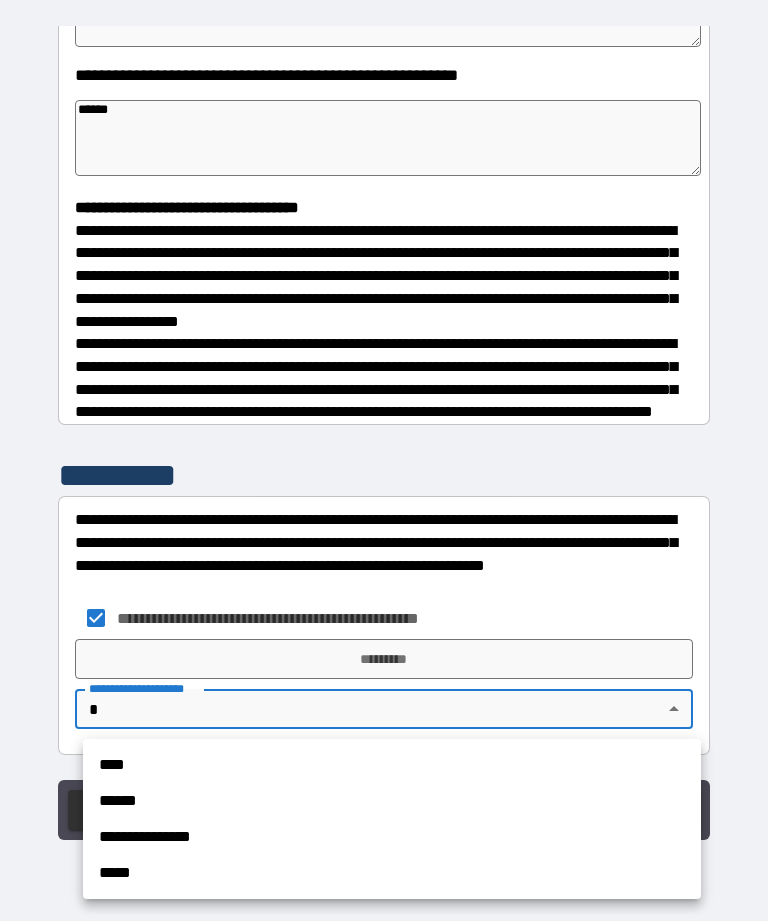click on "****" at bounding box center [392, 765] 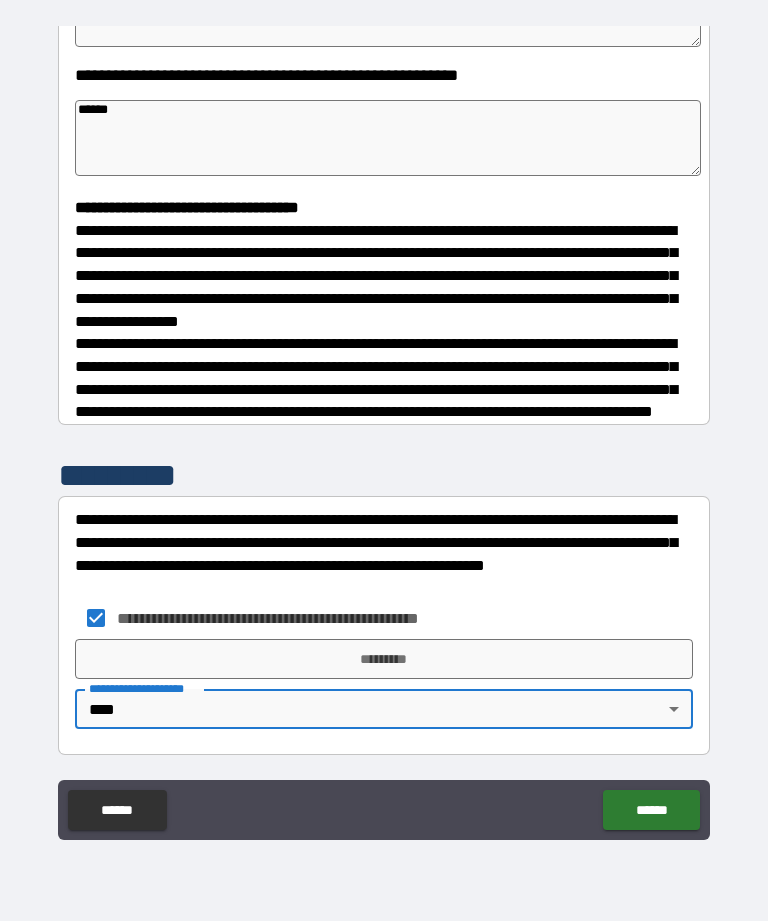 click on "*********" at bounding box center (384, 659) 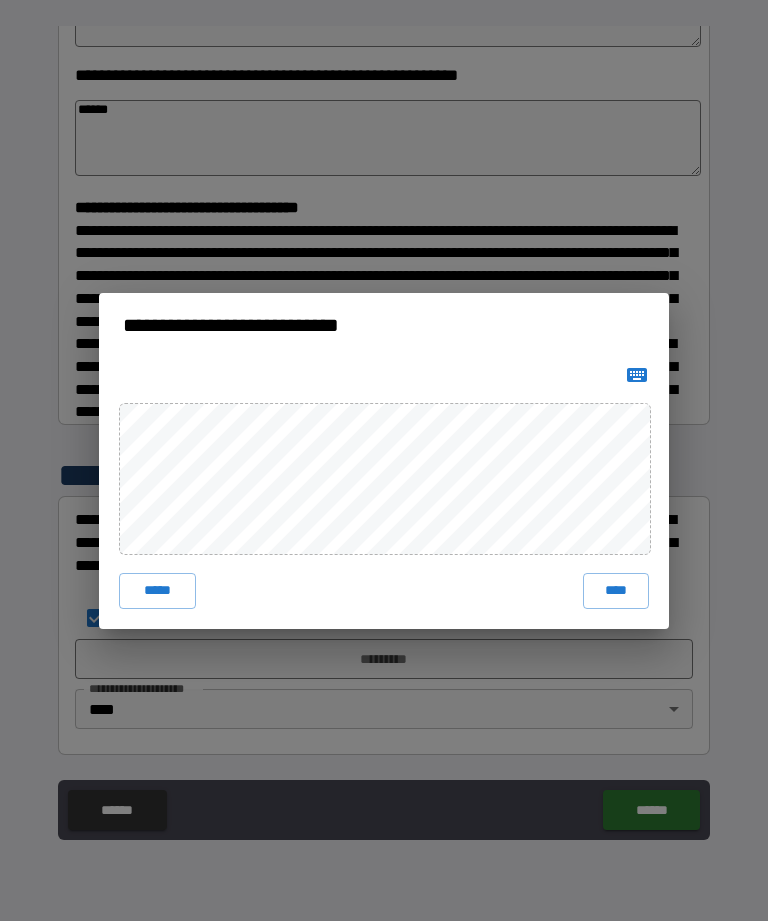 click on "***** ****" at bounding box center [384, 591] 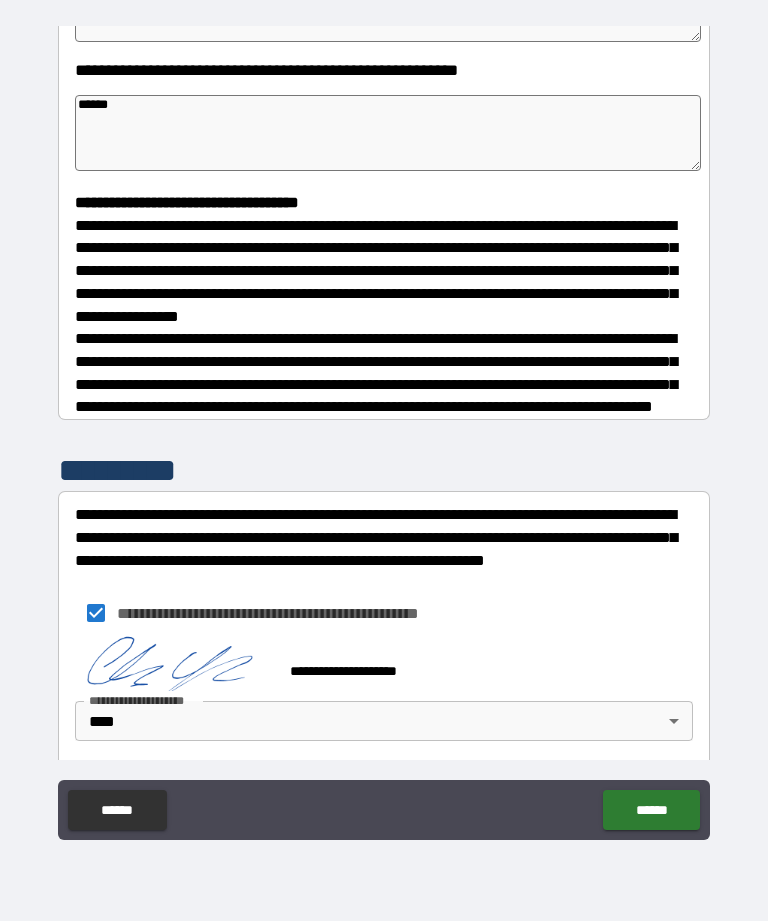 click on "******" at bounding box center (651, 810) 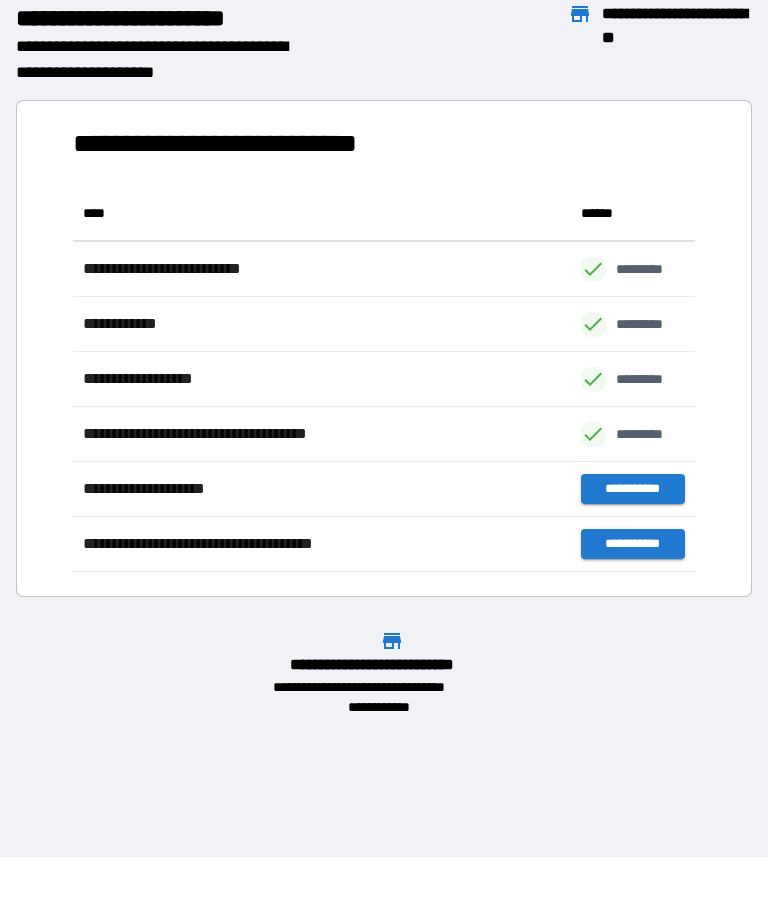 scroll, scrollTop: 386, scrollLeft: 622, axis: both 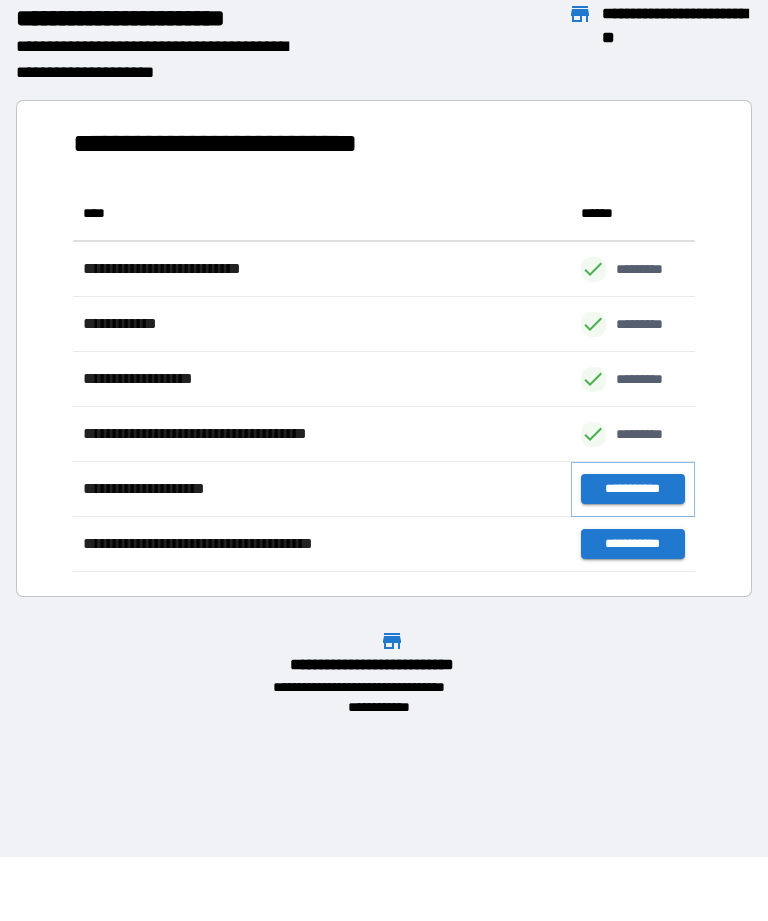click on "**********" at bounding box center [633, 489] 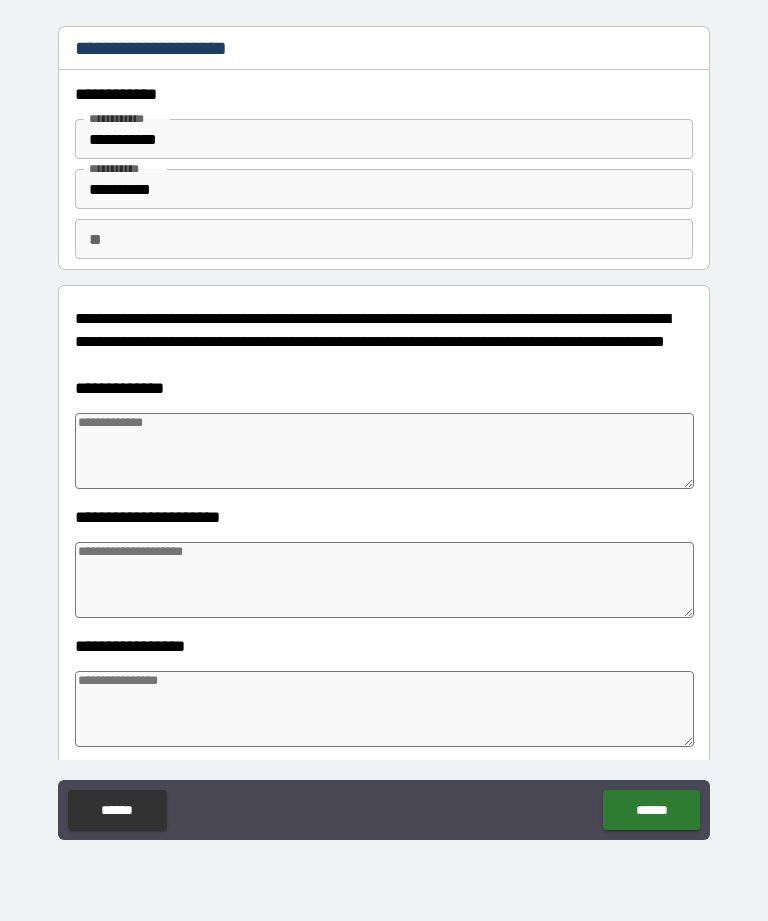 click at bounding box center [384, 451] 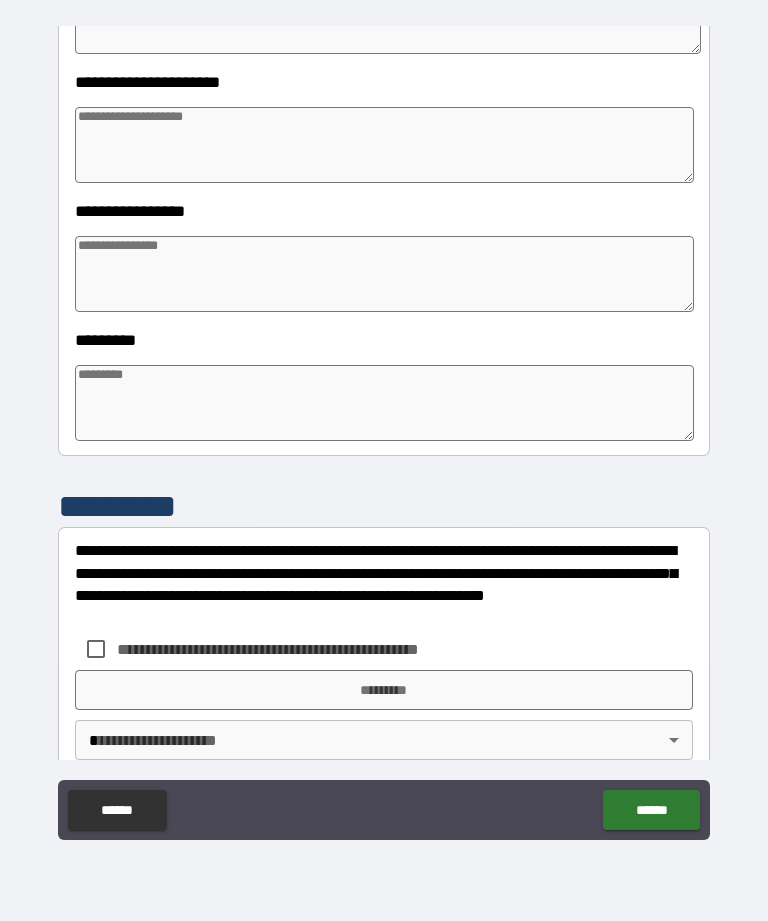 scroll, scrollTop: 439, scrollLeft: 0, axis: vertical 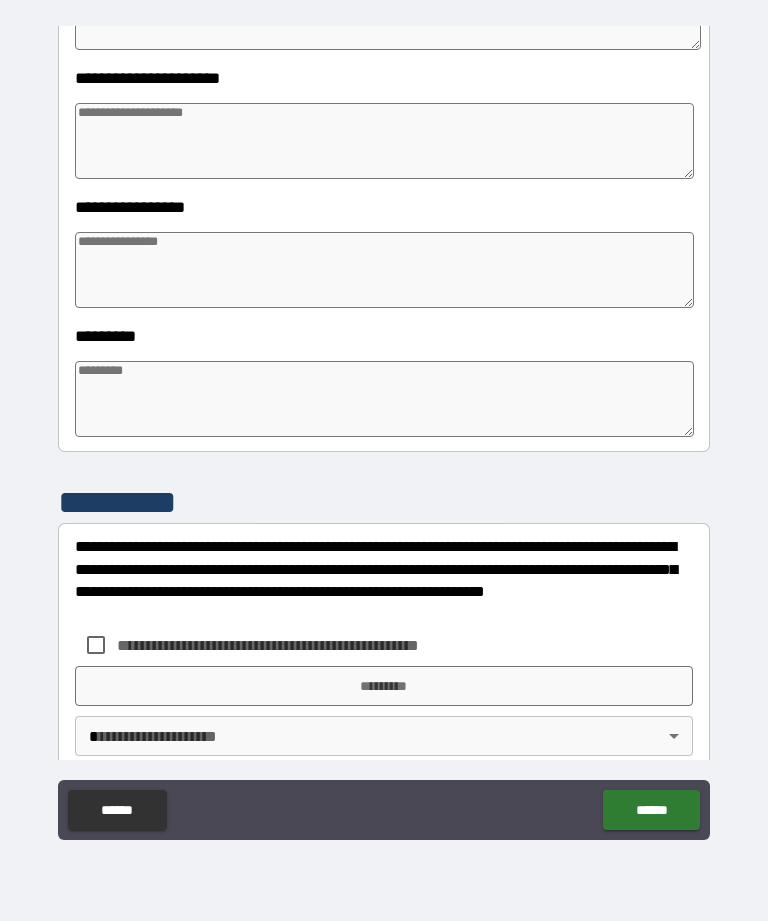 click at bounding box center [384, 399] 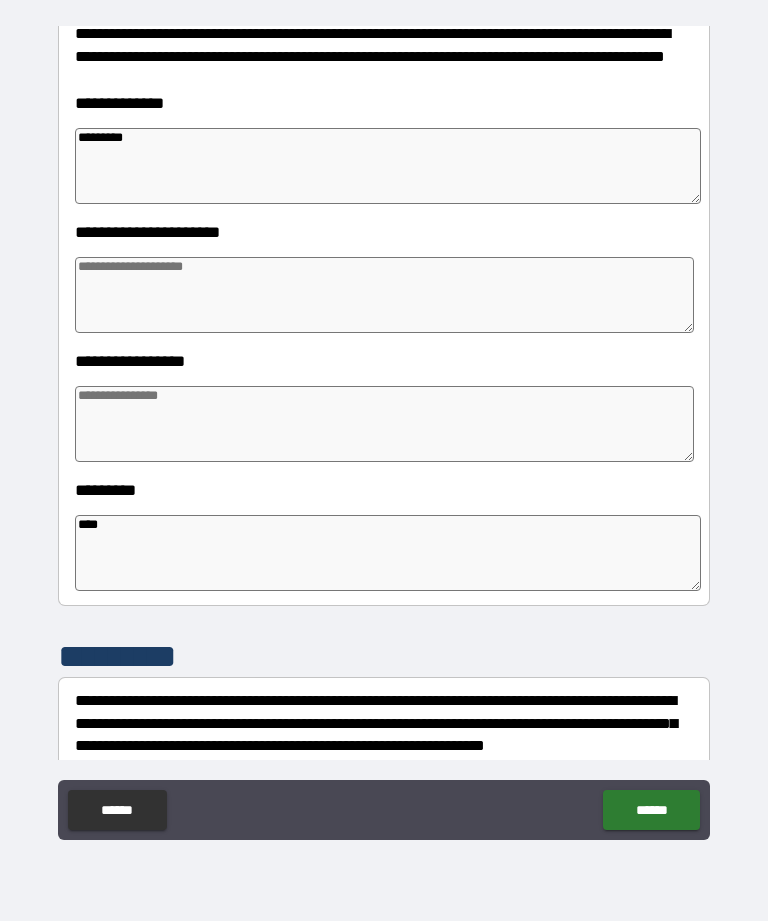 scroll, scrollTop: 248, scrollLeft: 0, axis: vertical 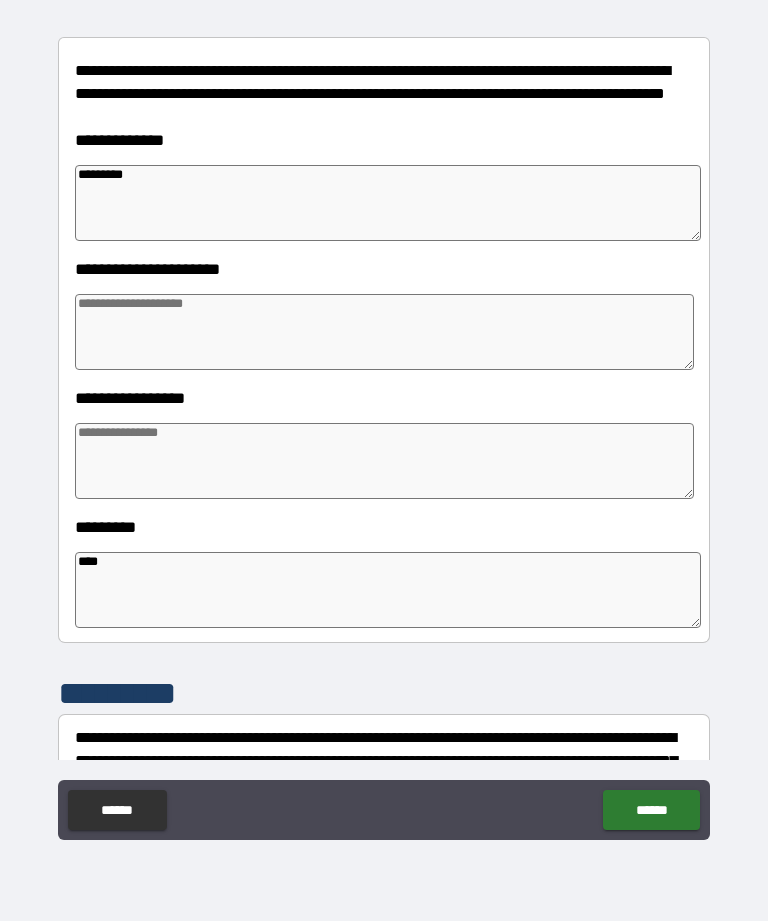 click at bounding box center [384, 332] 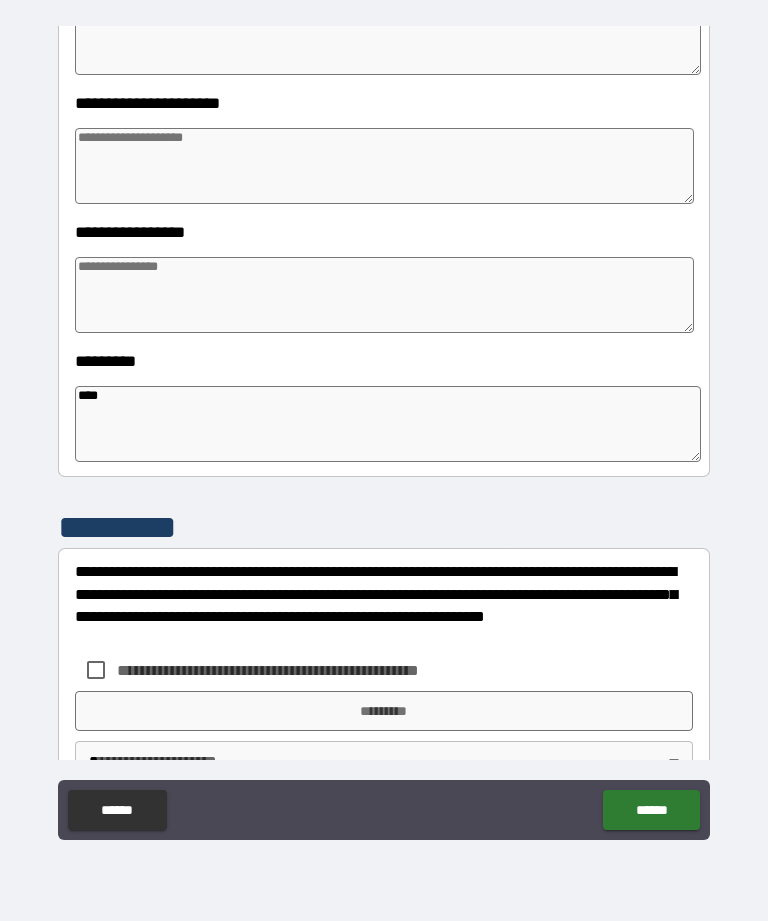 scroll, scrollTop: 419, scrollLeft: 0, axis: vertical 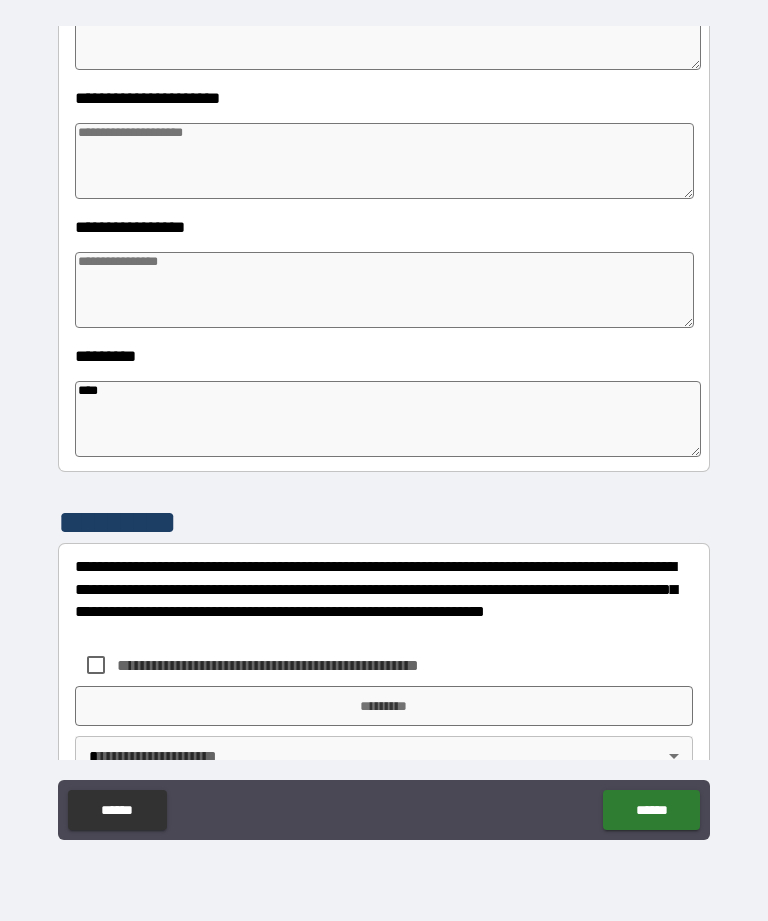 click at bounding box center [384, 290] 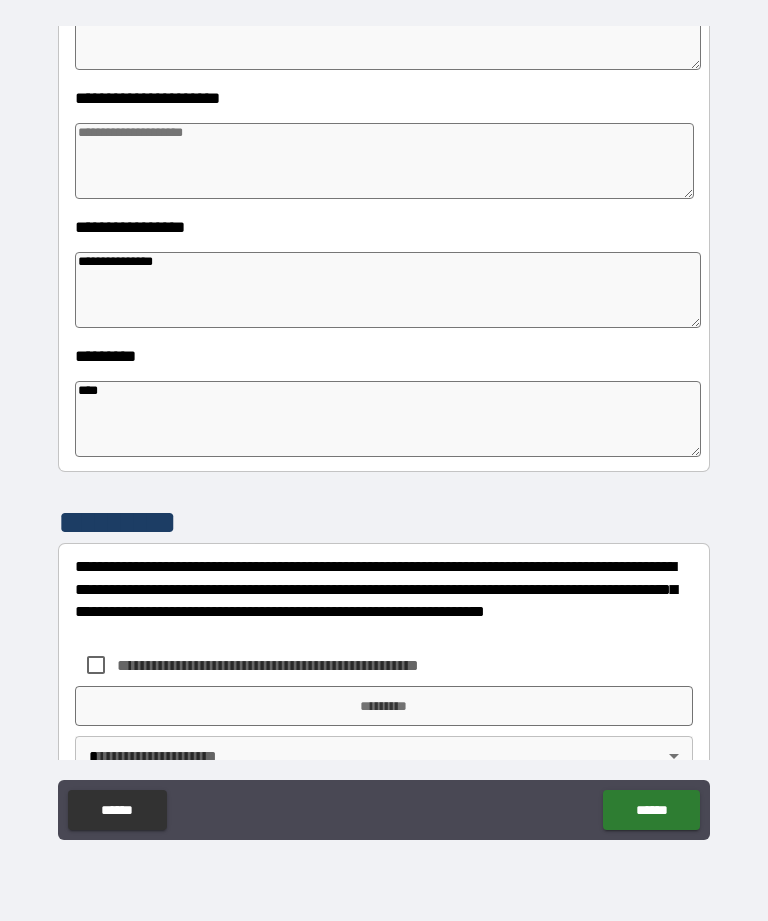 scroll, scrollTop: 418, scrollLeft: 0, axis: vertical 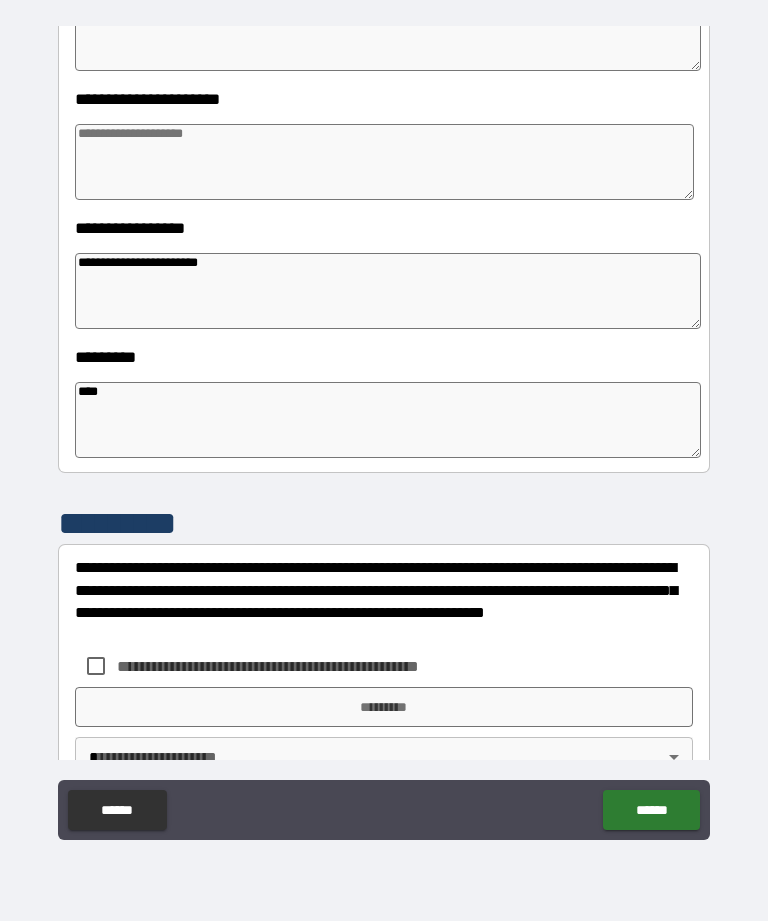 click on "****" at bounding box center [388, 420] 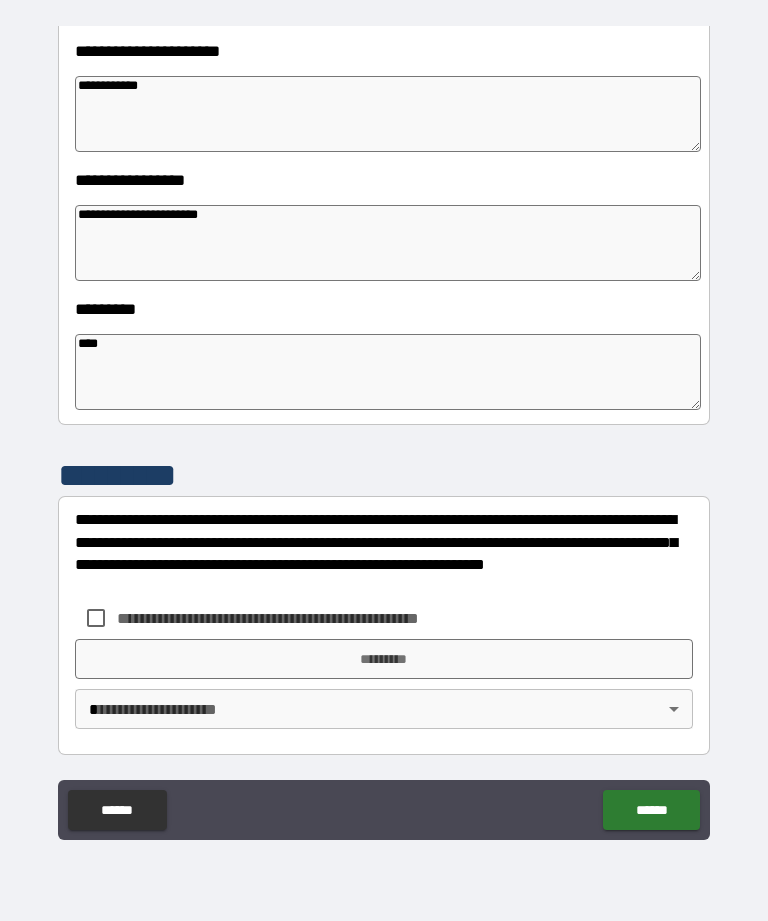 scroll, scrollTop: 466, scrollLeft: 0, axis: vertical 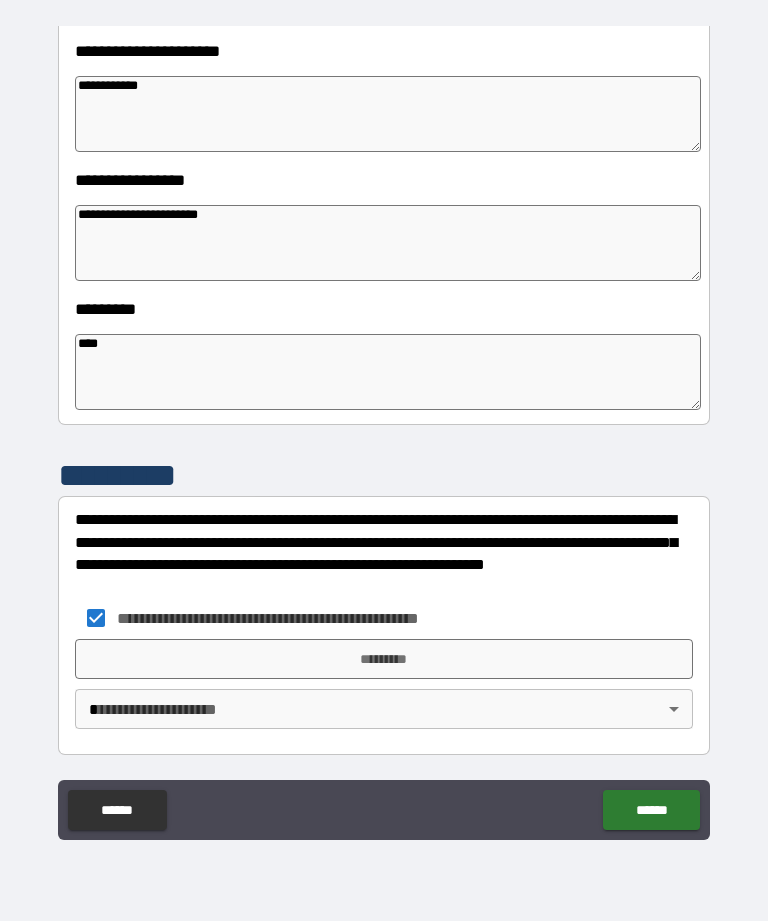 click on "**********" at bounding box center (384, 428) 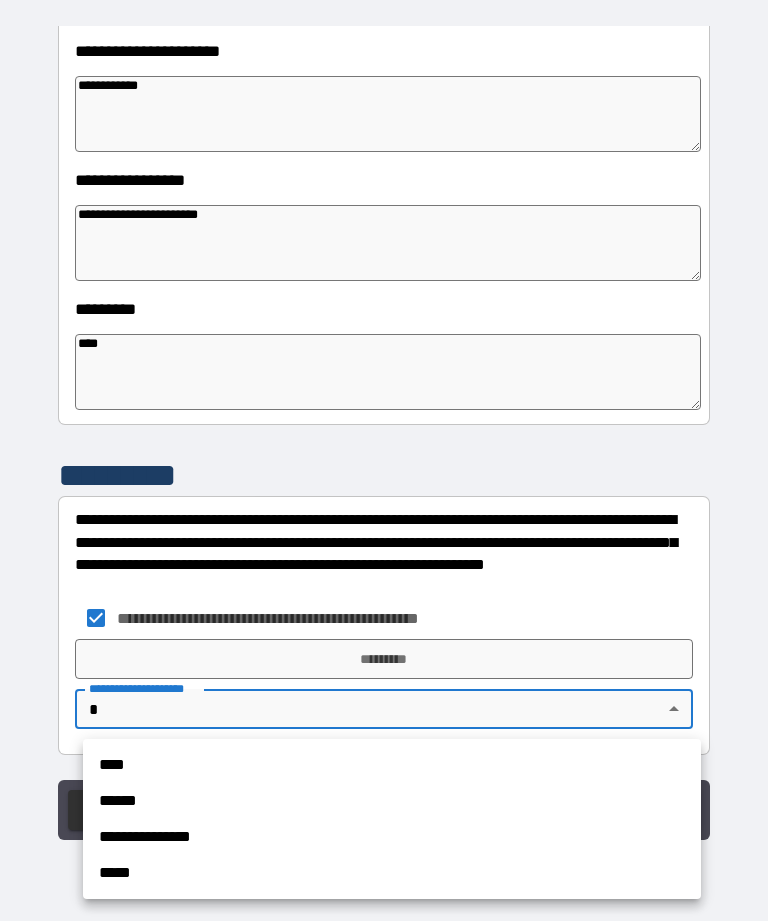click on "****" at bounding box center (392, 765) 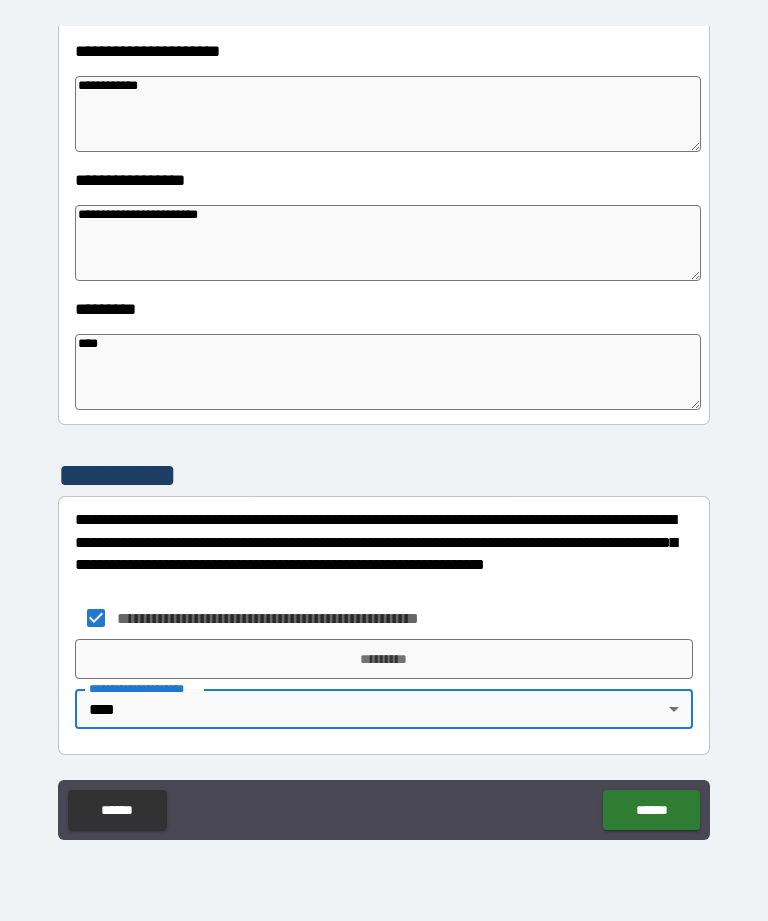 click on "*********" at bounding box center [384, 659] 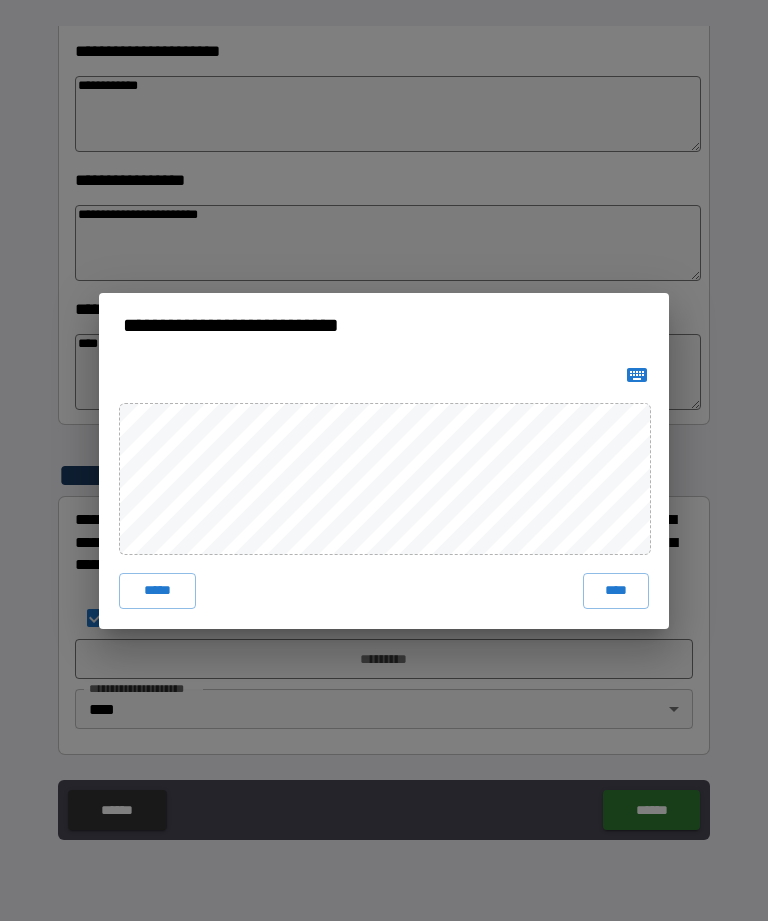click on "****" at bounding box center [616, 591] 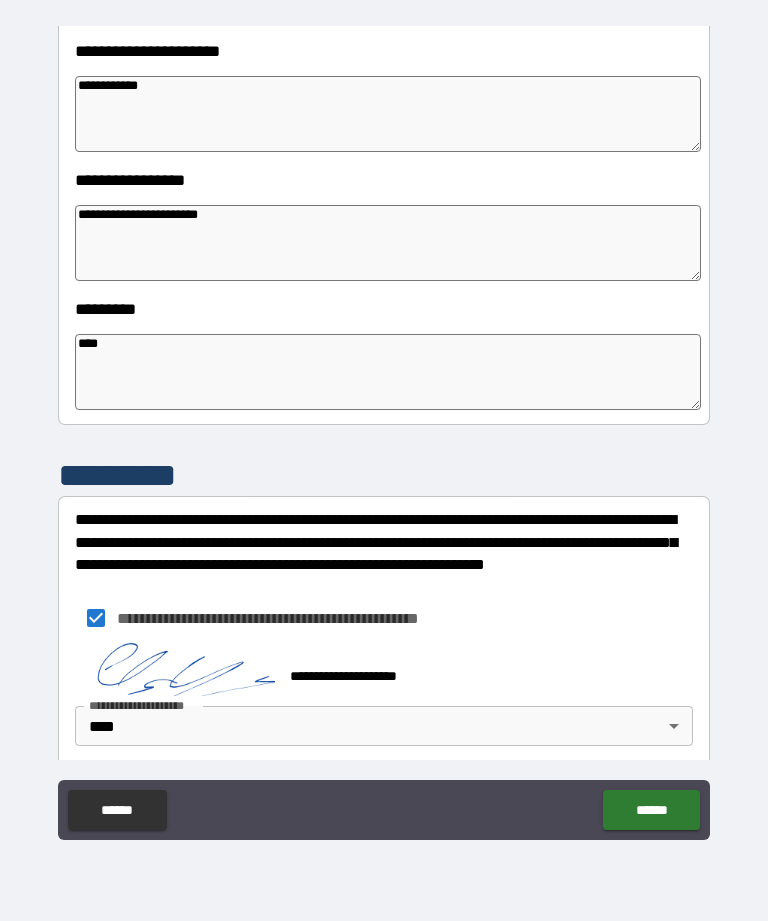 click on "******" at bounding box center (651, 810) 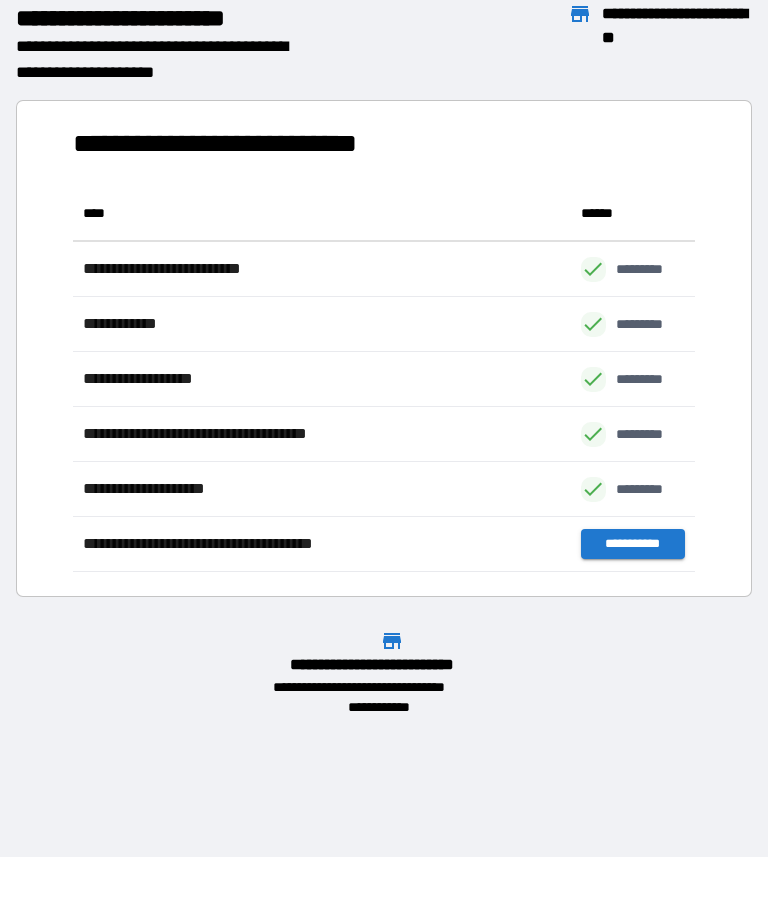 scroll, scrollTop: 1, scrollLeft: 1, axis: both 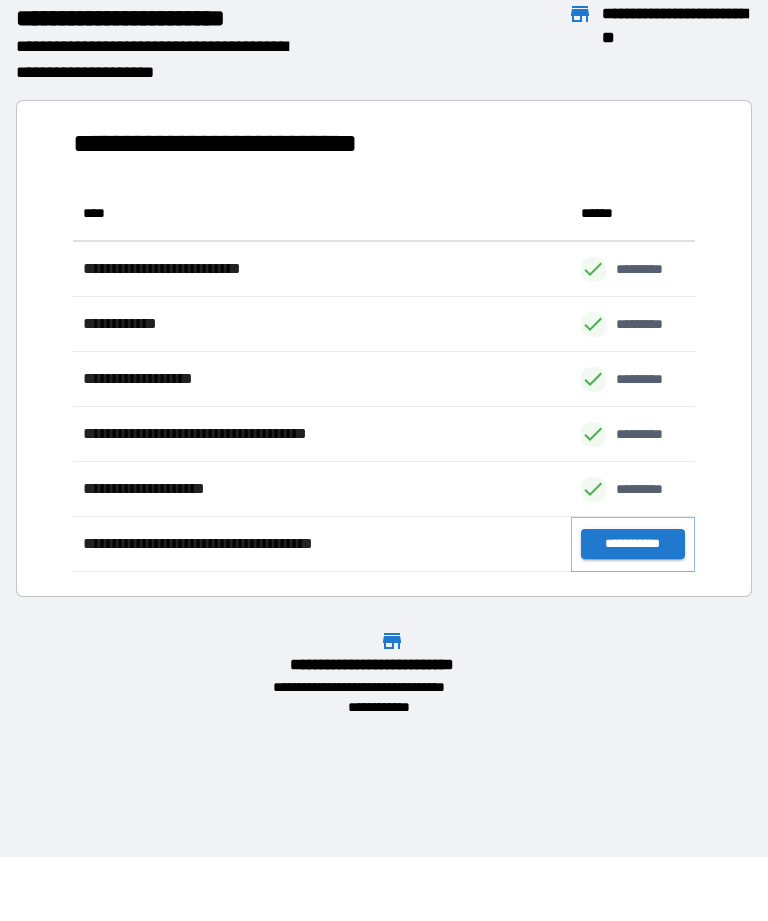 click on "**********" at bounding box center (633, 544) 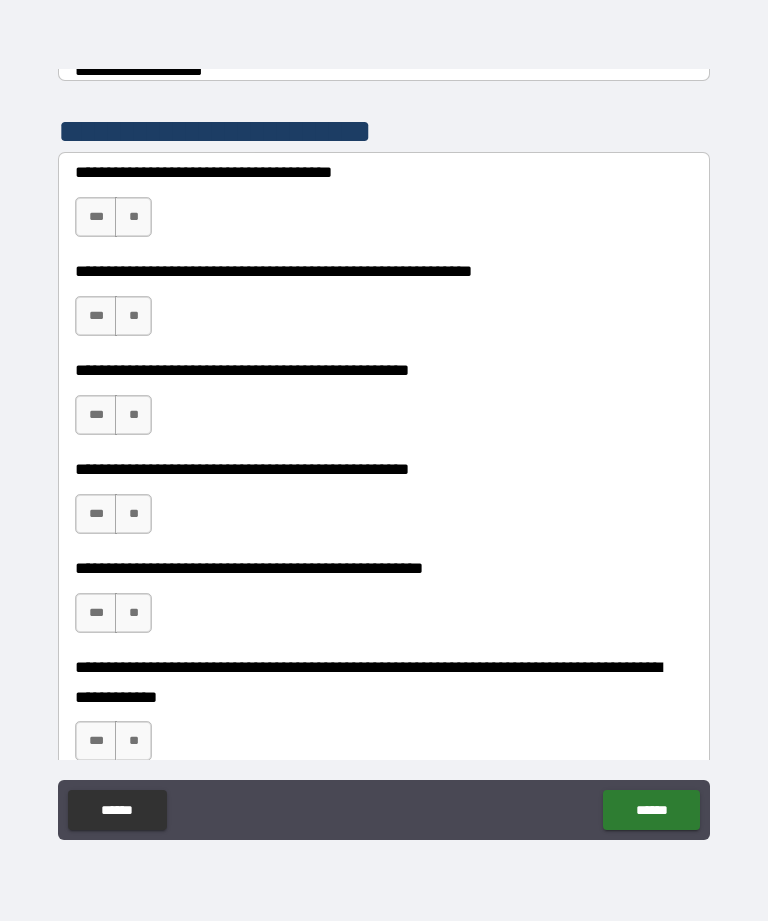 scroll, scrollTop: 400, scrollLeft: 0, axis: vertical 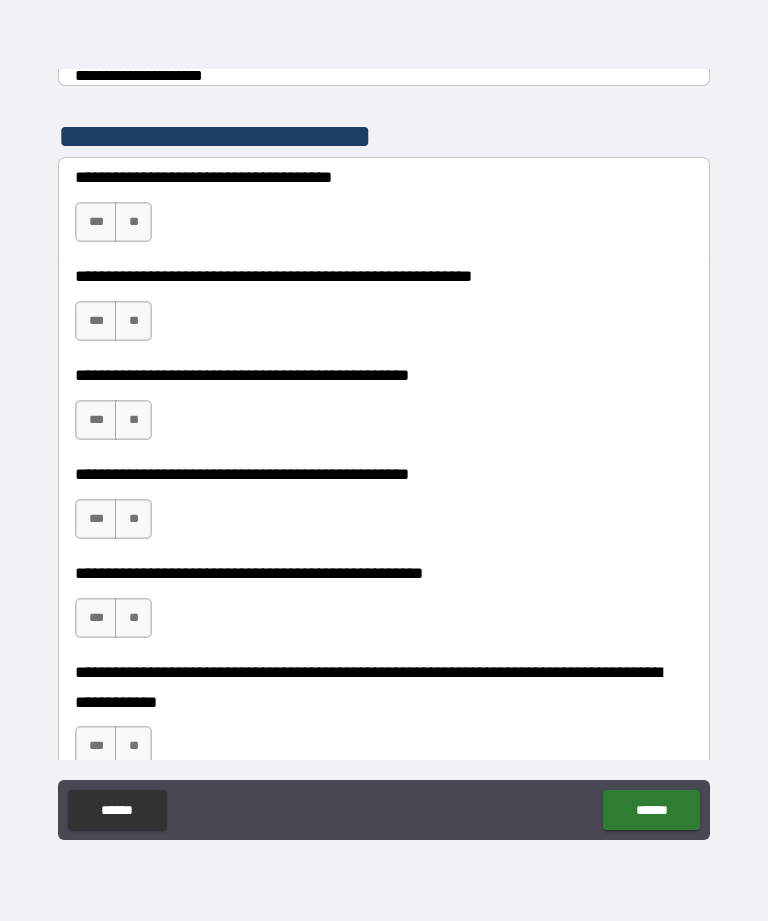 click on "**" at bounding box center [133, 222] 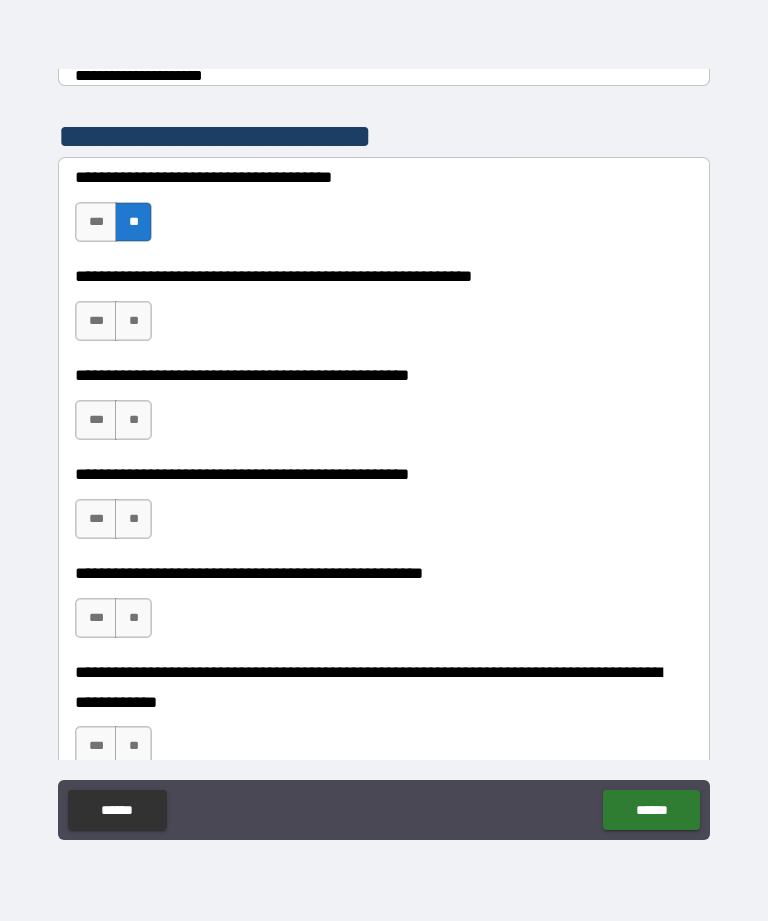 click on "***" at bounding box center (96, 222) 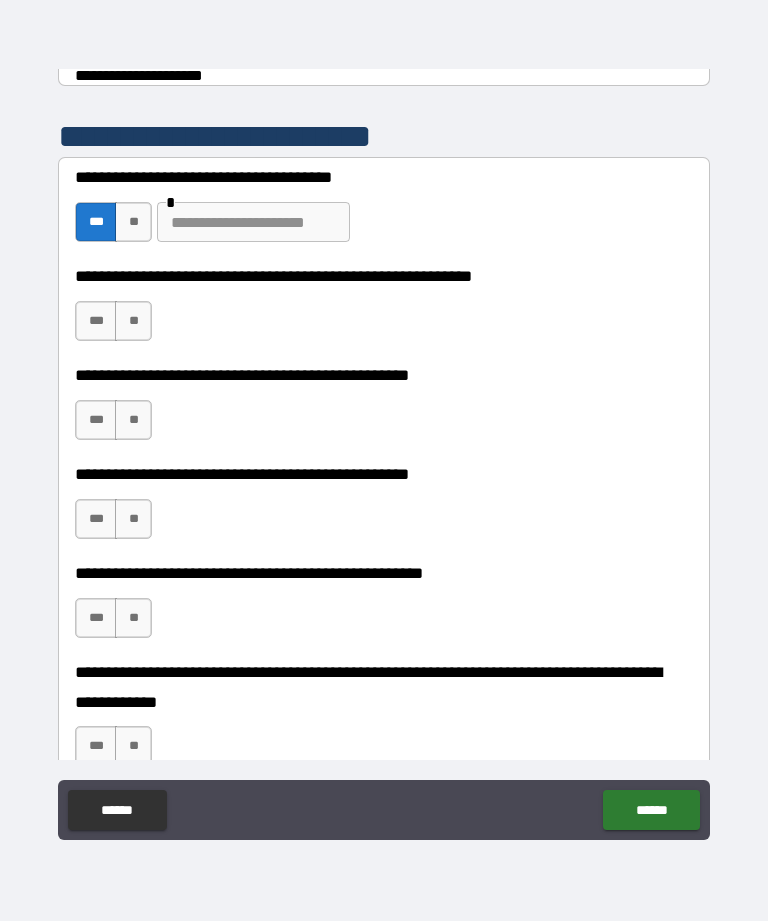 click on "**" at bounding box center [133, 222] 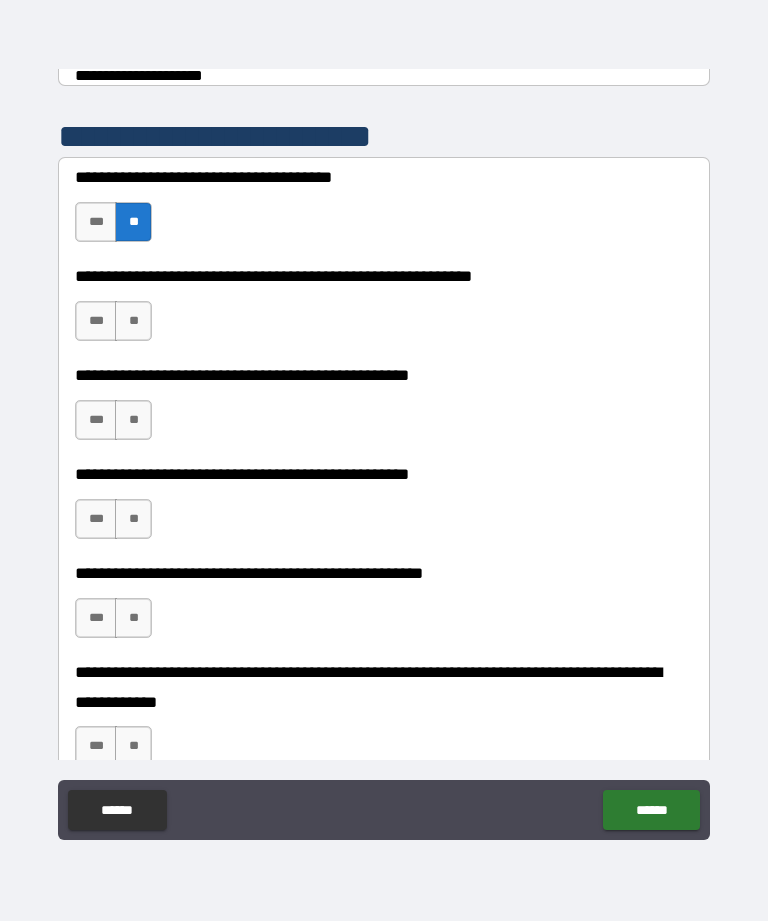click on "**" at bounding box center (133, 321) 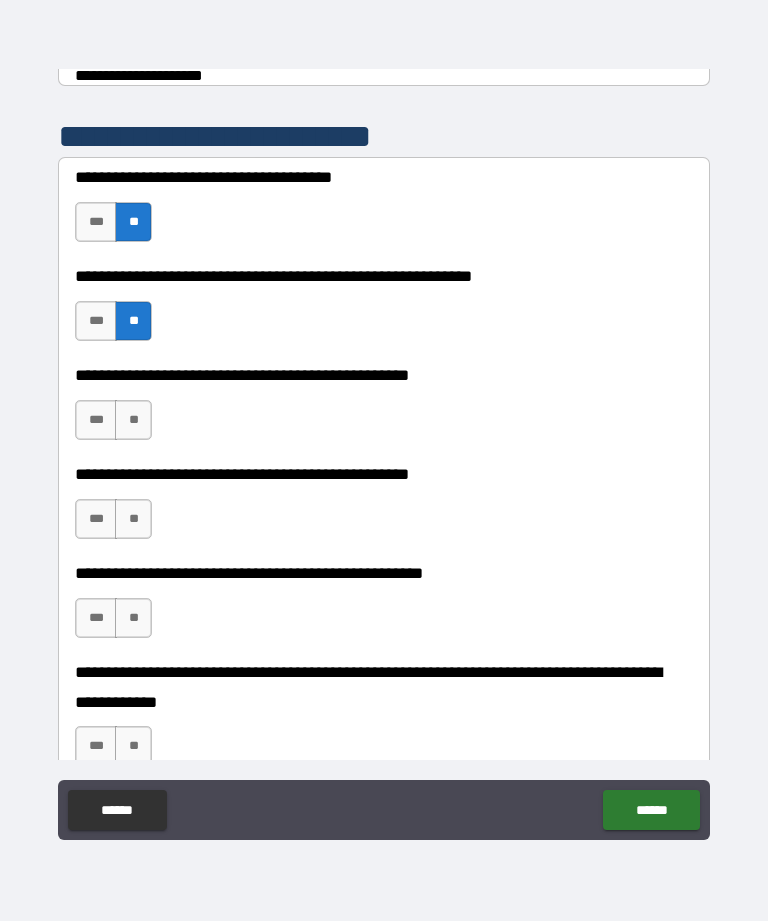 click on "**" at bounding box center (133, 420) 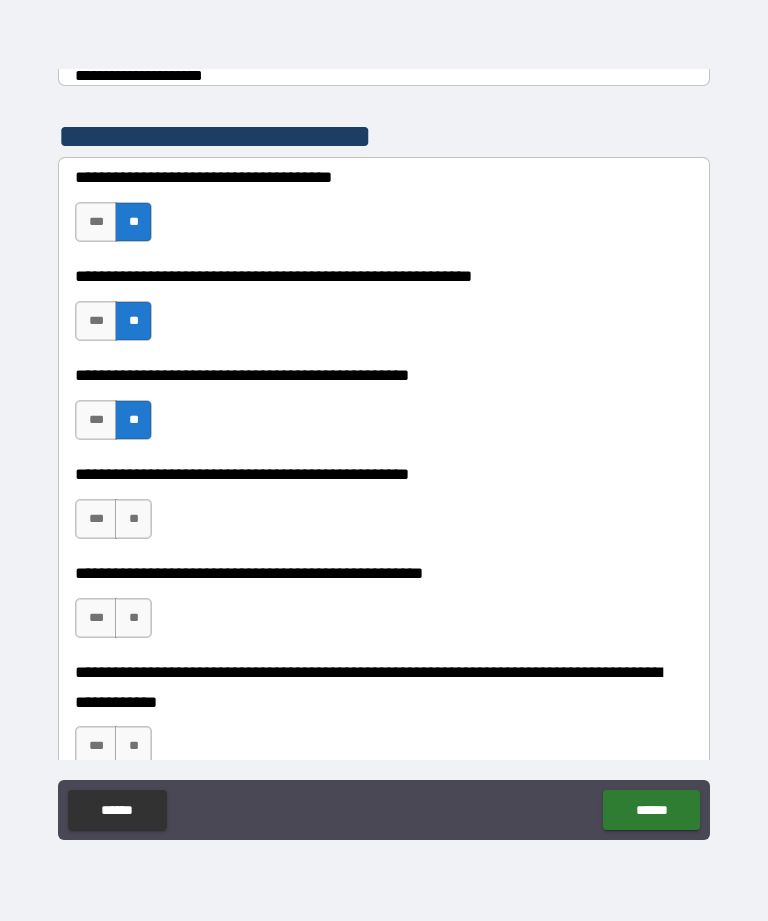 click on "***" at bounding box center [96, 420] 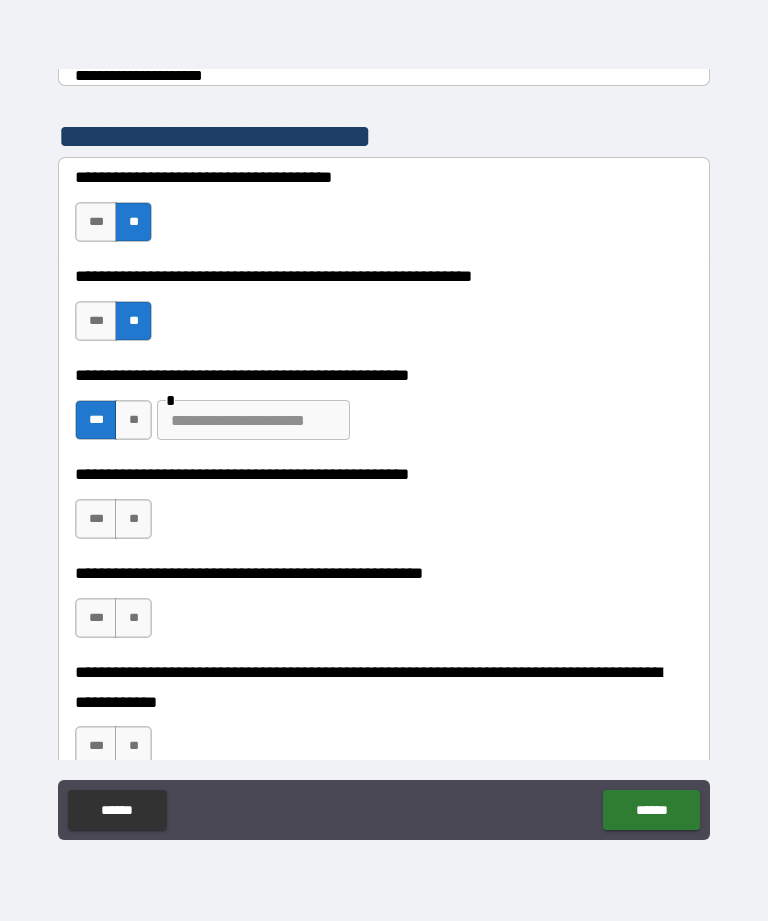click on "**" at bounding box center (133, 519) 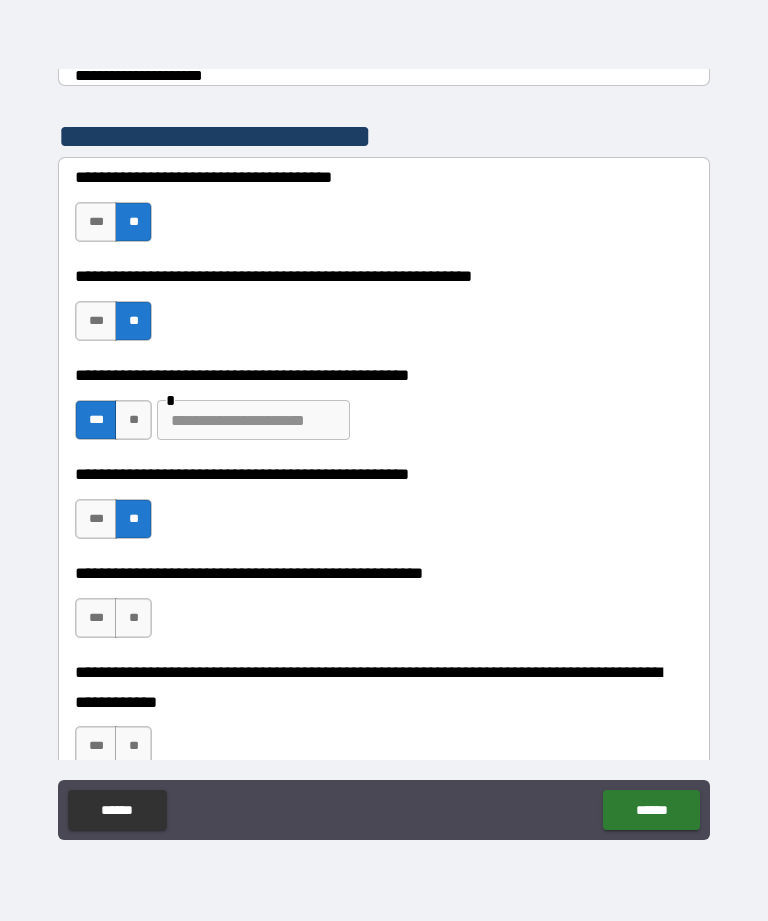 click on "**" at bounding box center (133, 618) 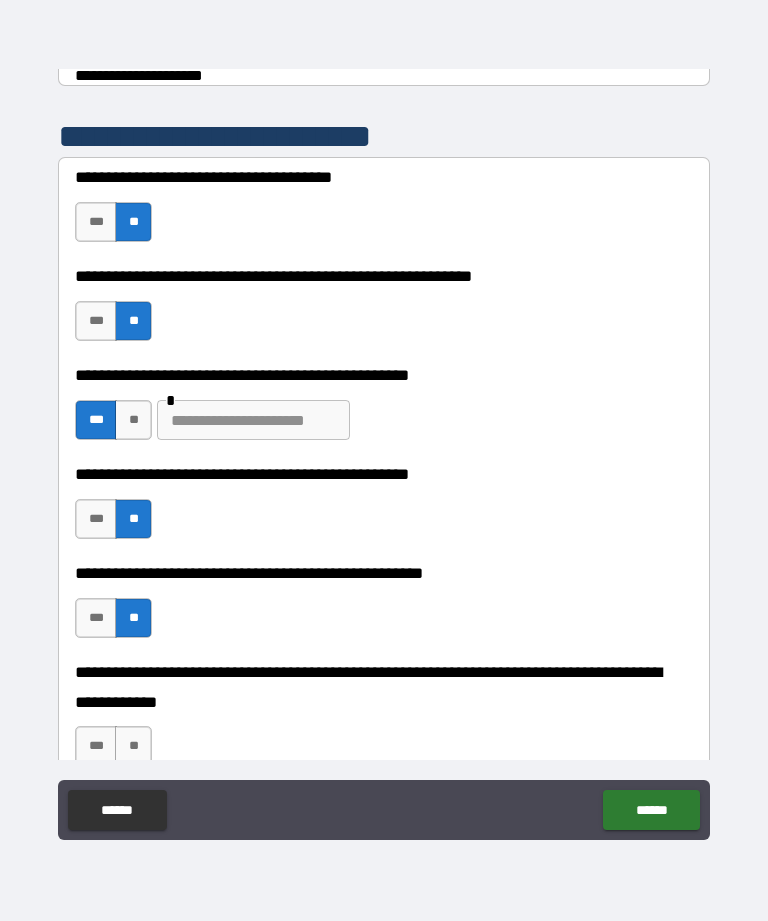 click on "**" at bounding box center [133, 420] 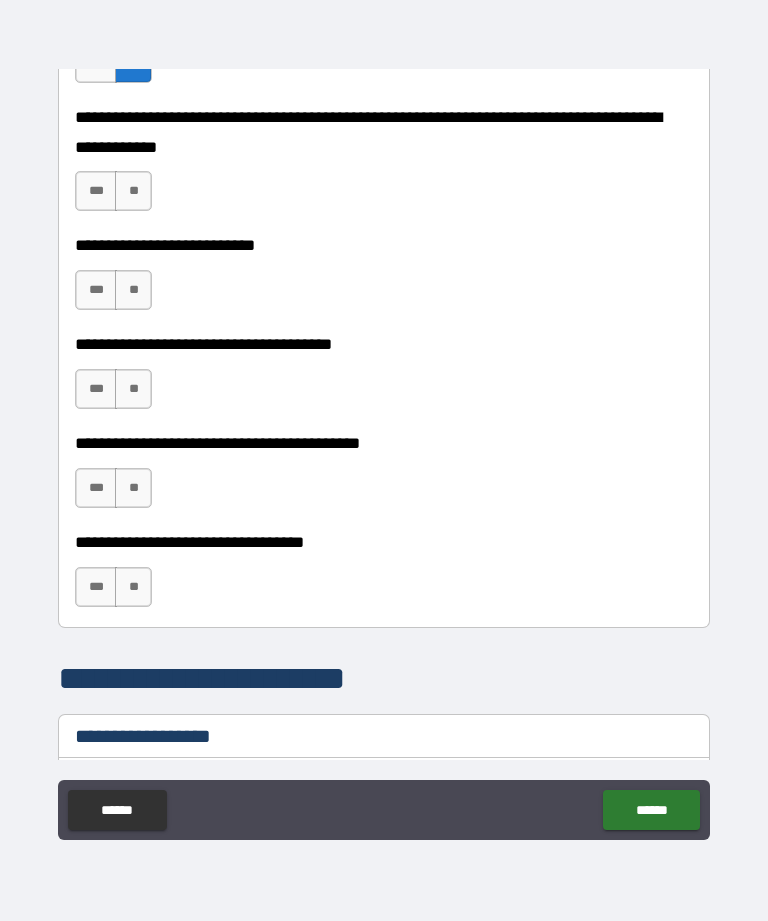 scroll, scrollTop: 957, scrollLeft: 0, axis: vertical 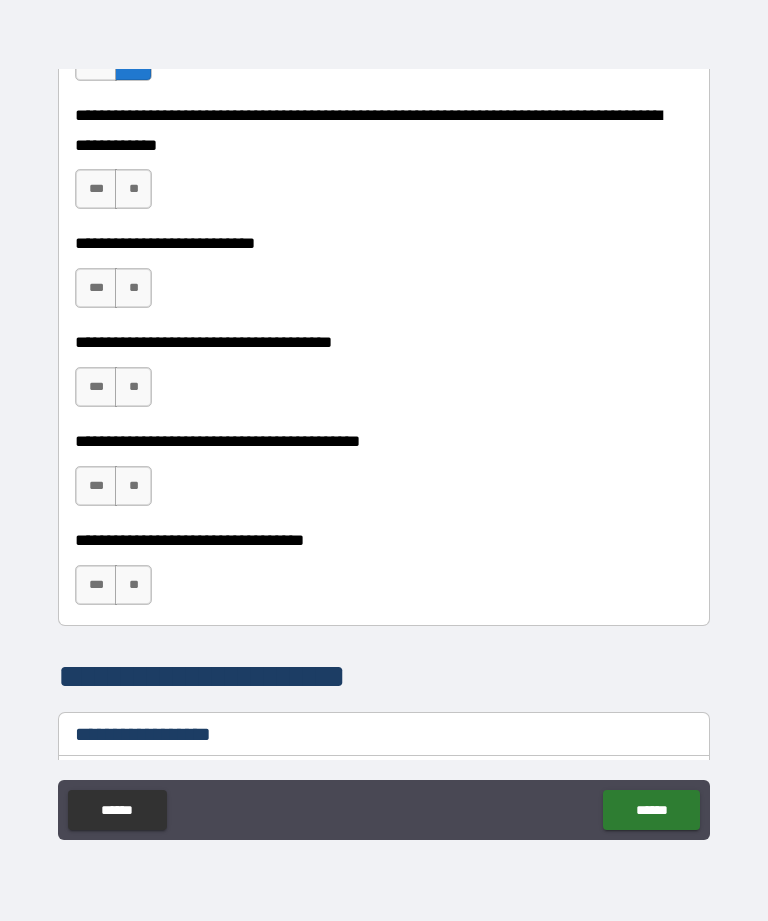 click on "**" at bounding box center [133, 189] 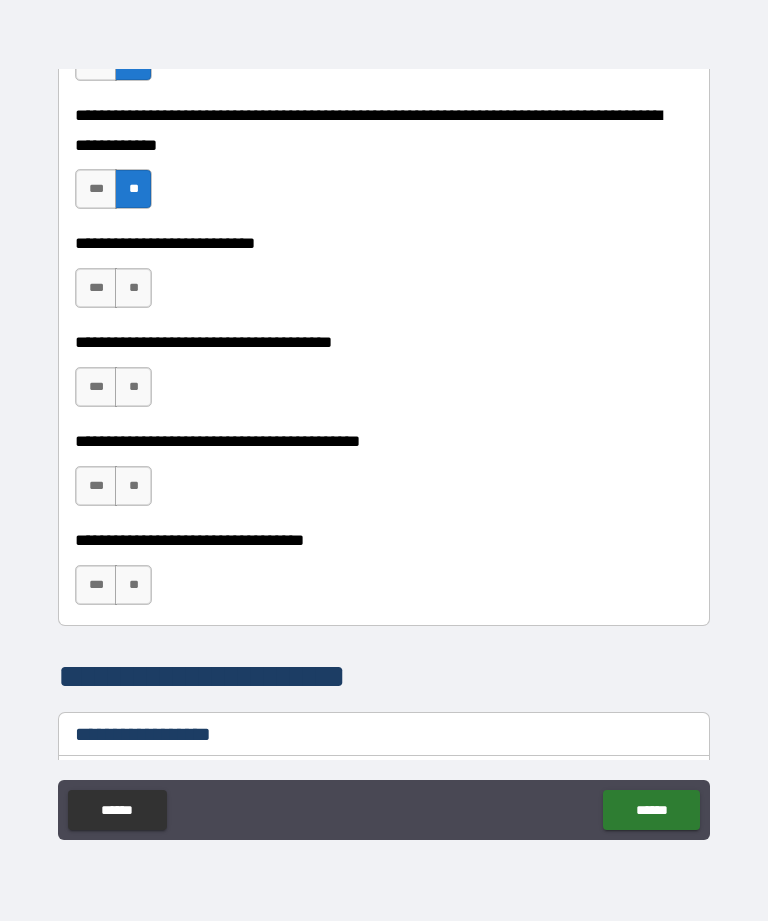 click on "**" at bounding box center (133, 288) 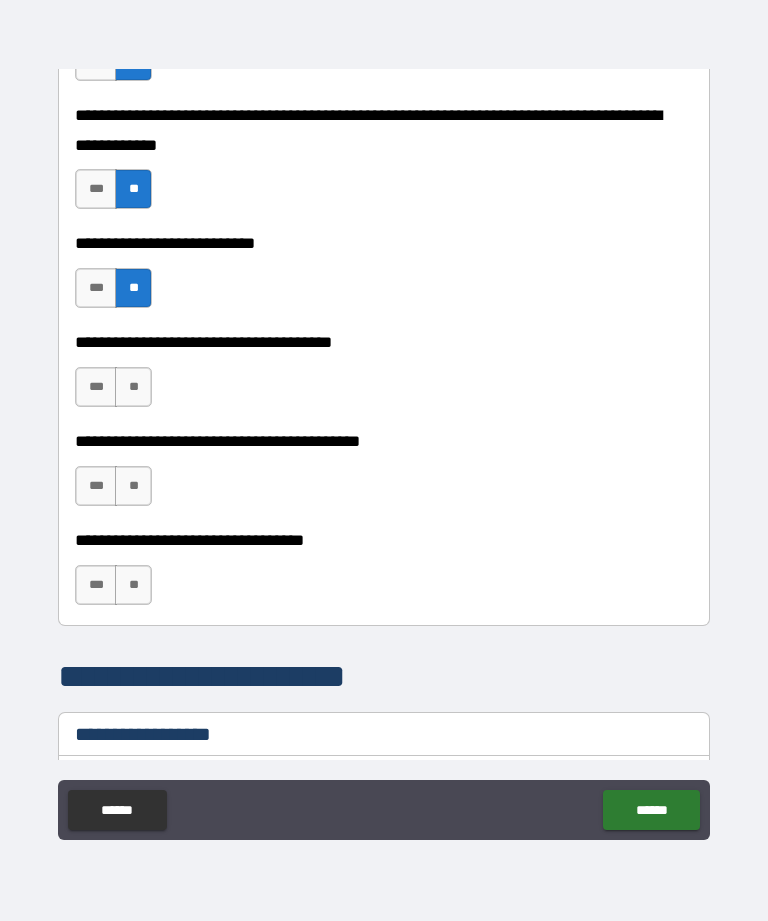 click on "***" at bounding box center [96, 387] 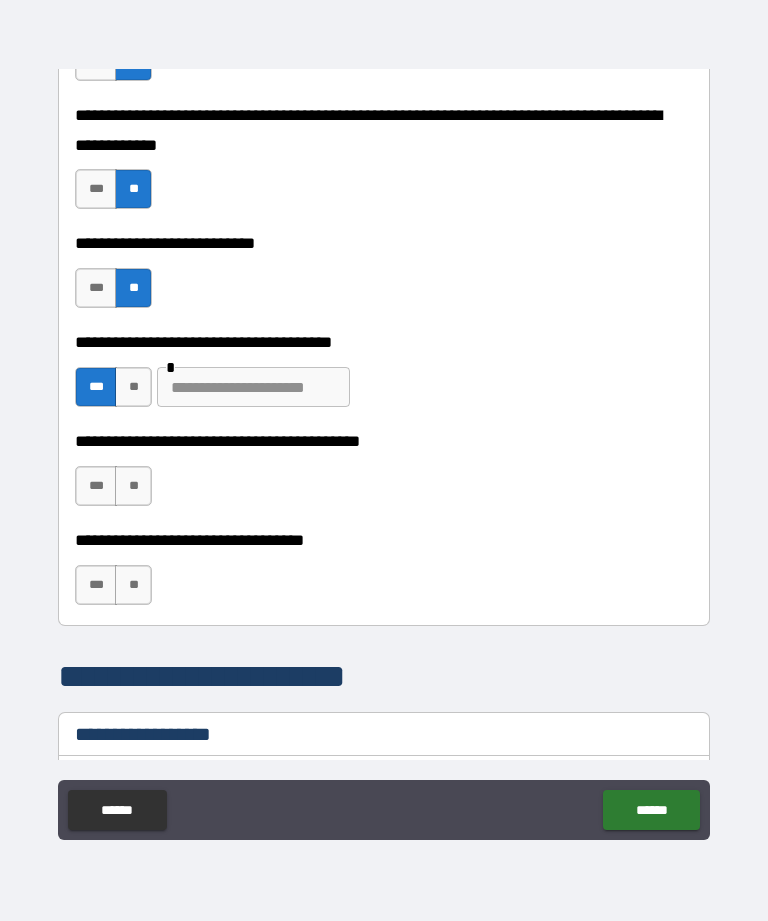 click at bounding box center [253, 387] 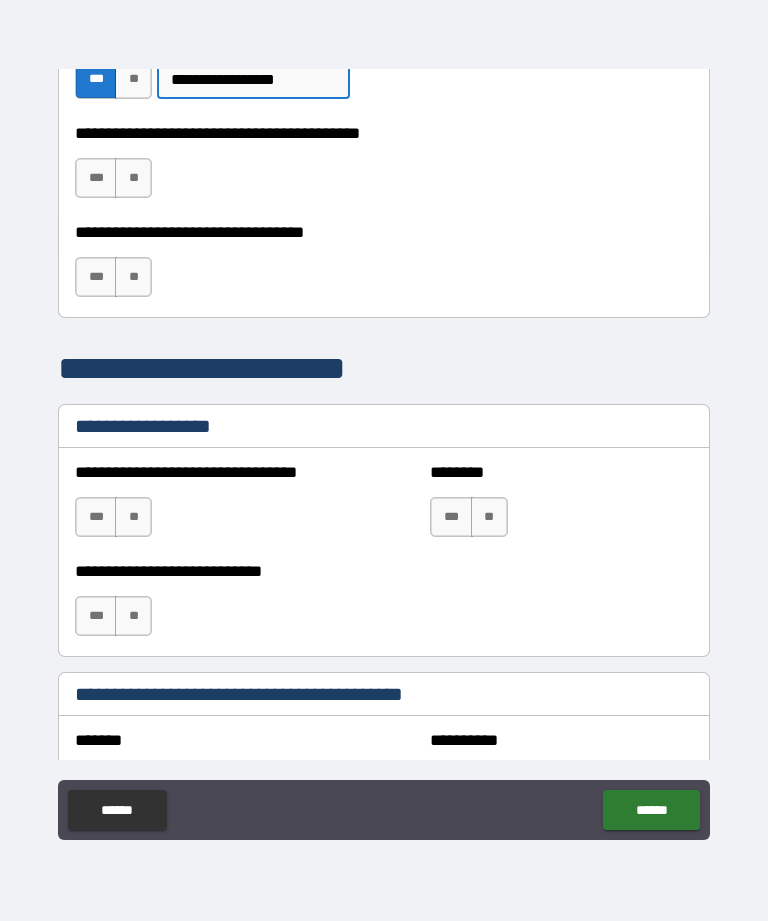 scroll, scrollTop: 1266, scrollLeft: 0, axis: vertical 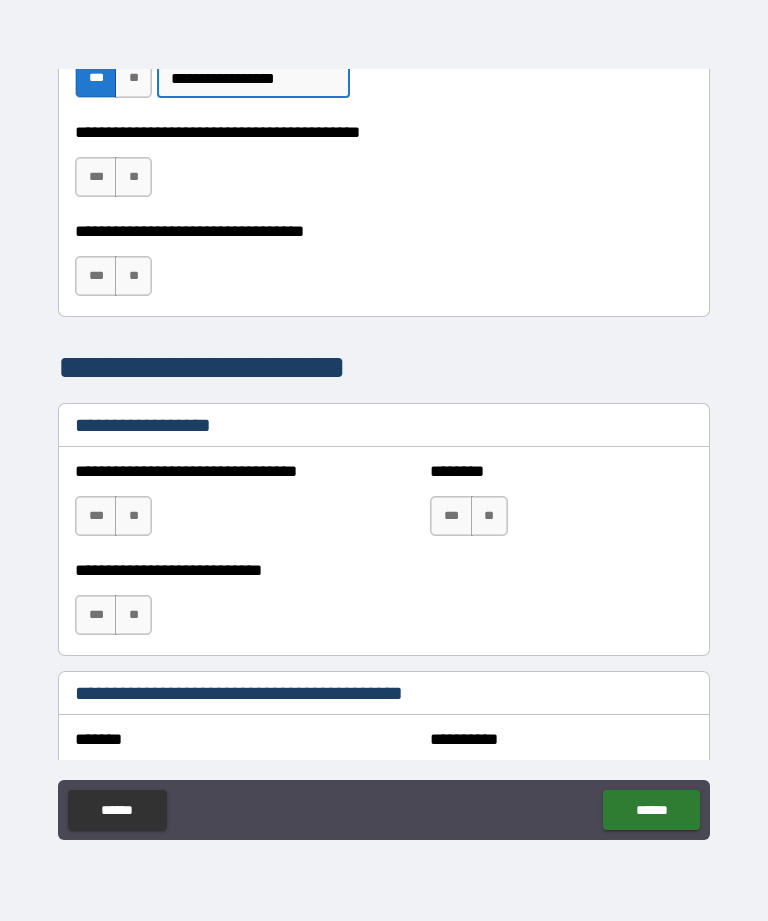 click on "**" at bounding box center [133, 177] 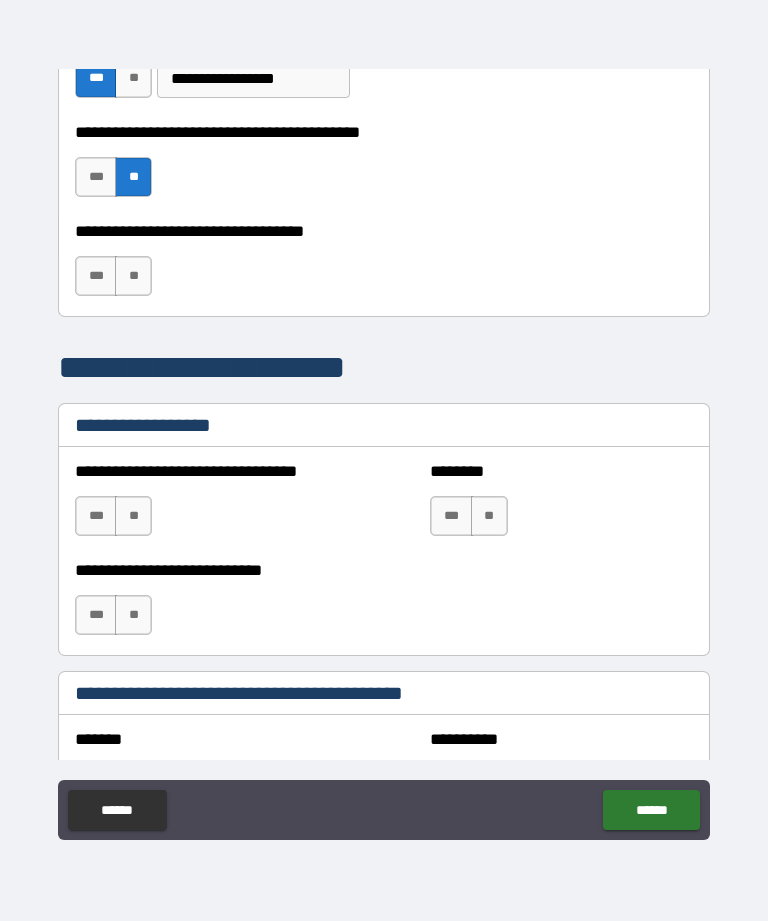 click on "**" at bounding box center [133, 276] 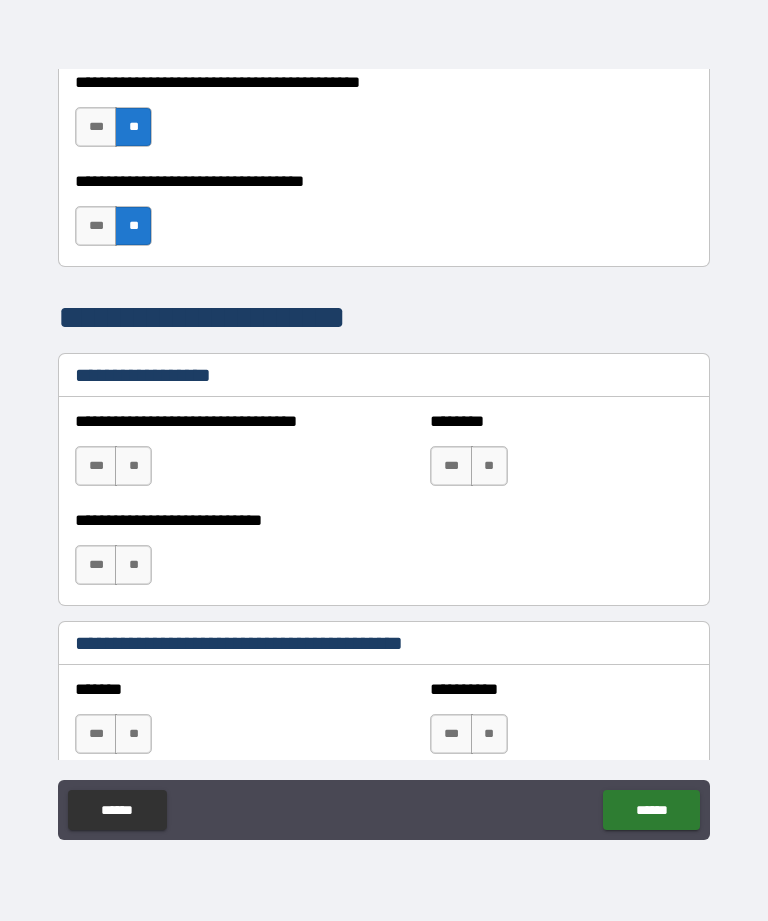 scroll, scrollTop: 1318, scrollLeft: 0, axis: vertical 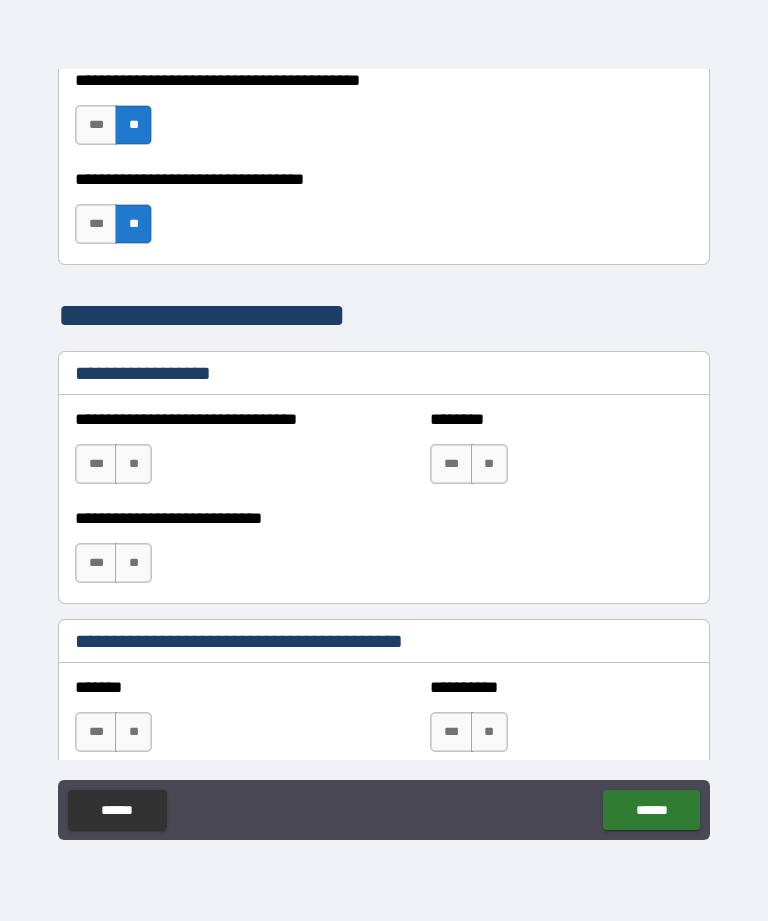 click on "**" at bounding box center (133, 464) 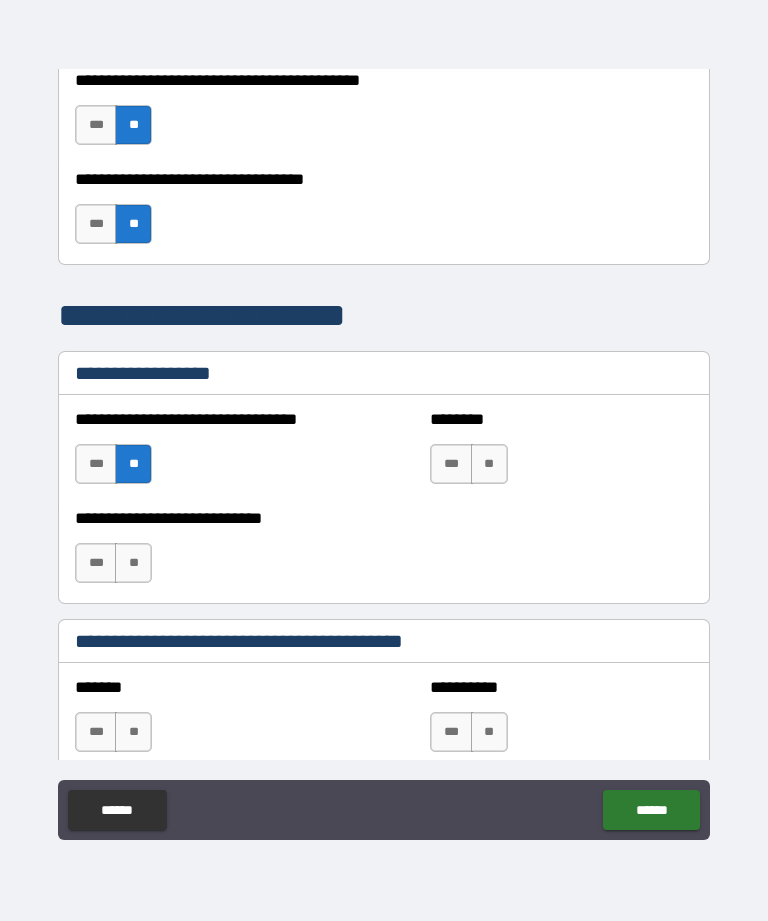 click on "**" at bounding box center (133, 563) 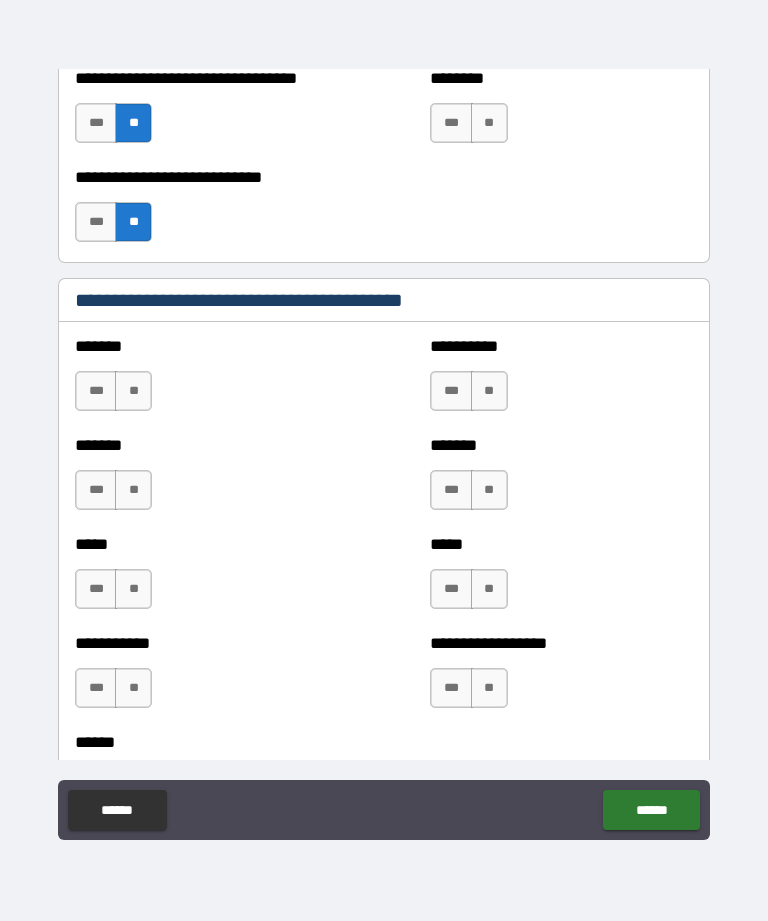 scroll, scrollTop: 1693, scrollLeft: 0, axis: vertical 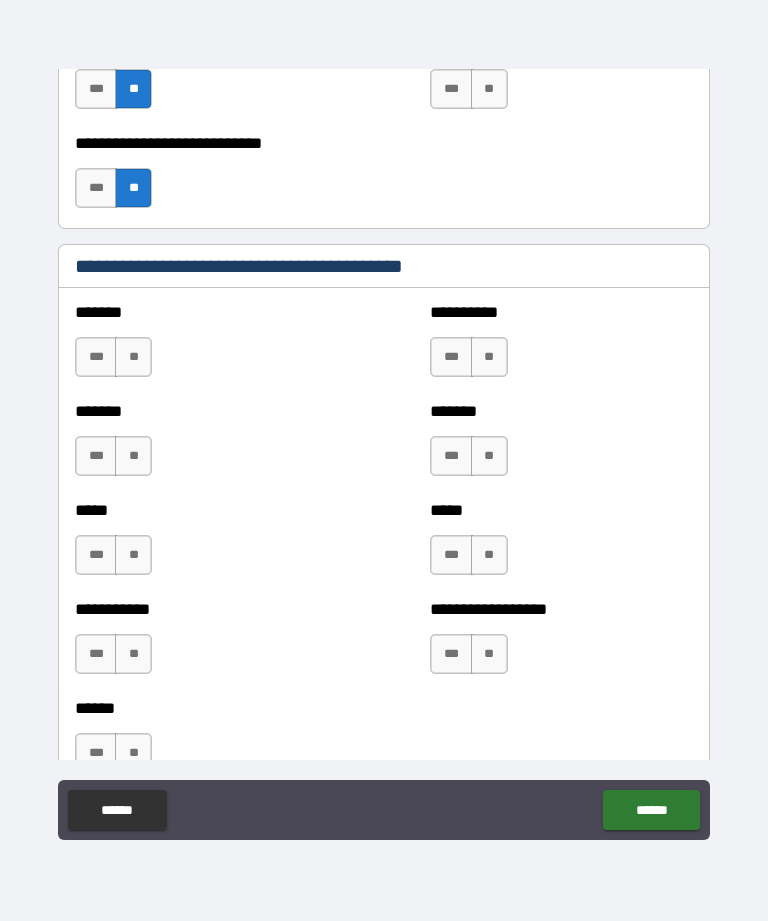 click on "**" at bounding box center [133, 357] 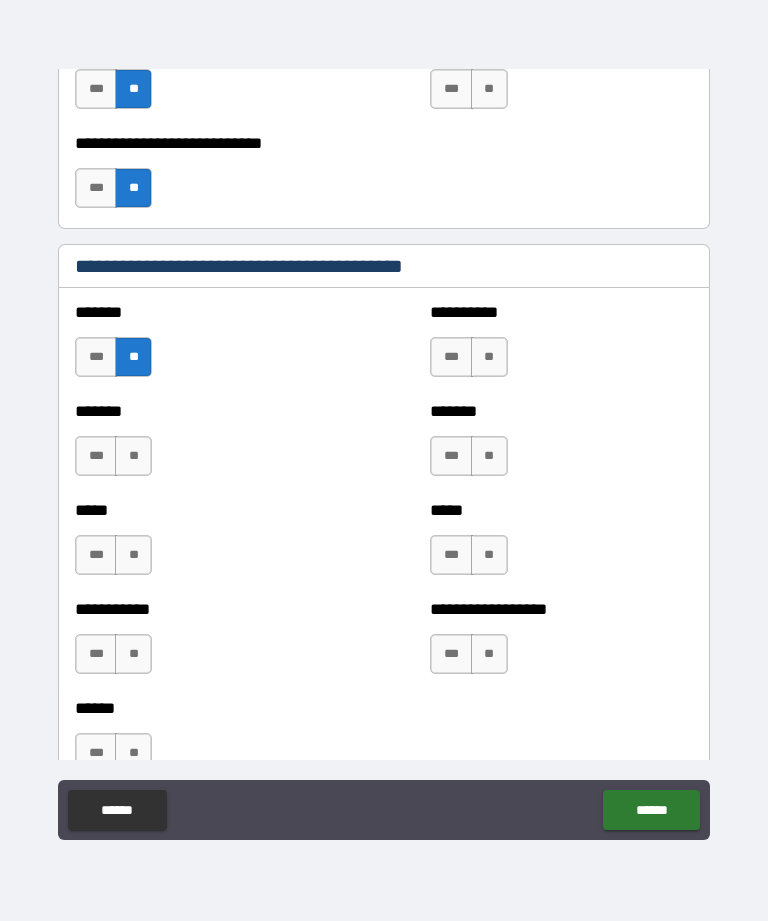 click on "**" at bounding box center [133, 456] 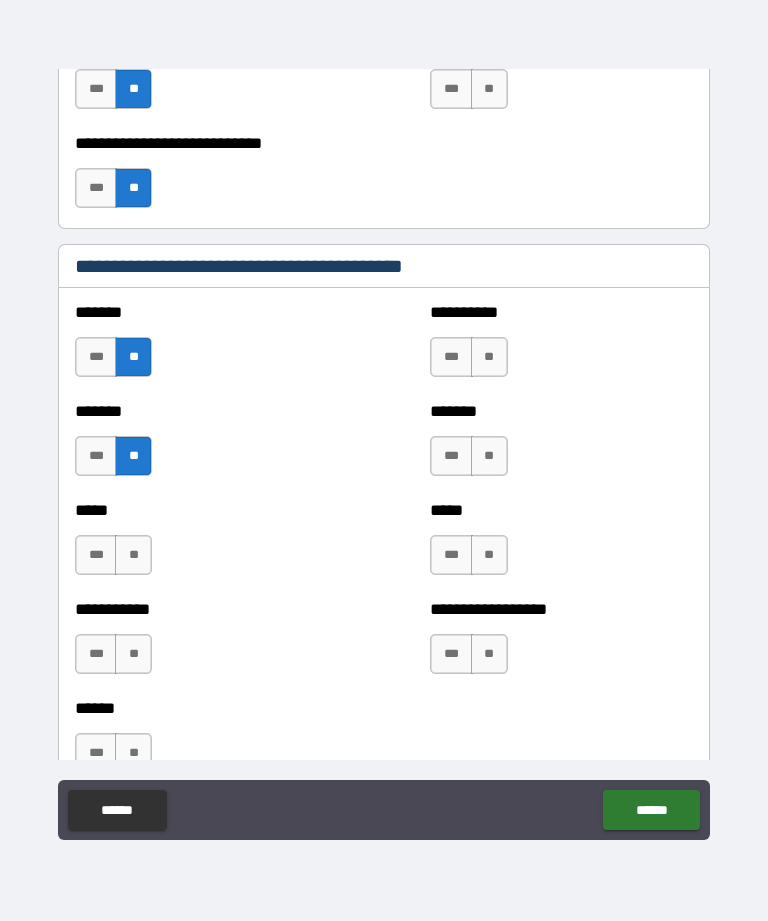 click on "***** *** **" at bounding box center (206, 545) 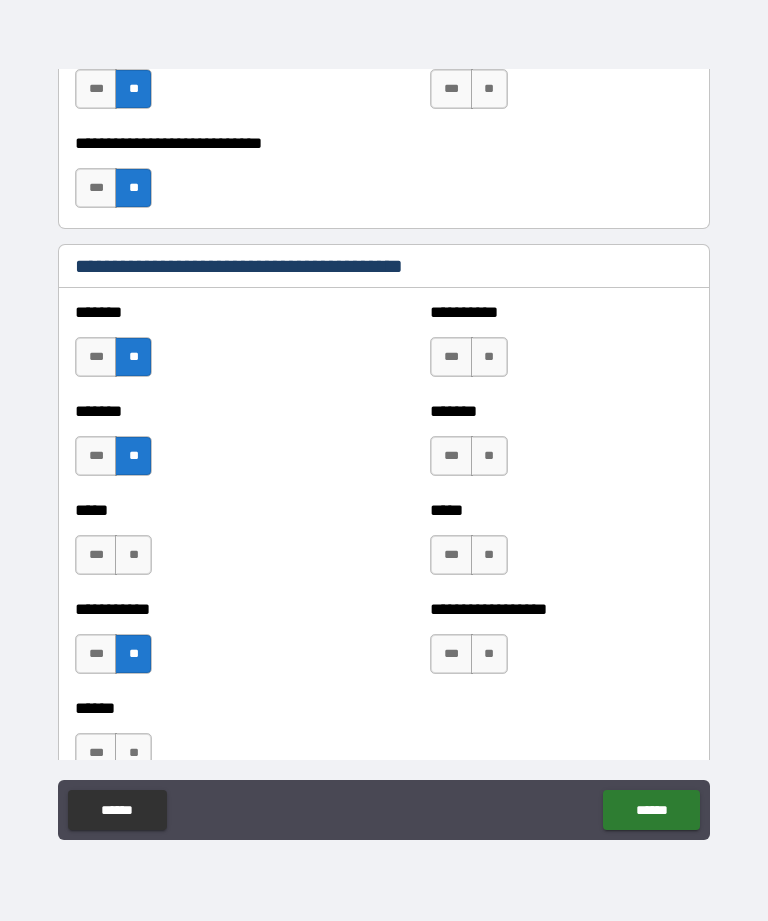 click on "***** *** **" at bounding box center (206, 545) 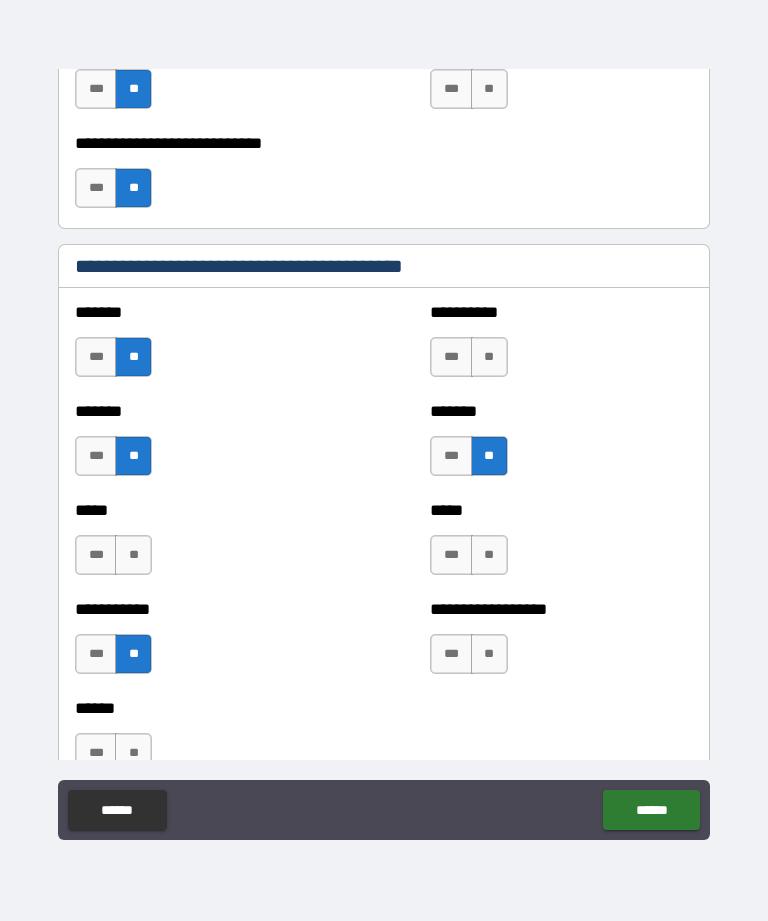 click on "**" at bounding box center (489, 357) 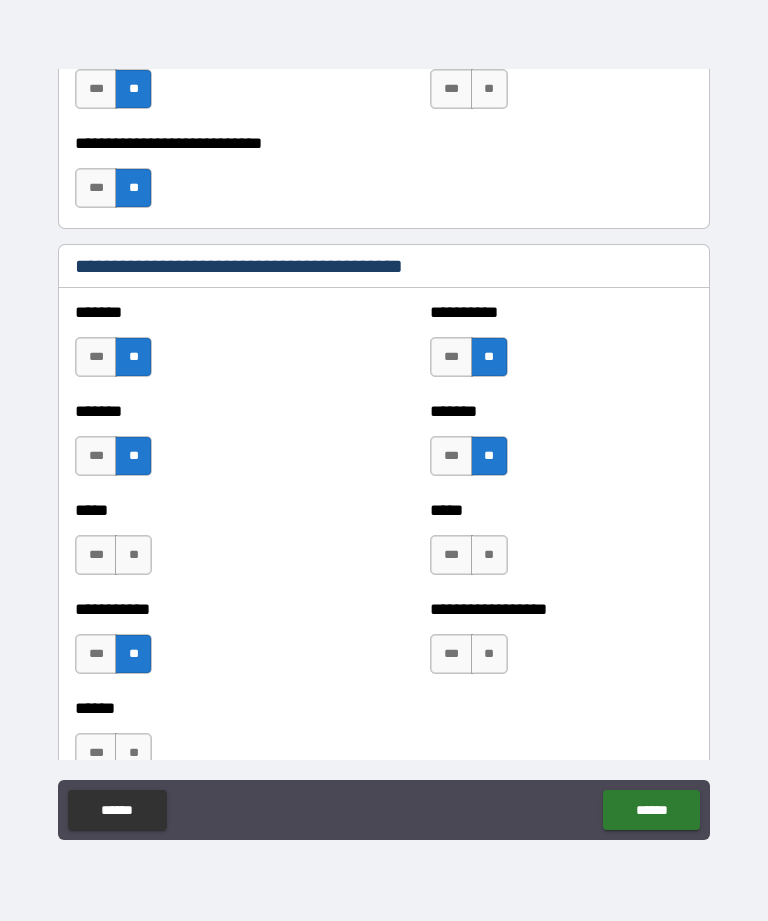 click on "**" at bounding box center (489, 555) 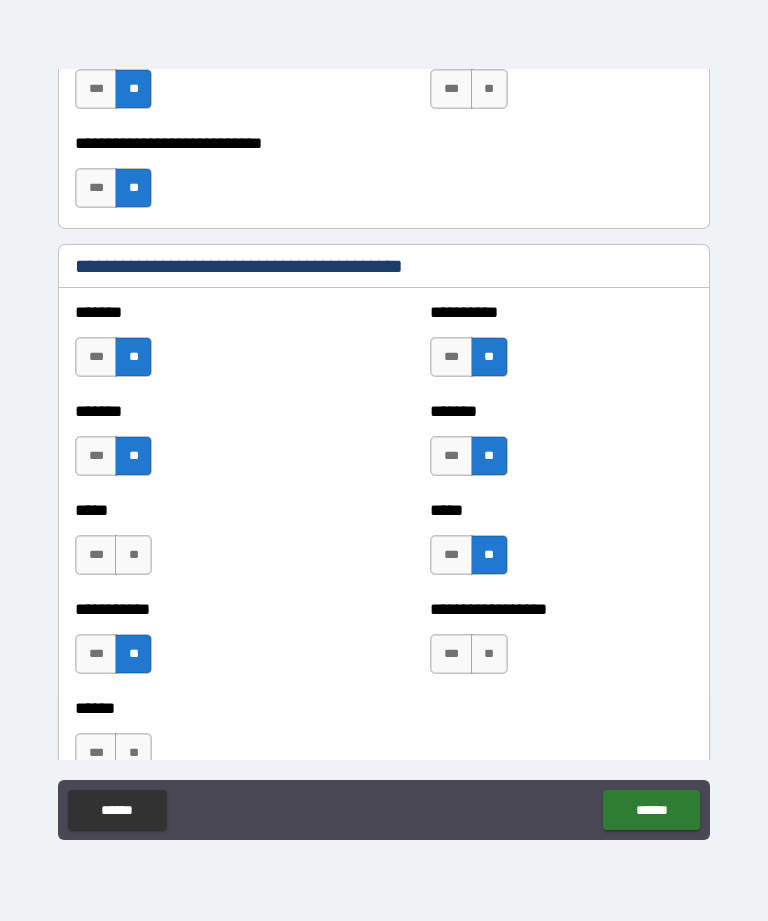 click on "**********" at bounding box center [561, 644] 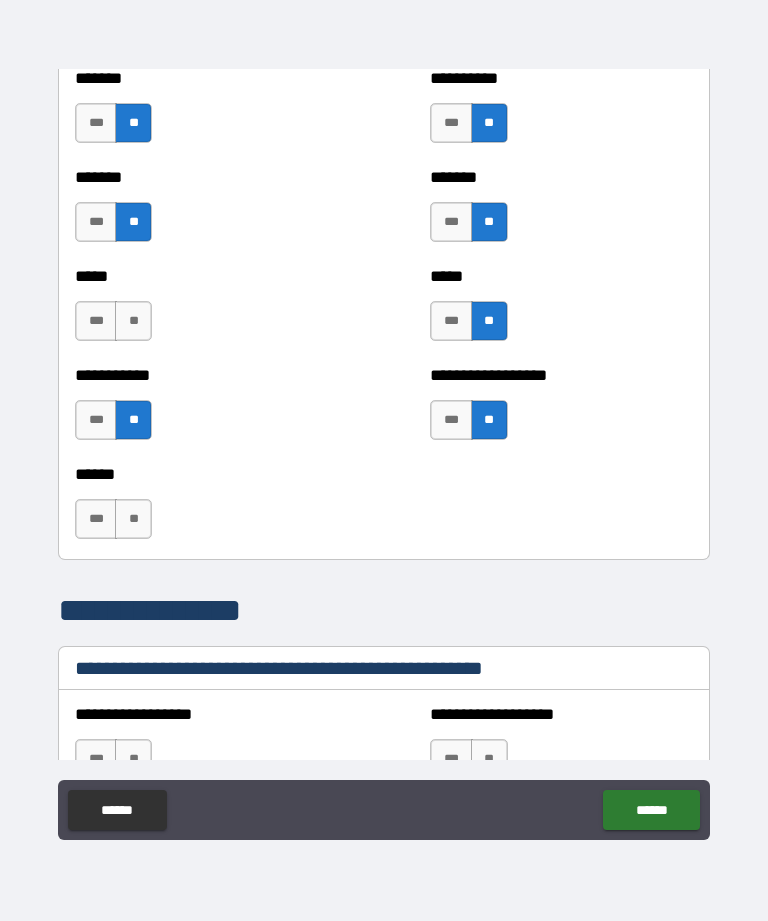 scroll, scrollTop: 1930, scrollLeft: 0, axis: vertical 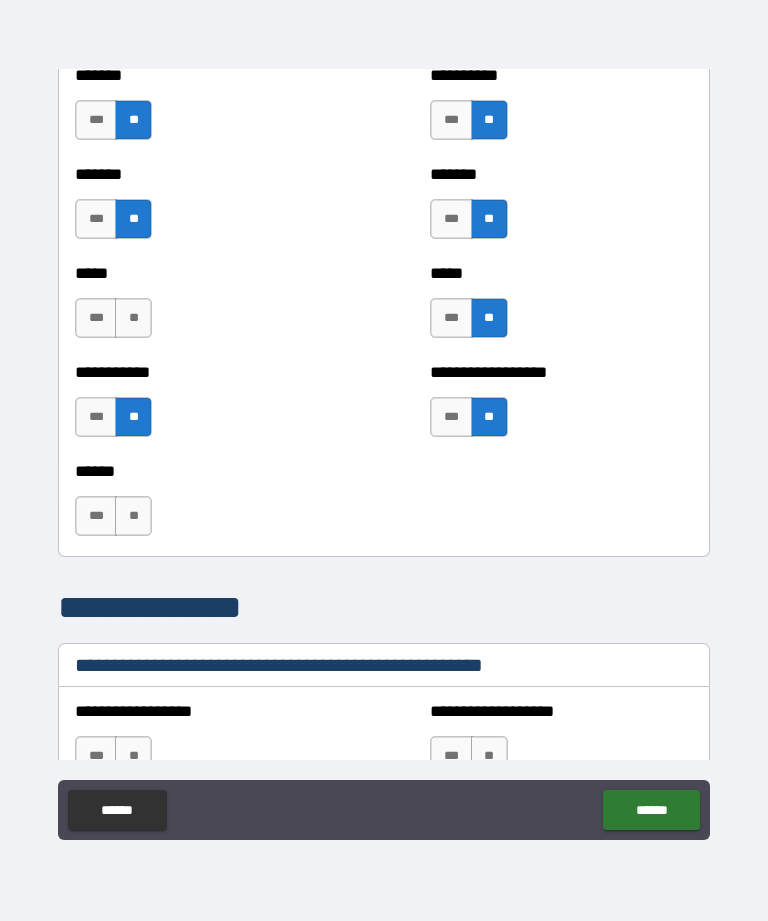 click on "**" at bounding box center (133, 516) 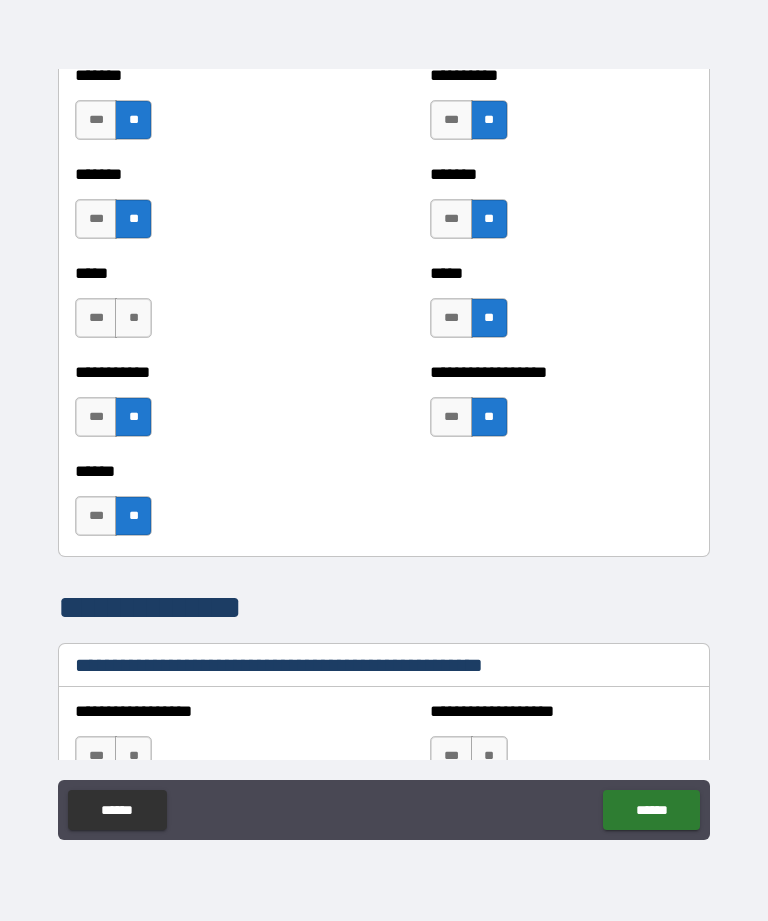 click on "**" at bounding box center (133, 318) 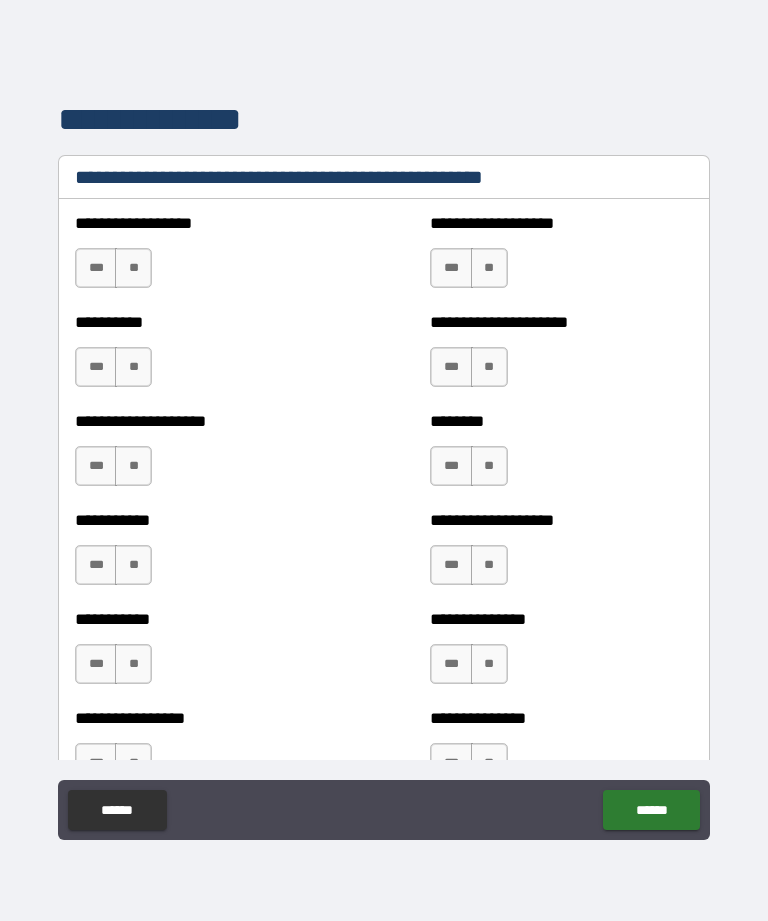 scroll, scrollTop: 2419, scrollLeft: 0, axis: vertical 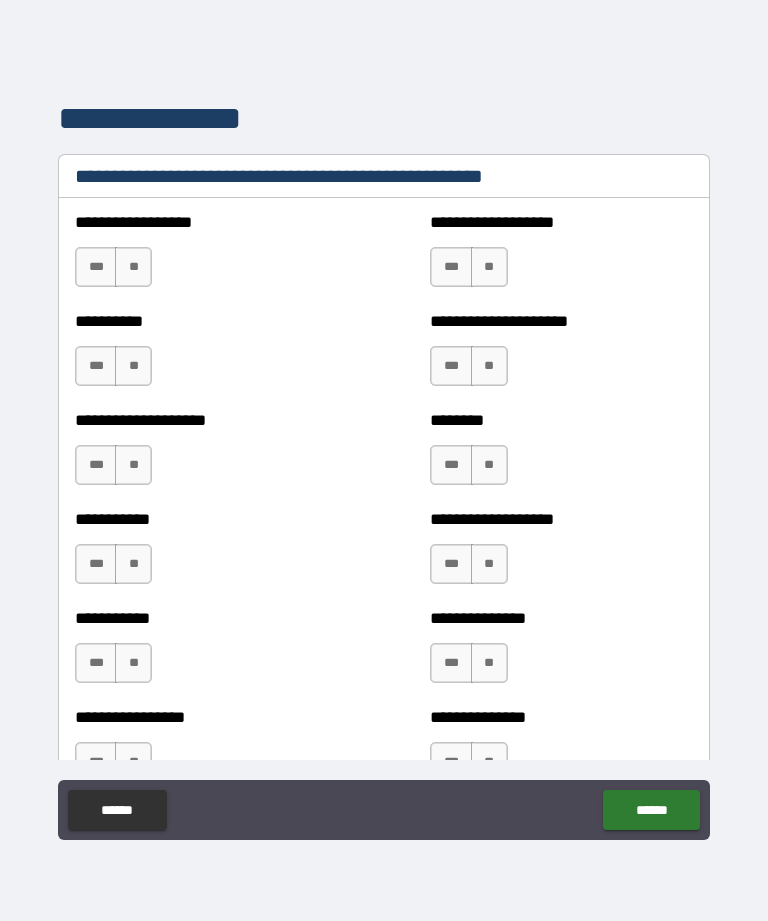 click on "**" at bounding box center [133, 267] 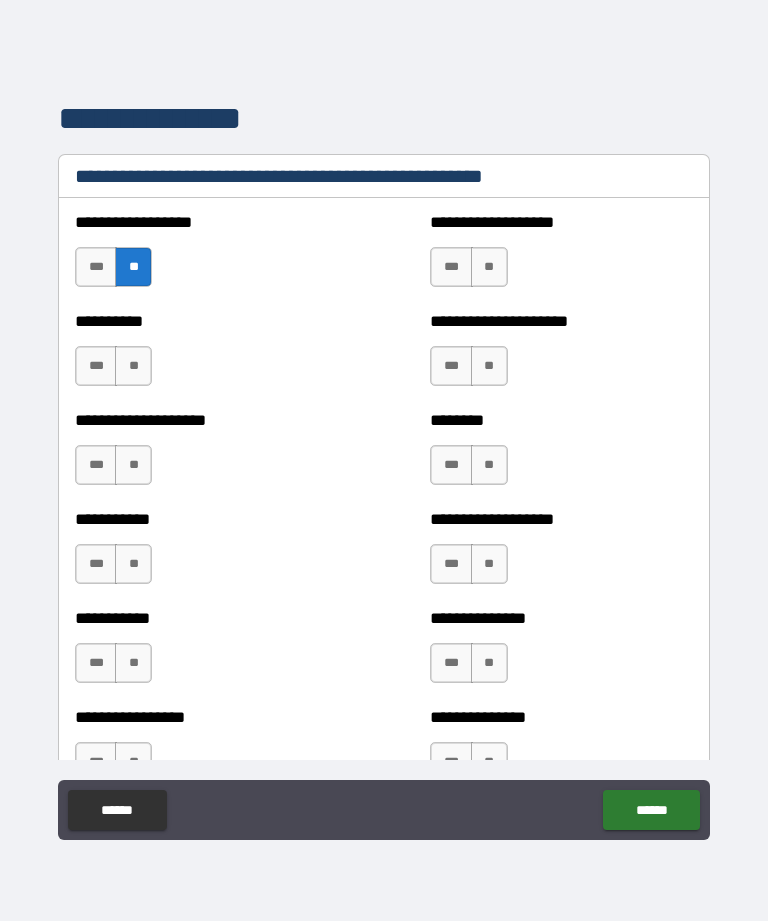 click on "**" at bounding box center [133, 366] 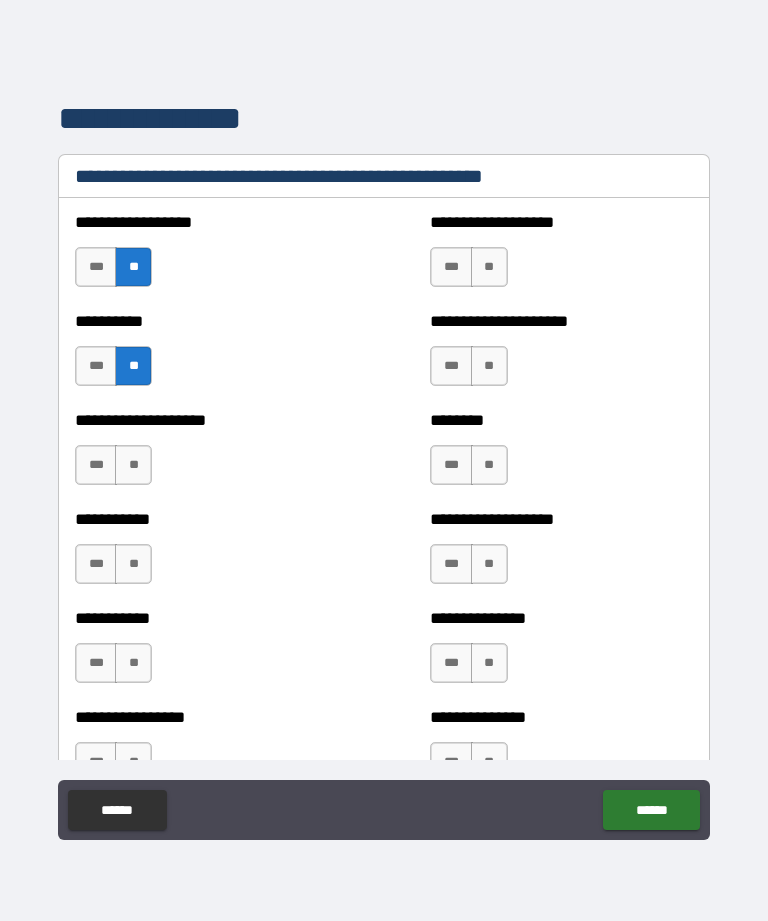 click on "**" at bounding box center [133, 465] 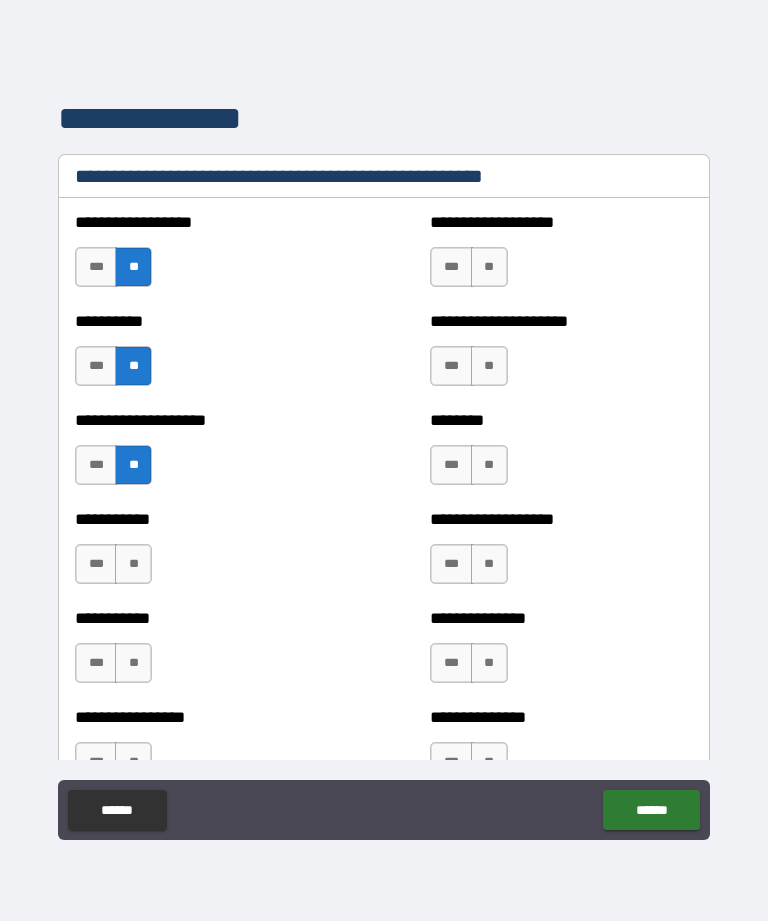click on "**" at bounding box center (133, 564) 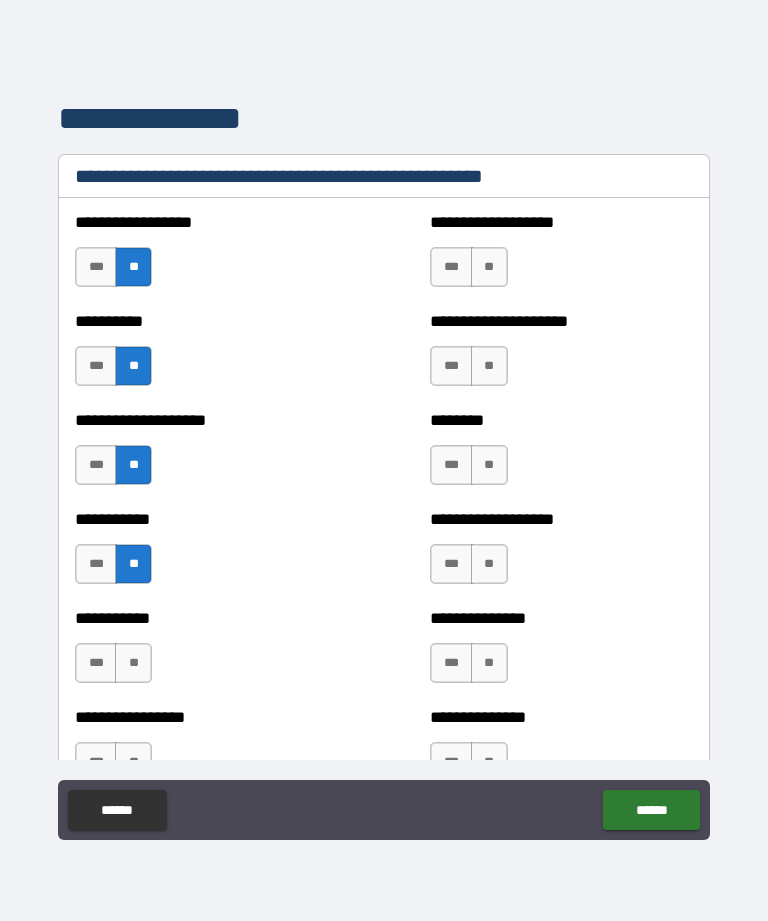 click on "**********" at bounding box center [206, 653] 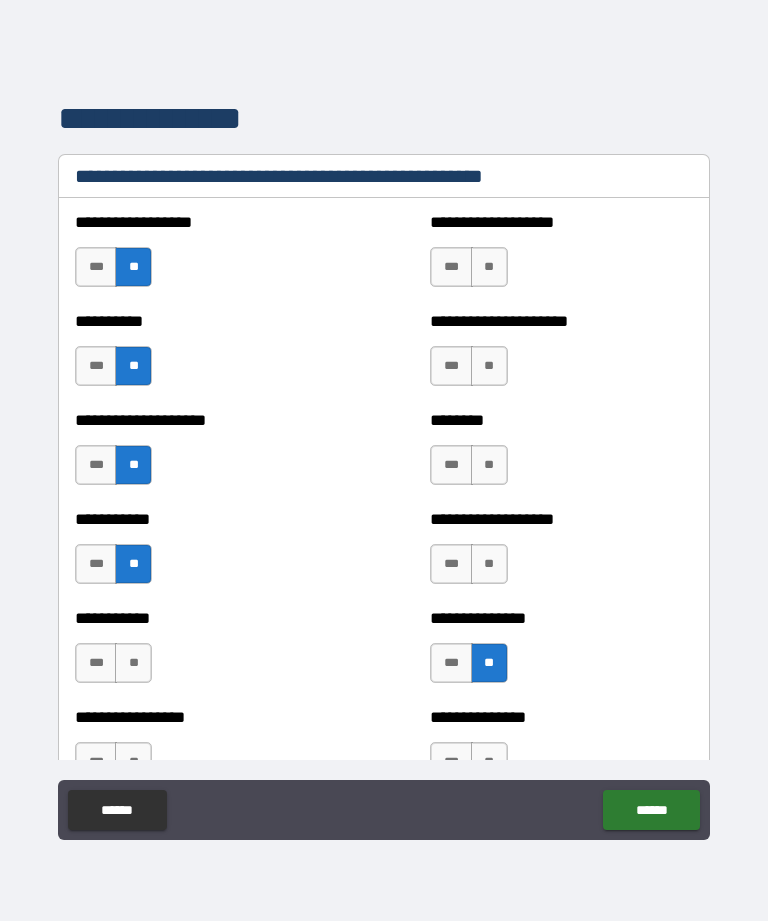 click on "**" at bounding box center (489, 564) 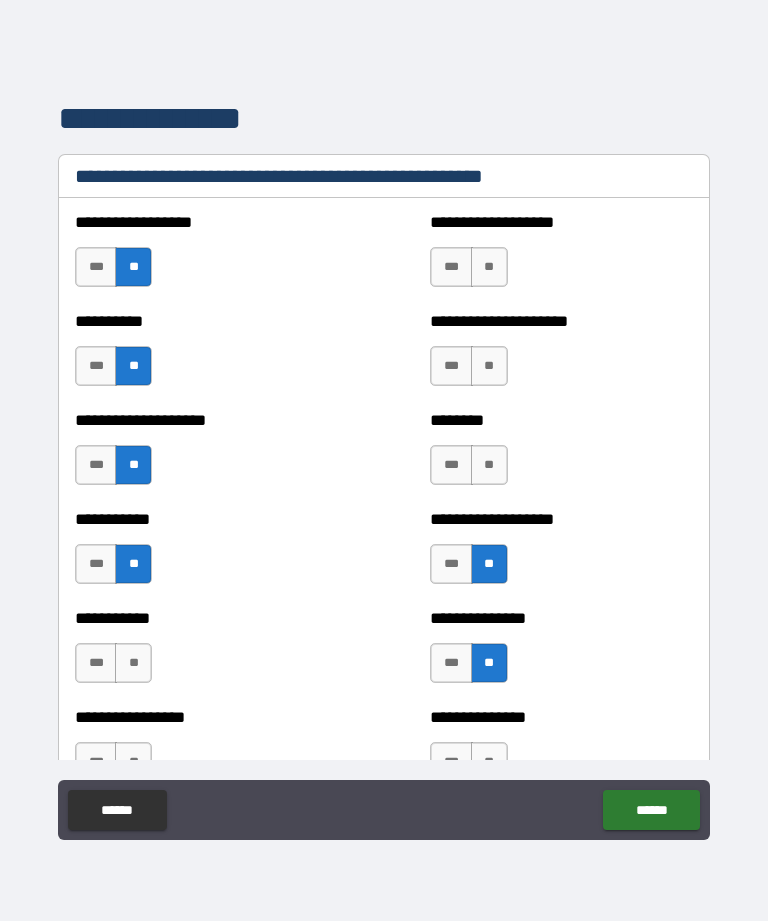 click on "**" at bounding box center (489, 465) 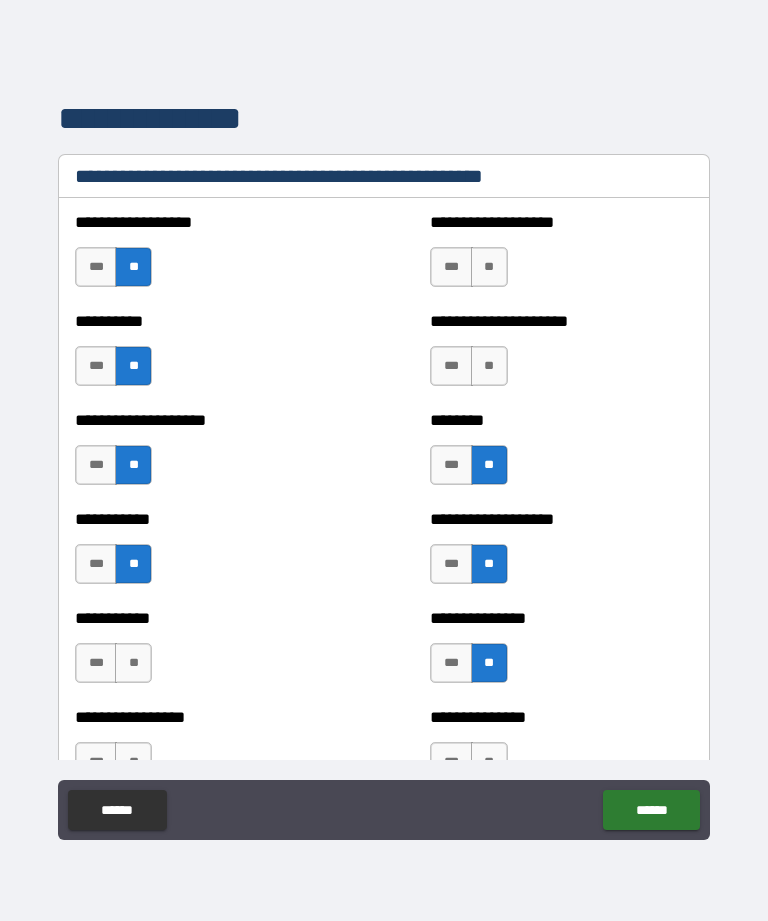 click on "**" at bounding box center (489, 366) 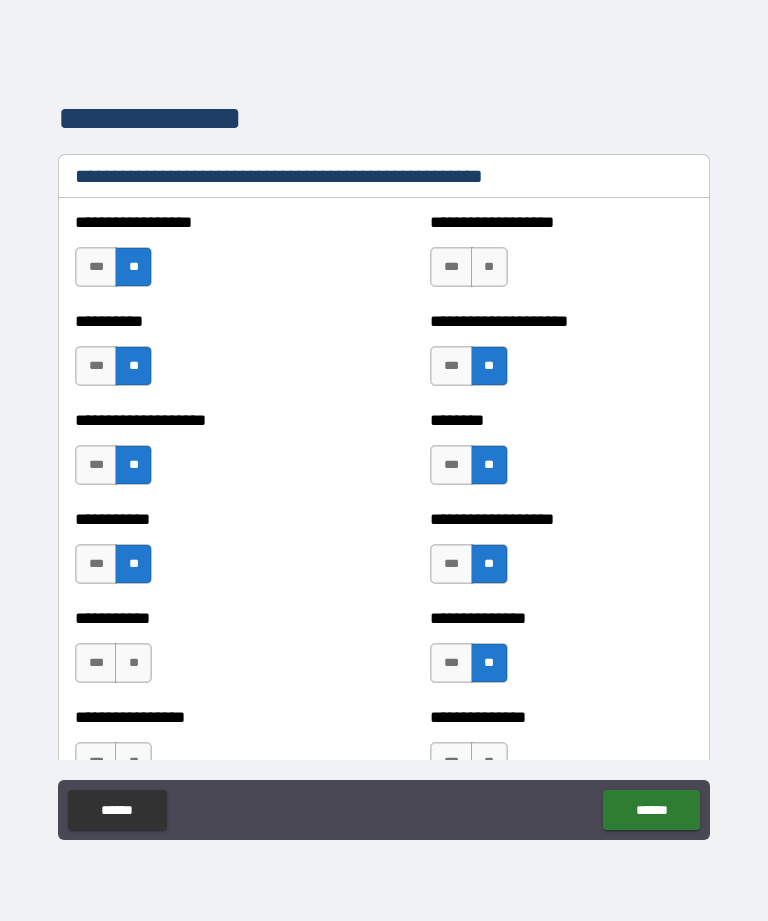 click on "**" at bounding box center (489, 267) 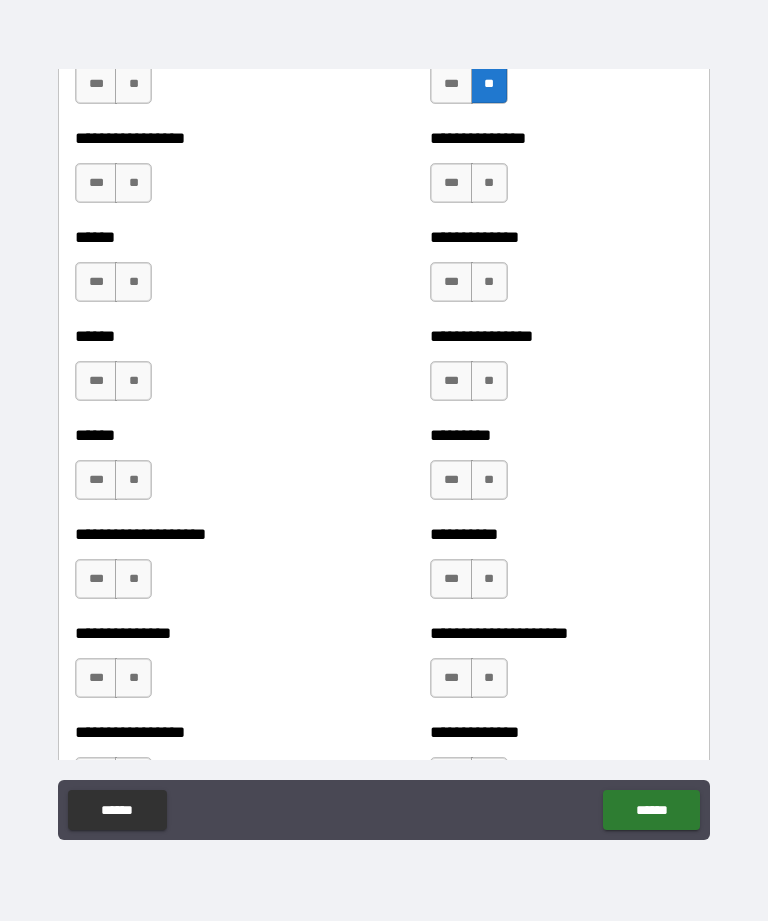 scroll, scrollTop: 3003, scrollLeft: 0, axis: vertical 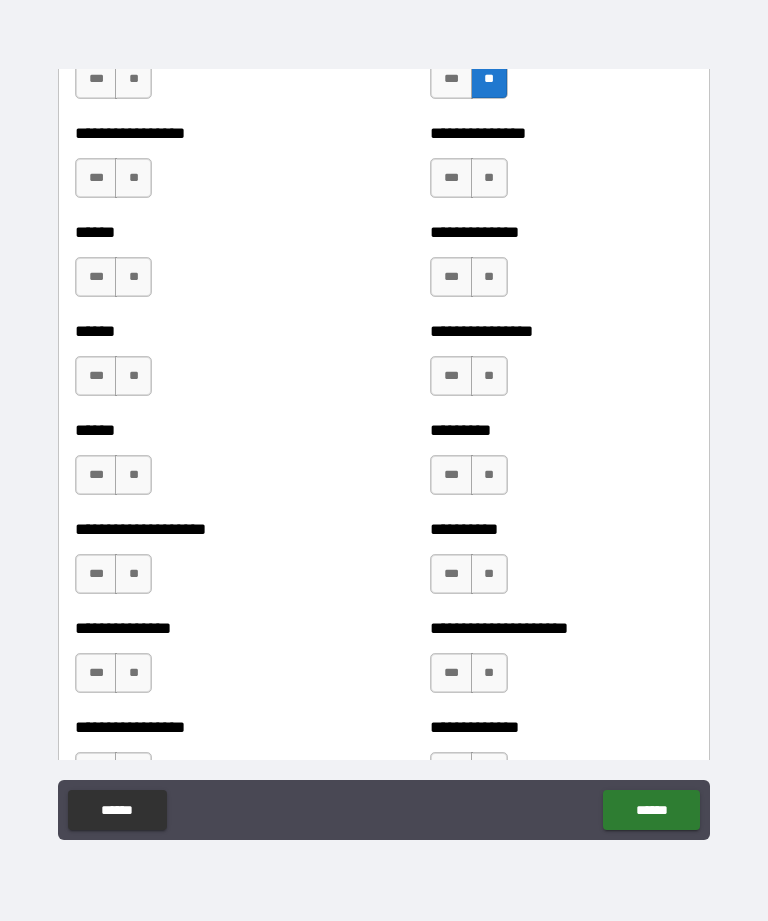click on "**" at bounding box center [133, 79] 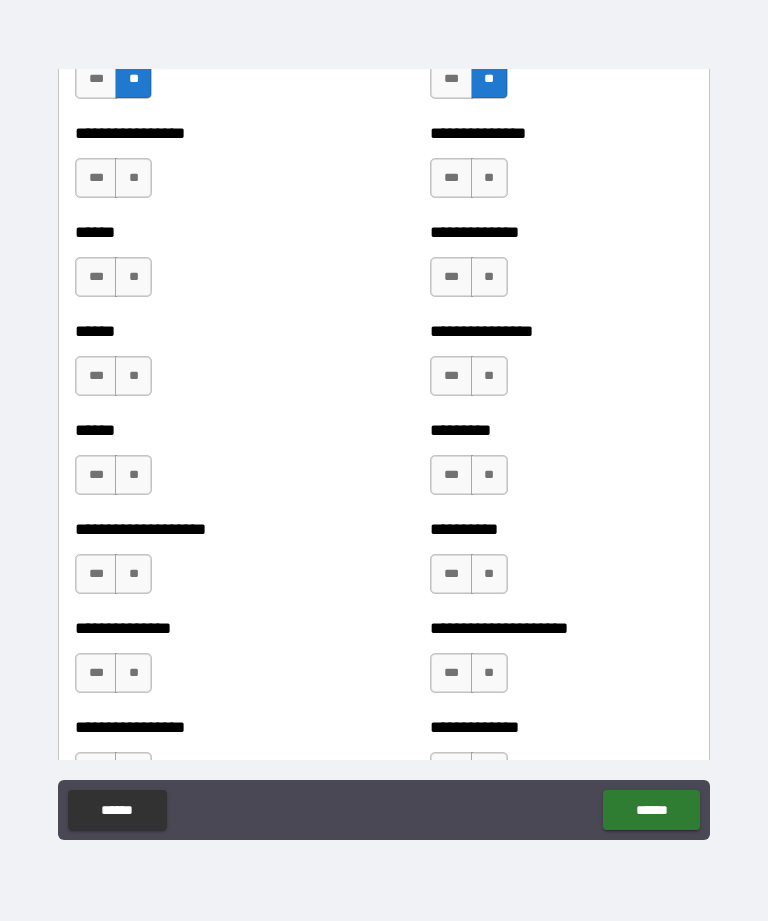 click on "**" at bounding box center (133, 178) 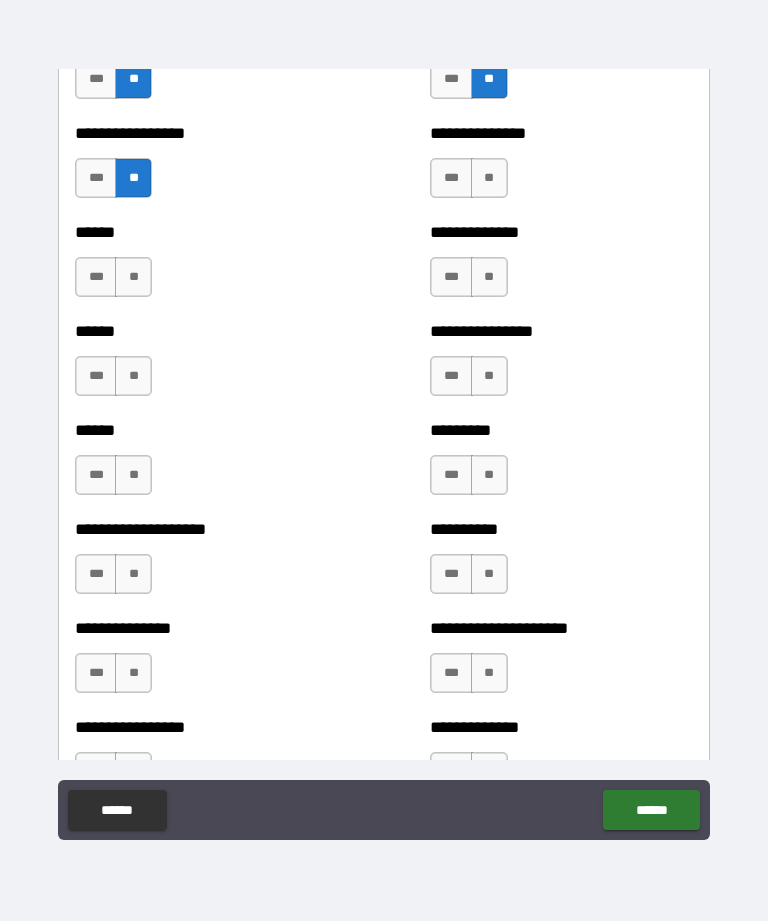click on "**" at bounding box center [133, 277] 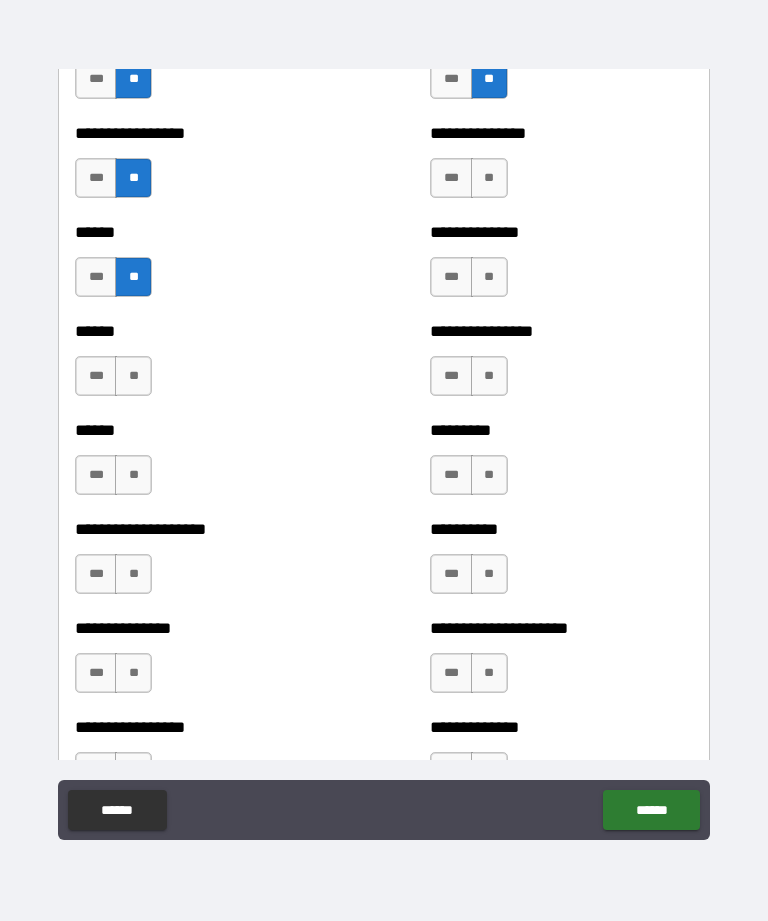 click on "**" at bounding box center [133, 376] 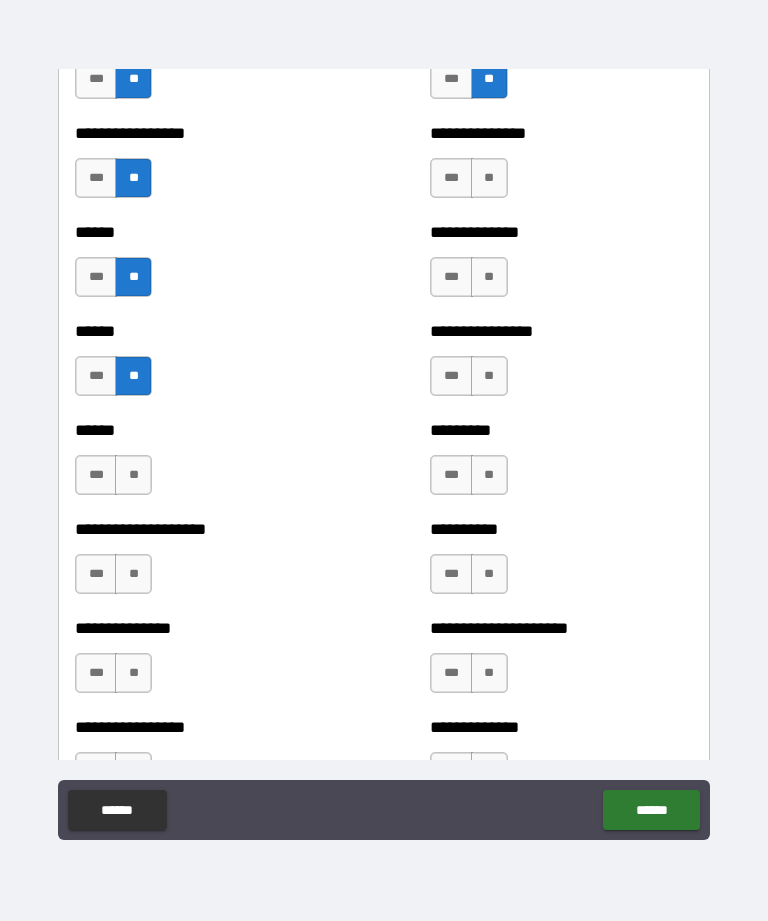 click on "**" at bounding box center (133, 475) 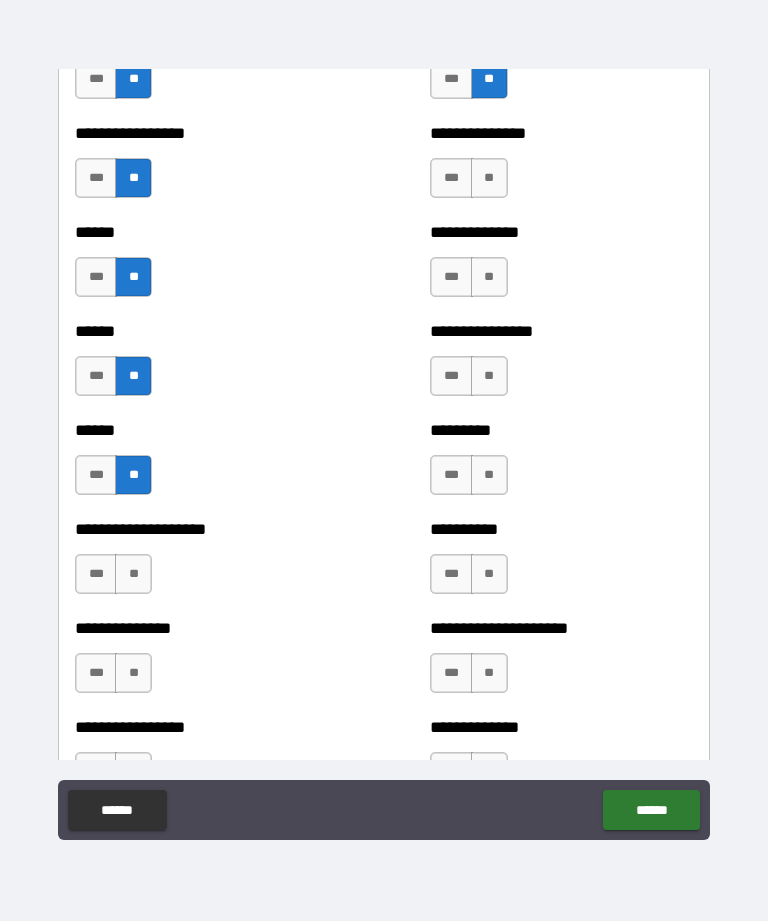 click on "**" at bounding box center (133, 574) 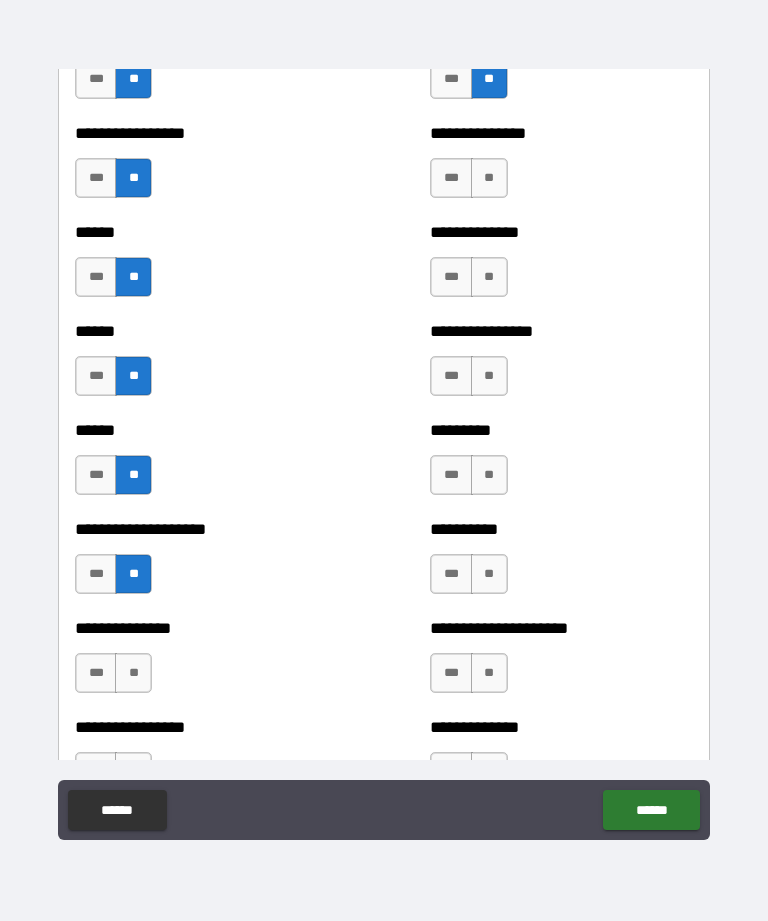 click on "**" at bounding box center (133, 673) 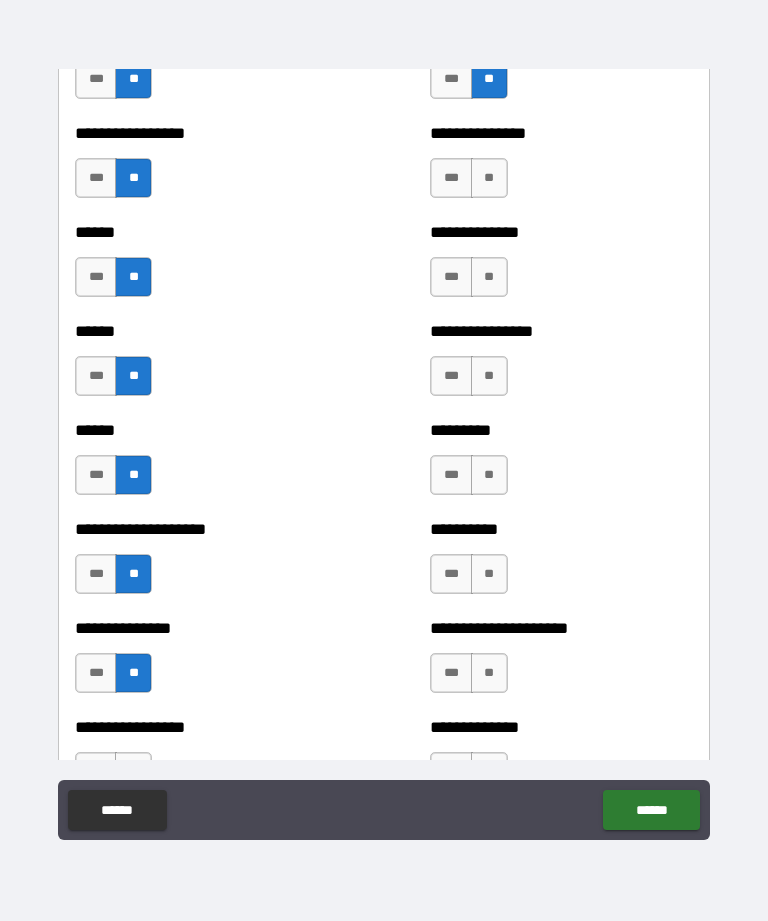 click on "**" at bounding box center (489, 673) 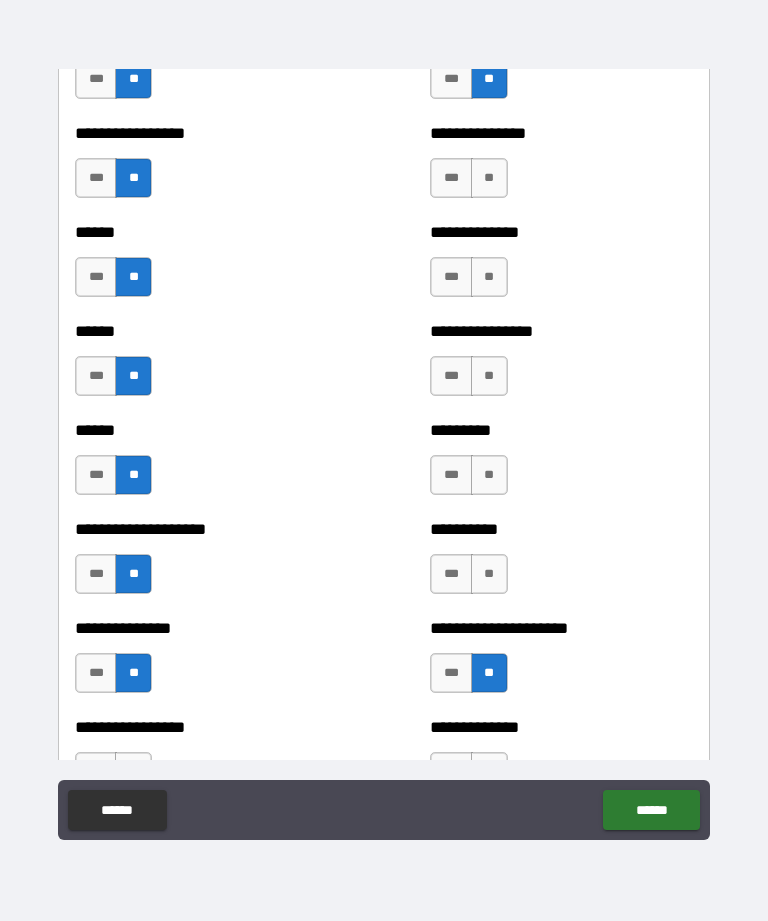 click on "**" at bounding box center [489, 574] 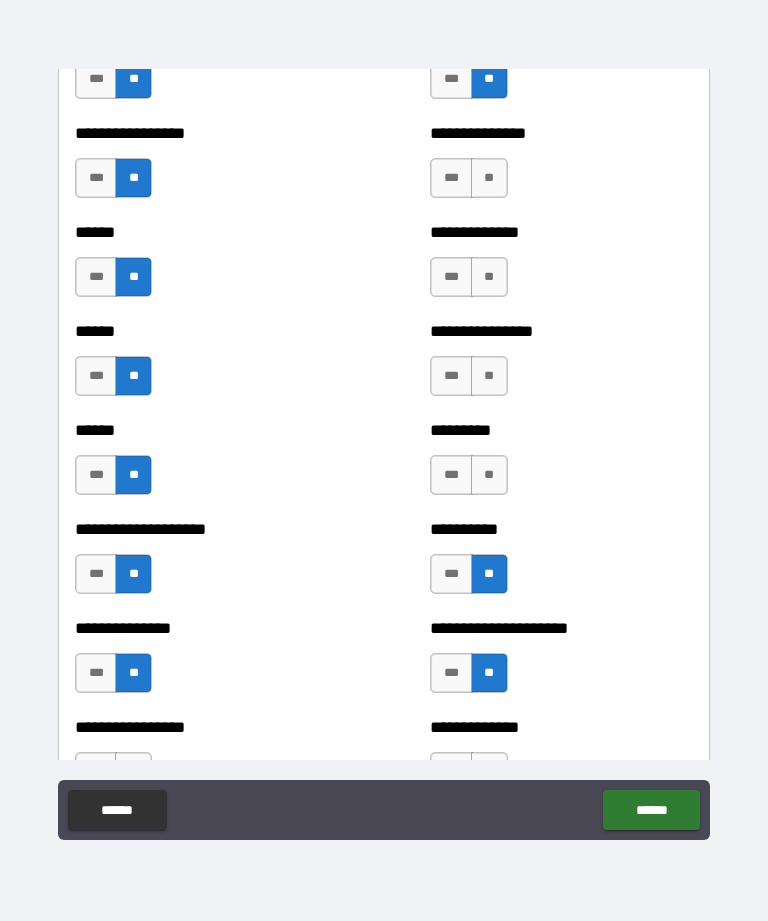 click on "**" at bounding box center [489, 475] 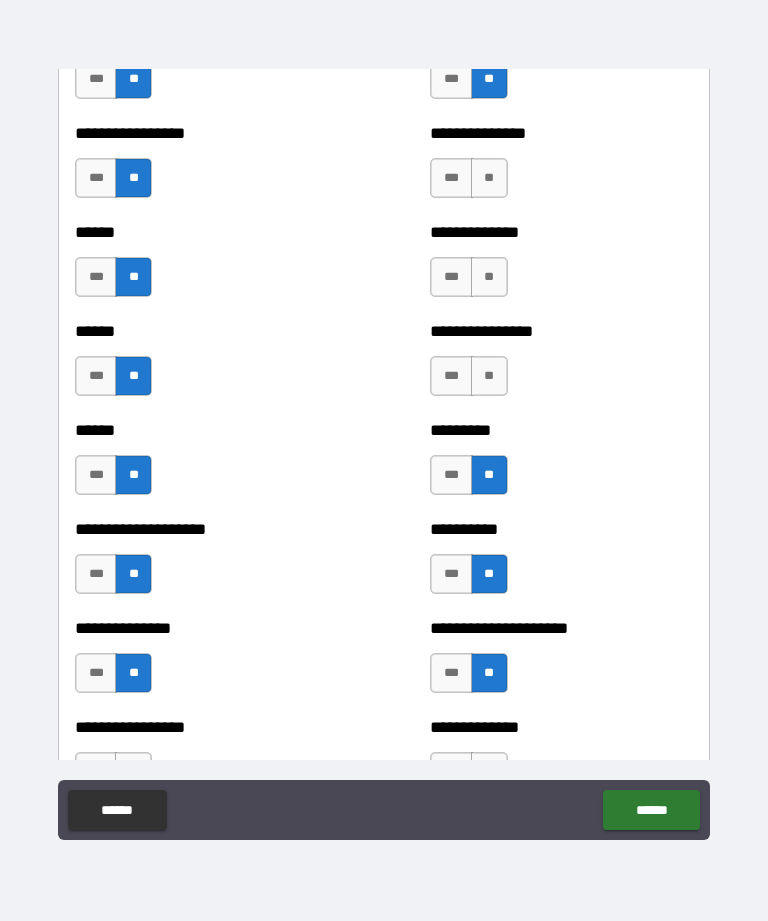 click on "**" at bounding box center (489, 376) 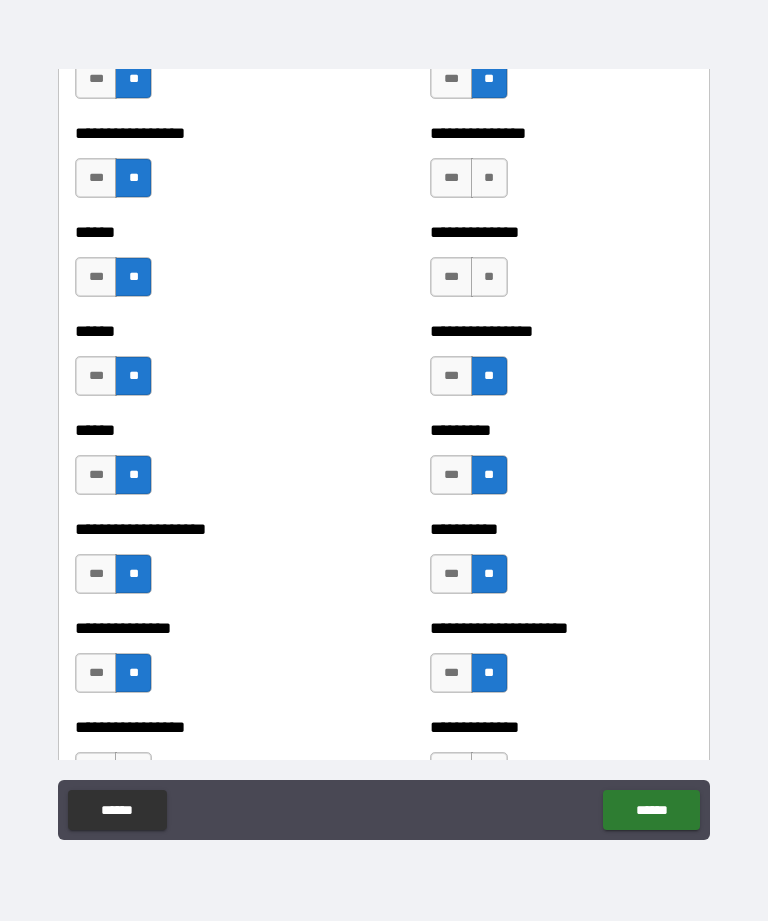 click on "**" at bounding box center [489, 277] 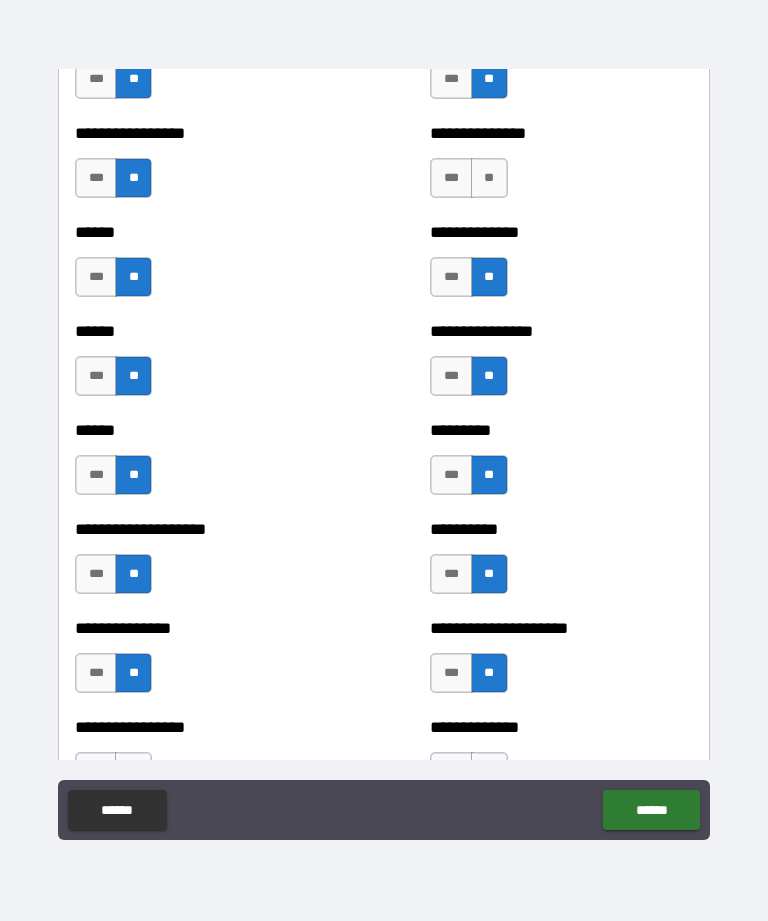 click on "**" at bounding box center (489, 178) 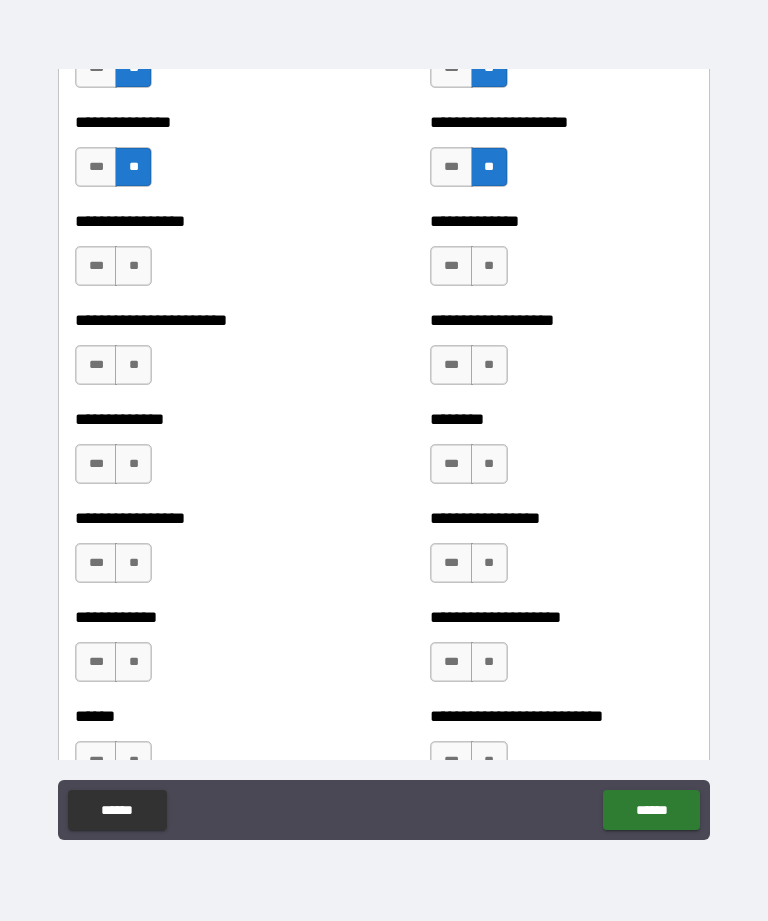 scroll, scrollTop: 3504, scrollLeft: 0, axis: vertical 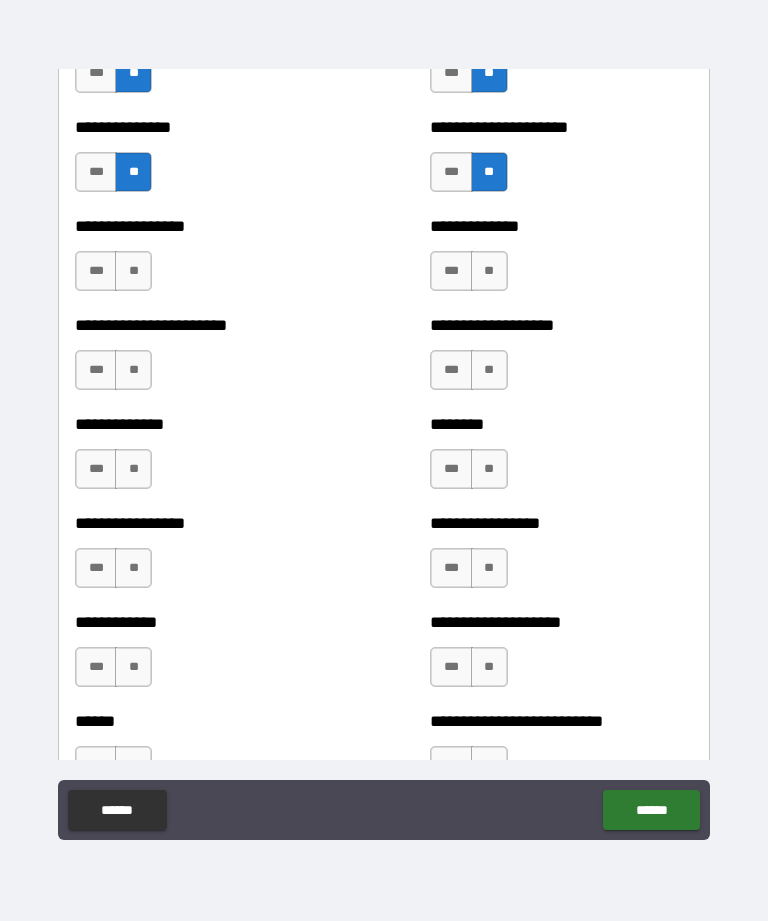 click on "**" at bounding box center [489, 271] 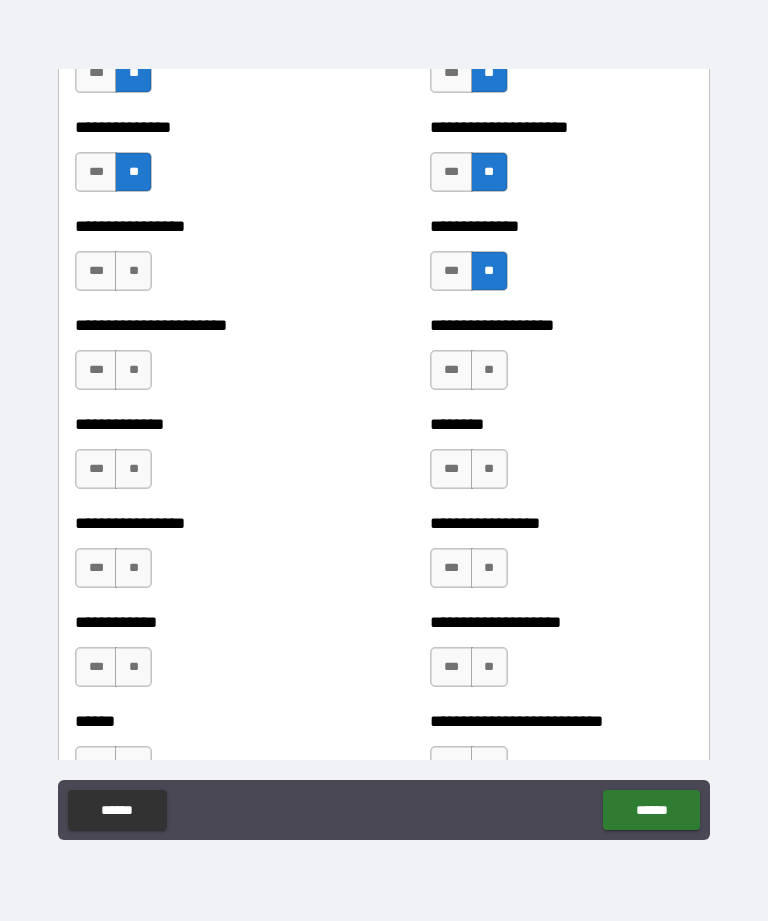 click on "**" at bounding box center (133, 271) 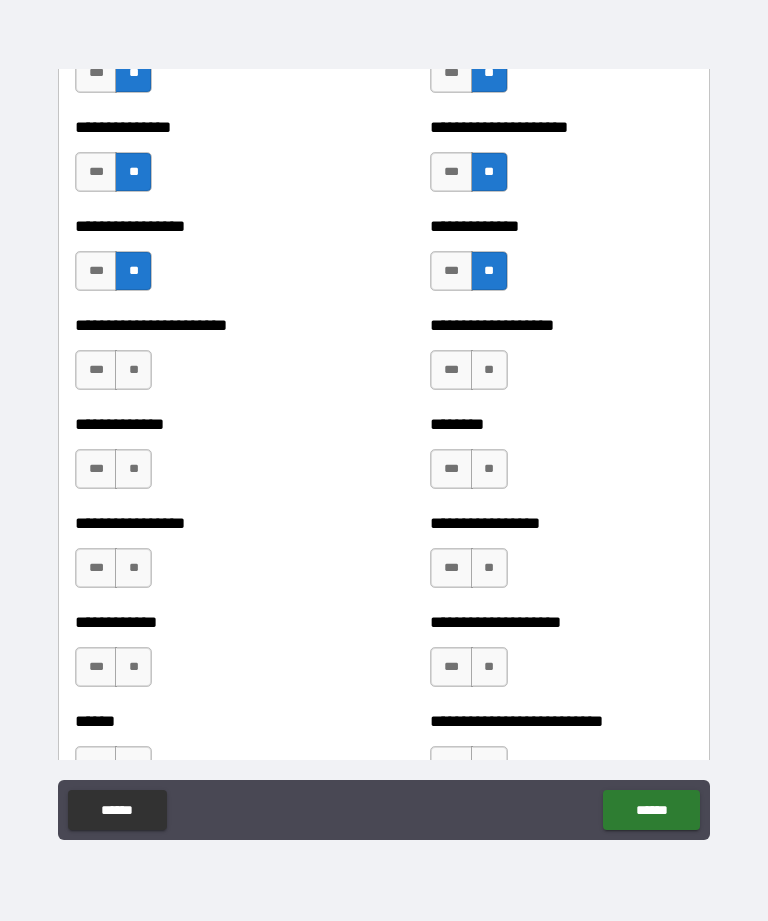 click on "*** **" at bounding box center (116, 375) 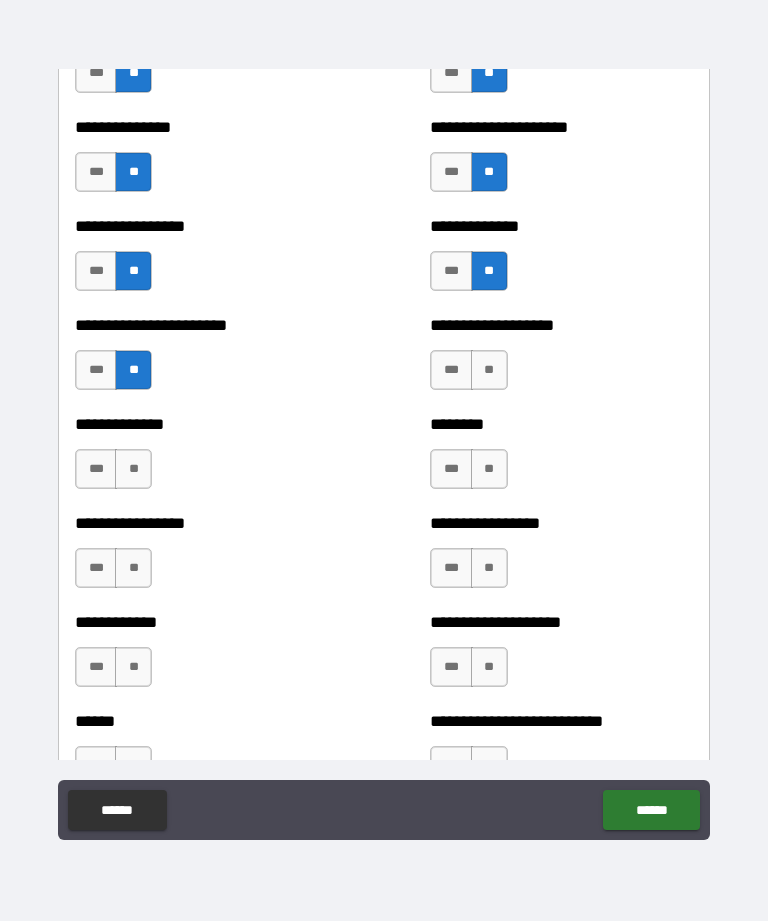 click on "**" at bounding box center (133, 469) 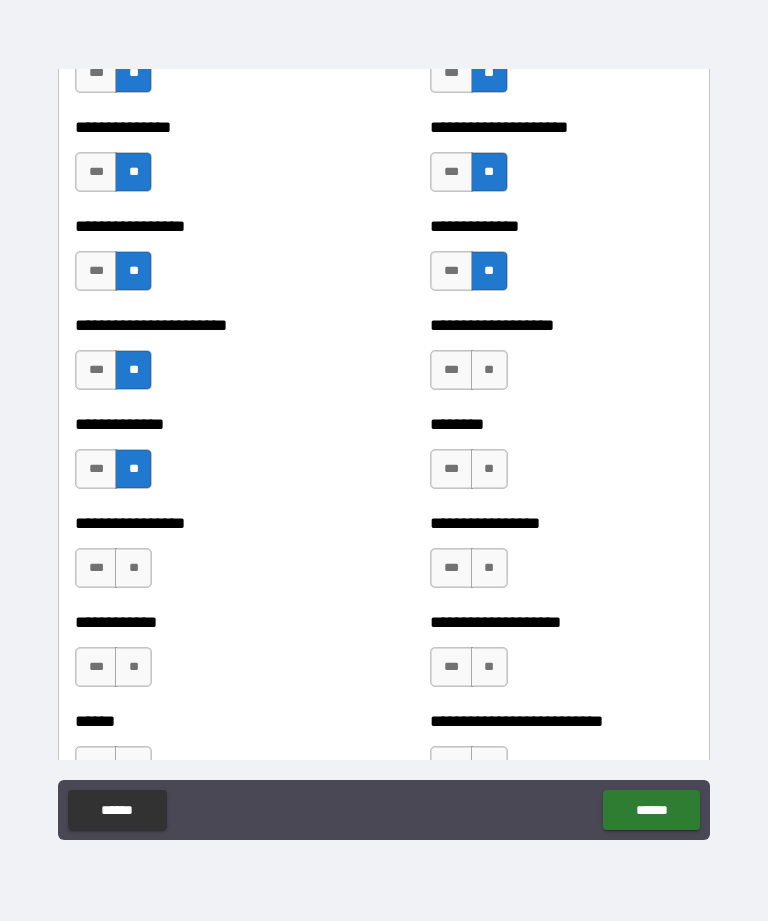 click on "**" at bounding box center [133, 568] 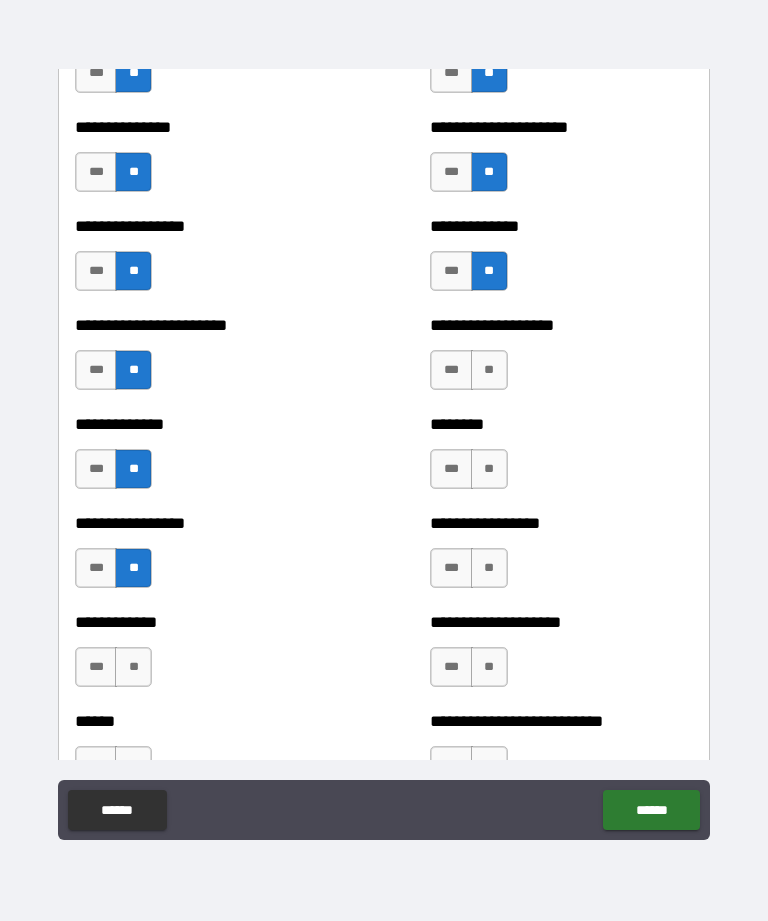 click on "**" at bounding box center (133, 667) 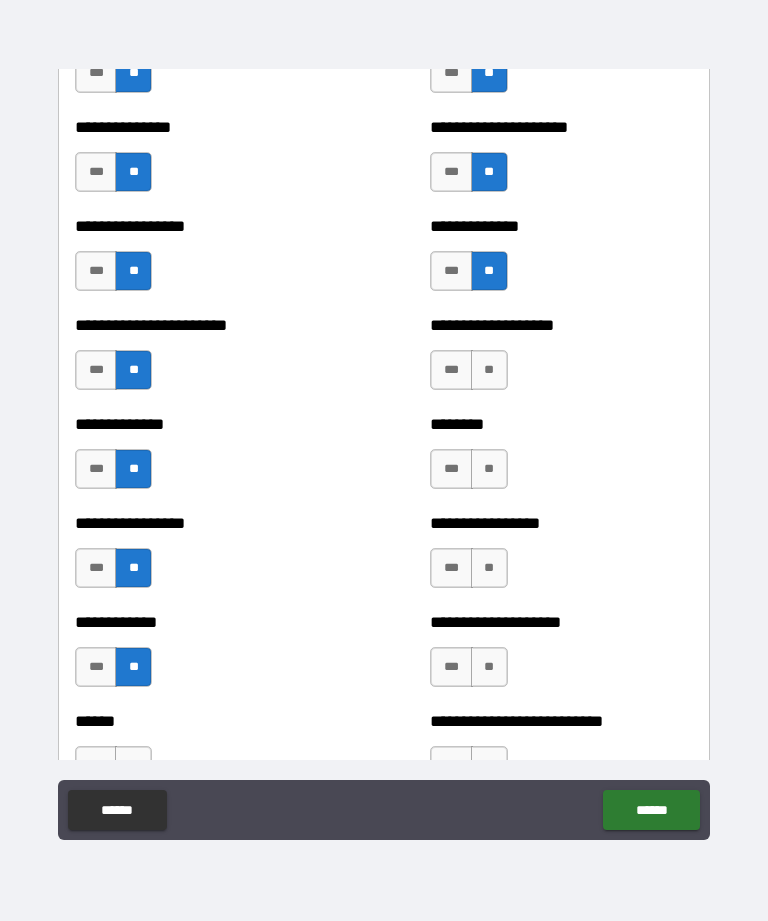 click on "**" at bounding box center [489, 667] 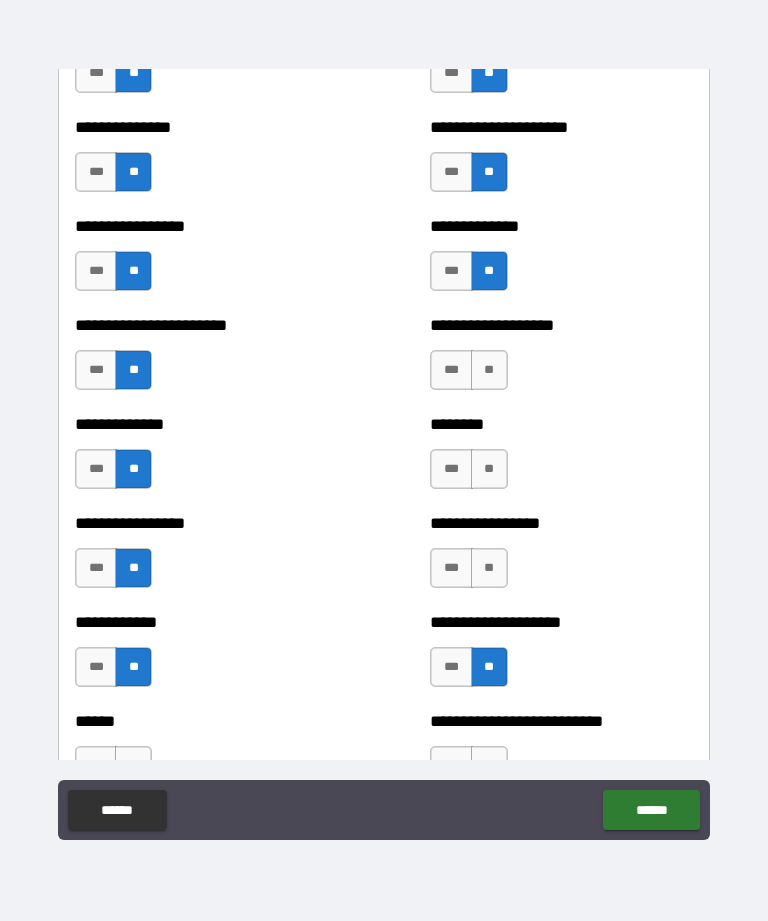 click on "**" at bounding box center [489, 568] 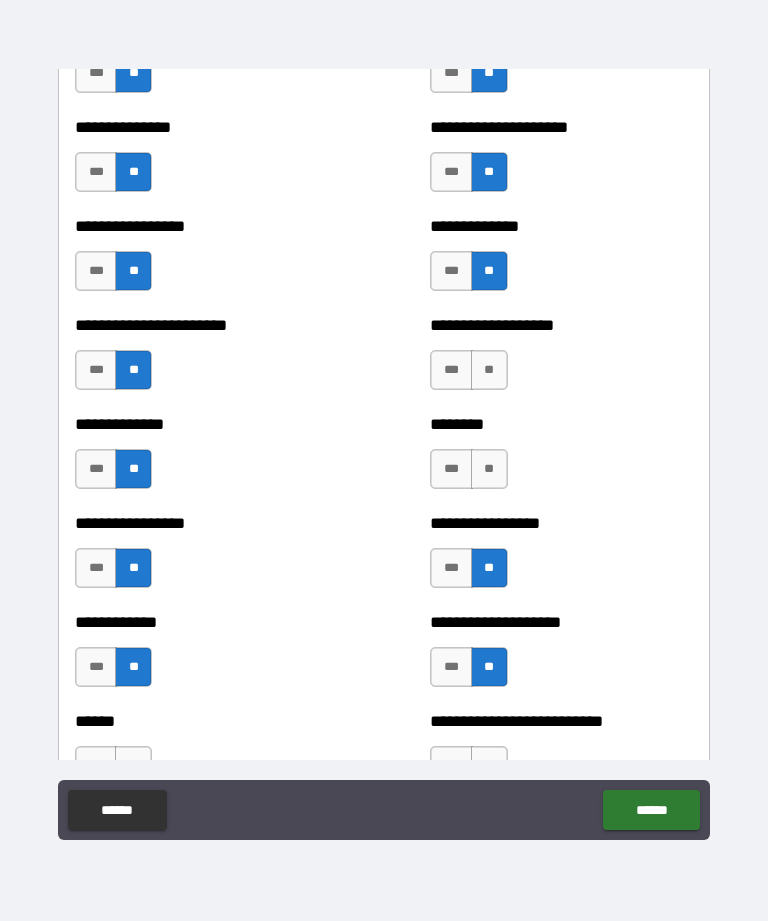 click on "**" at bounding box center (489, 469) 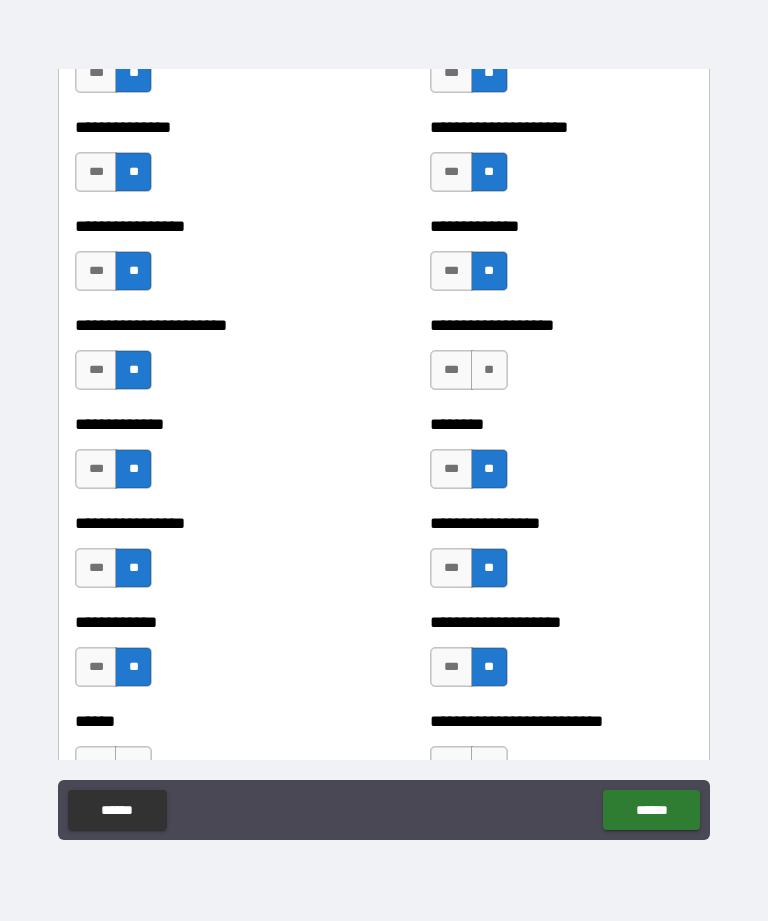 click on "**" at bounding box center (489, 370) 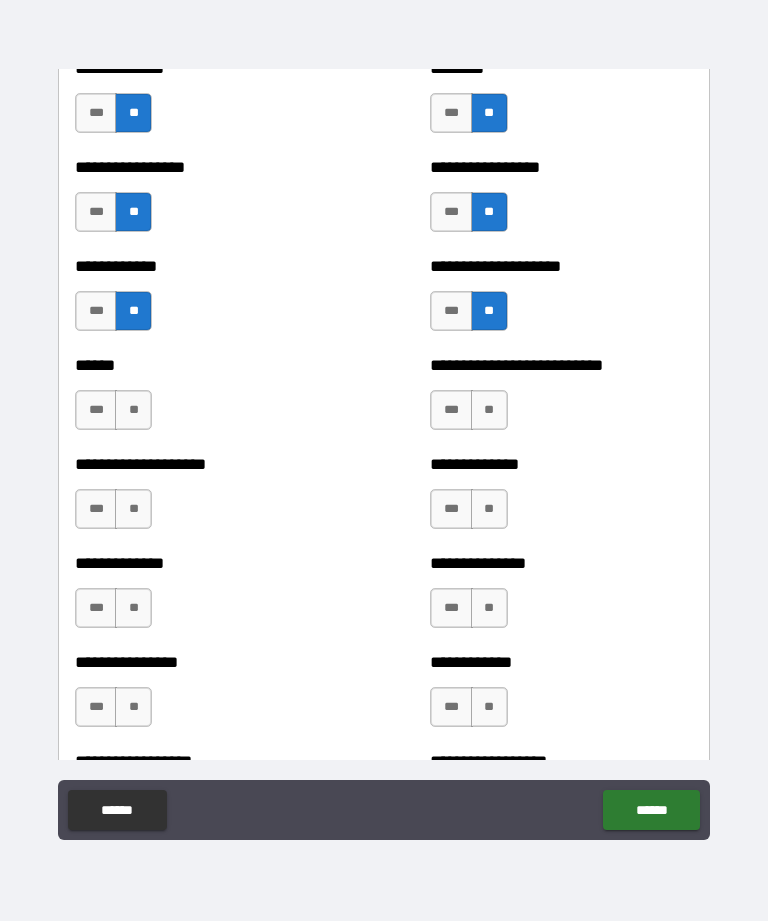 scroll, scrollTop: 3866, scrollLeft: 0, axis: vertical 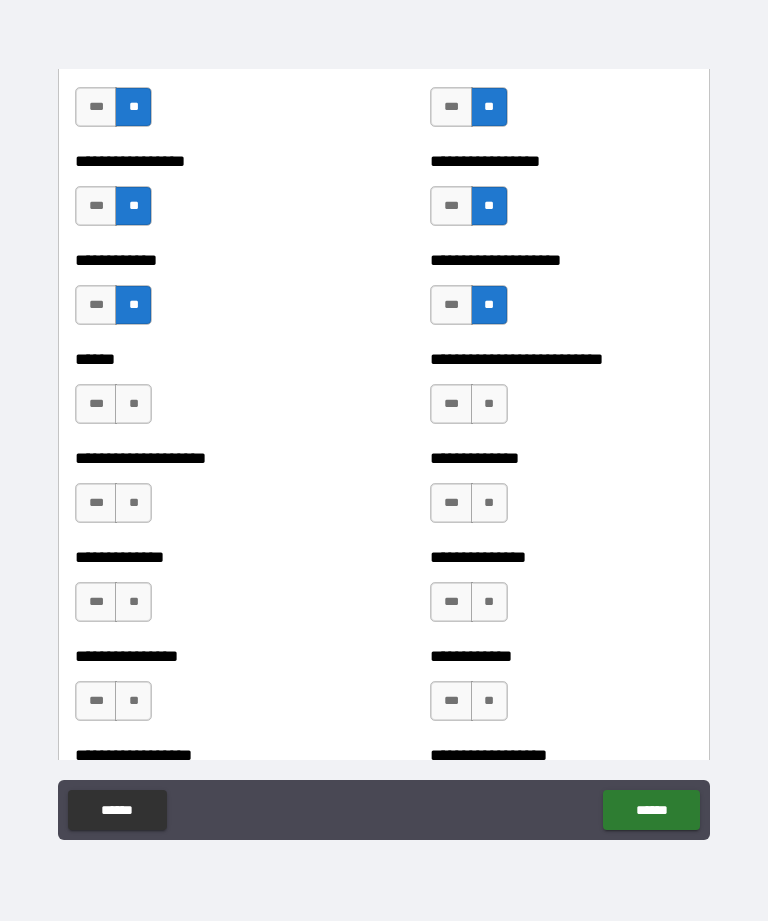 click on "**" at bounding box center [489, 404] 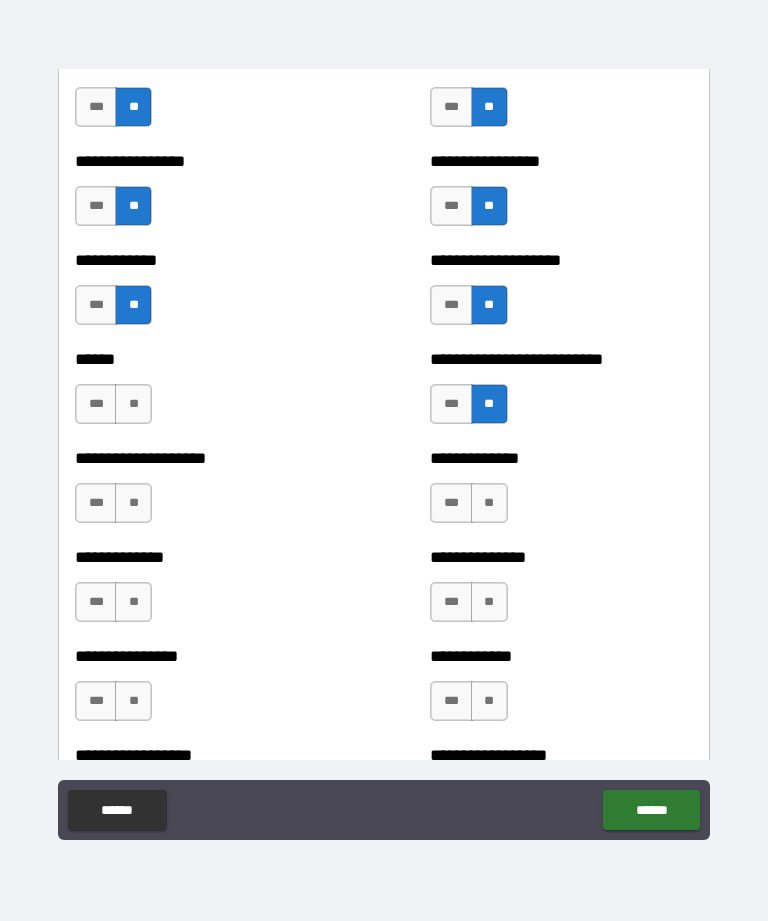 click on "**" at bounding box center (489, 503) 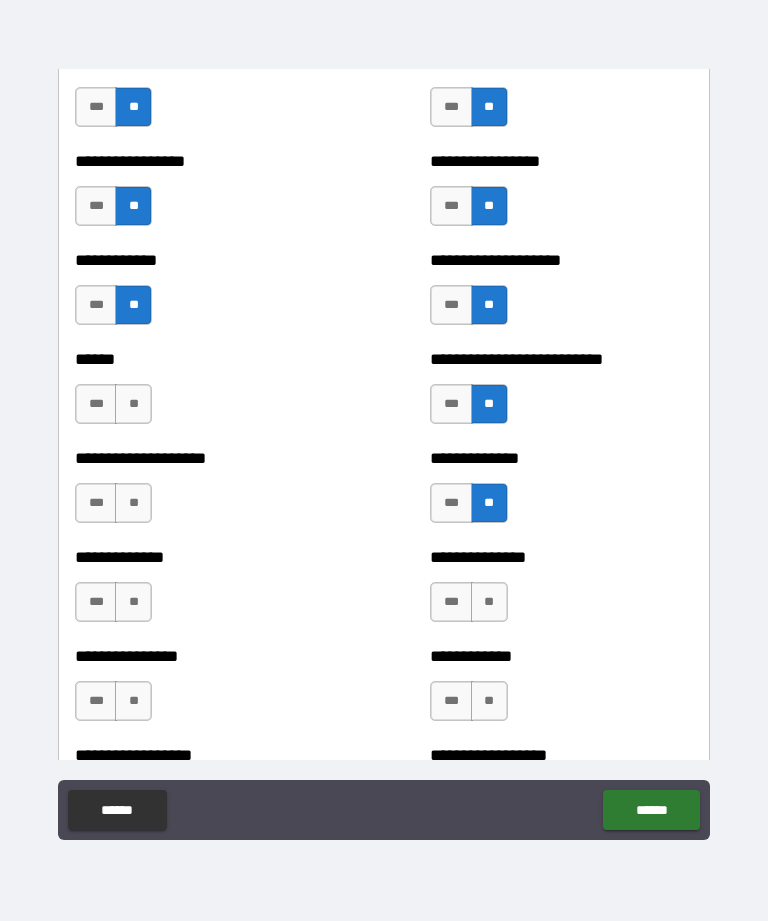 click on "**" at bounding box center (489, 602) 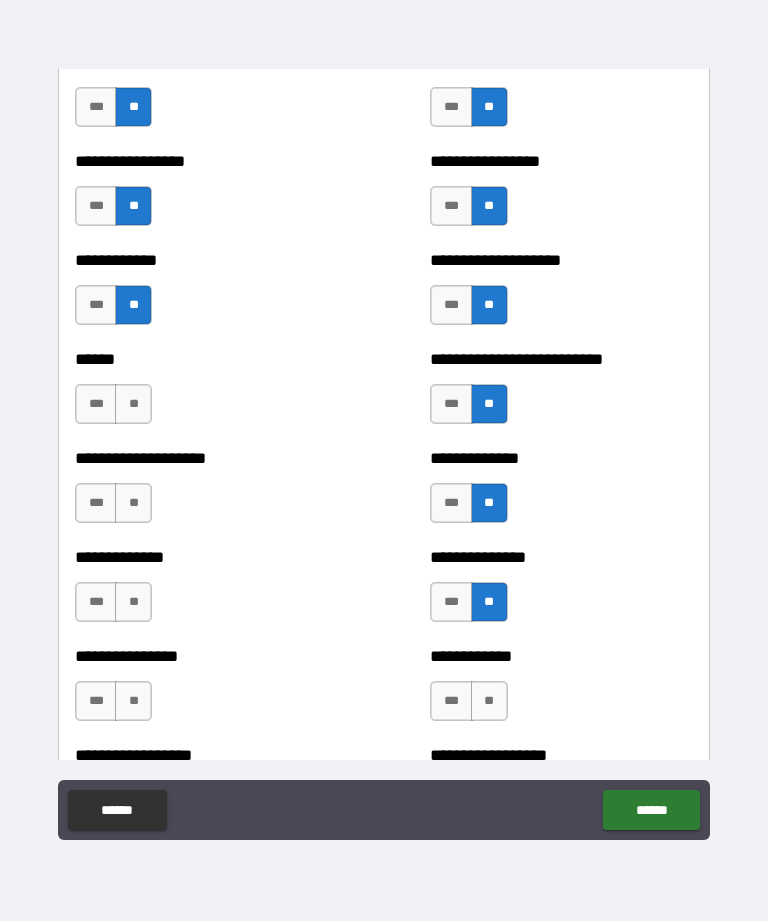 click on "**" at bounding box center [489, 701] 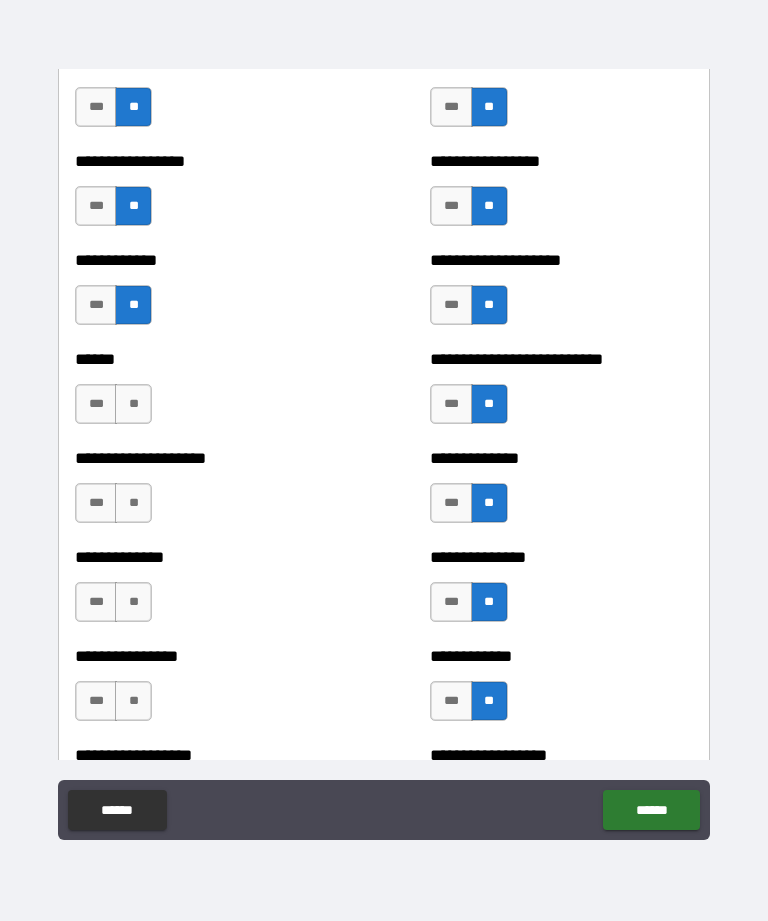 click on "**********" at bounding box center (206, 691) 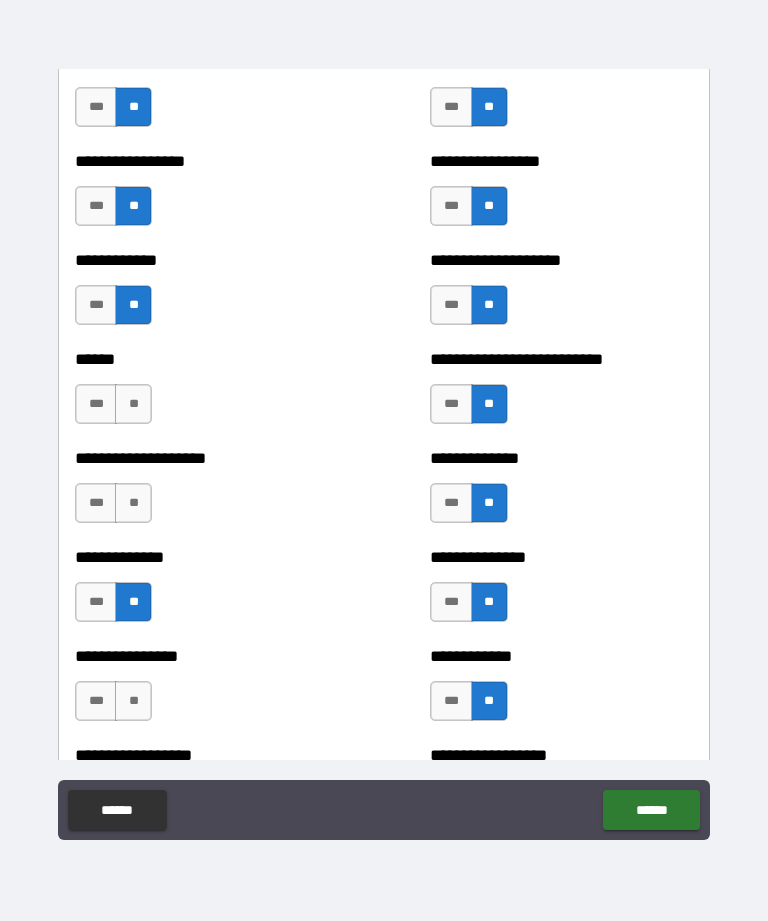 click on "**" at bounding box center (133, 503) 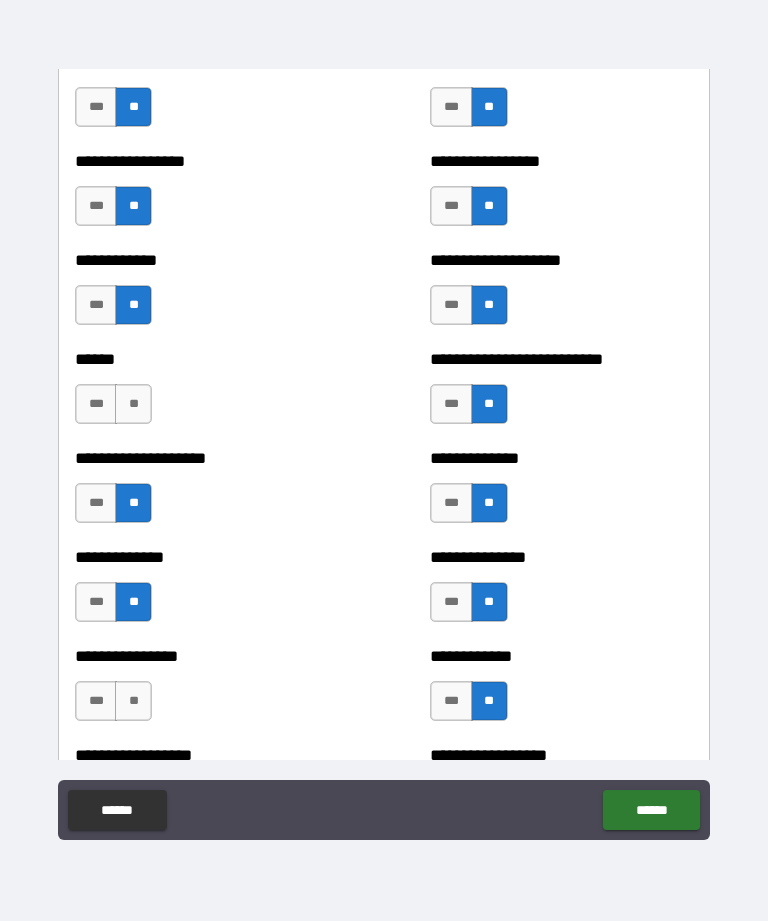 click on "****** *** **" at bounding box center (206, 394) 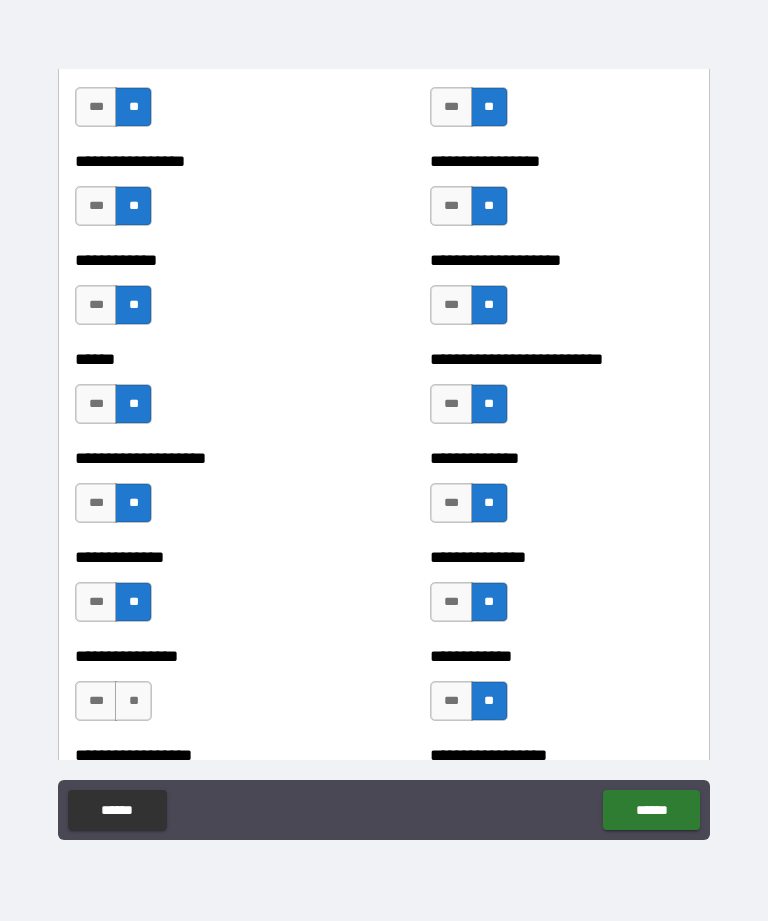 click on "**" at bounding box center (133, 701) 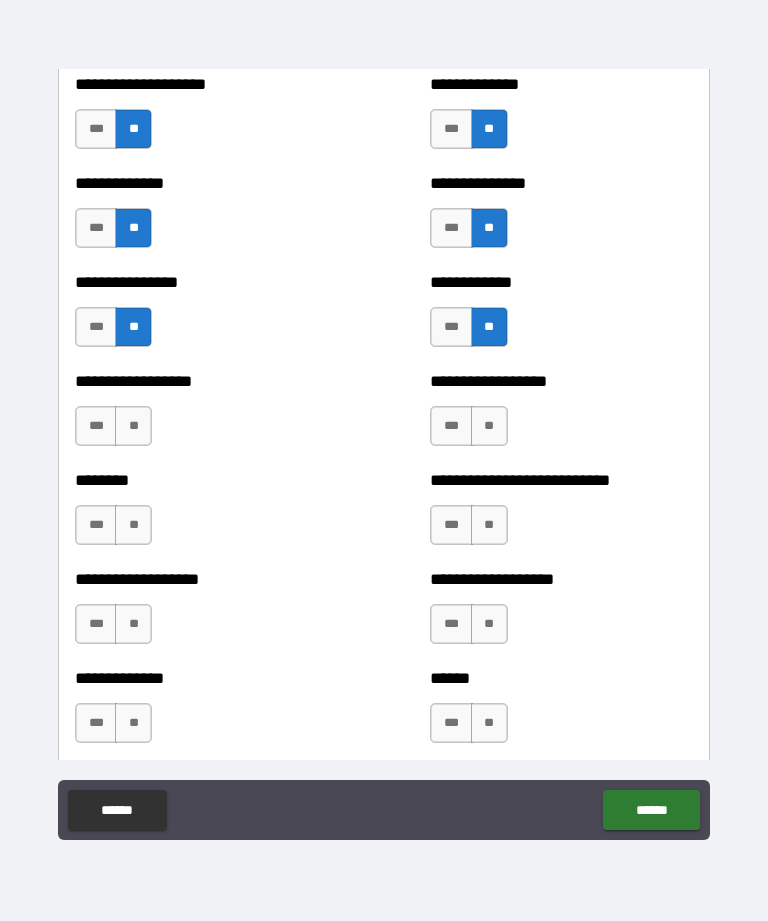 scroll, scrollTop: 4249, scrollLeft: 0, axis: vertical 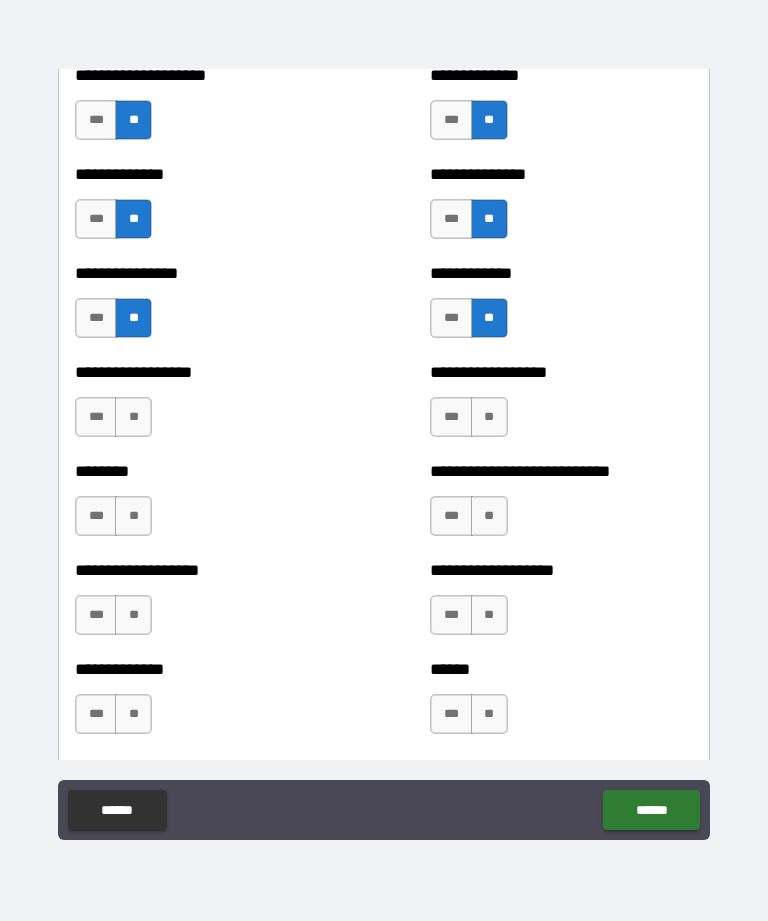 click on "**" at bounding box center [489, 417] 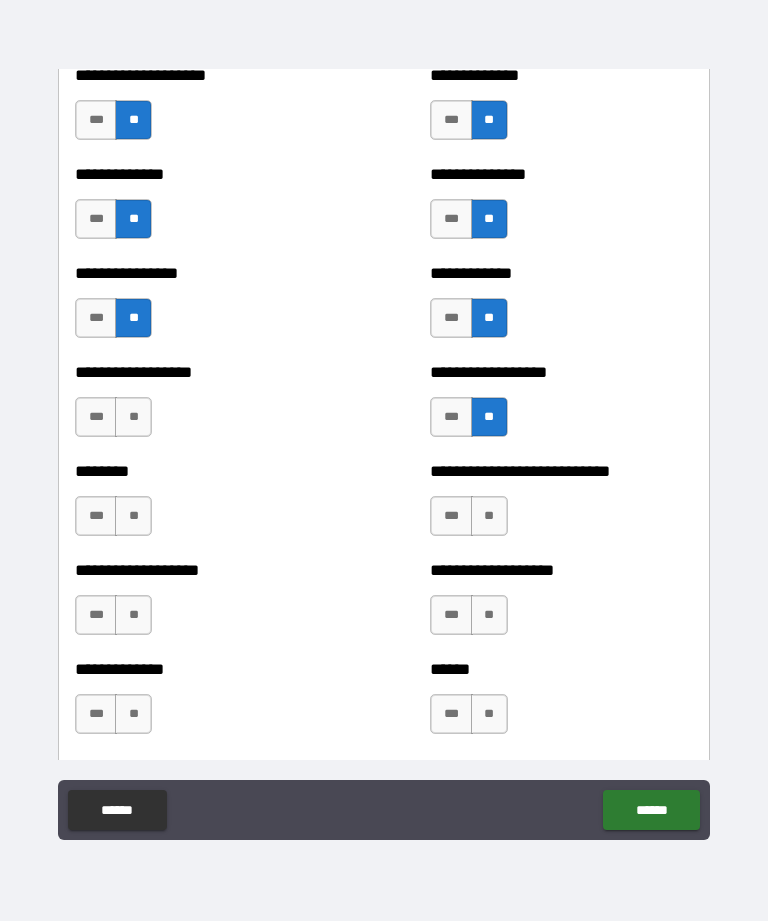 click on "**********" at bounding box center [206, 407] 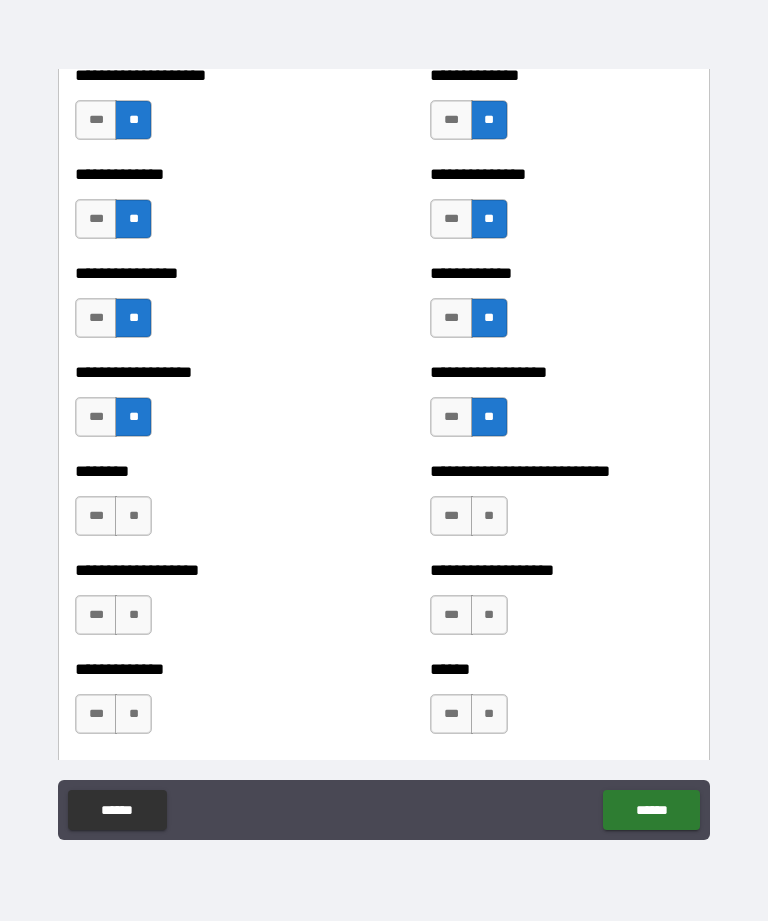 click on "**" at bounding box center [133, 516] 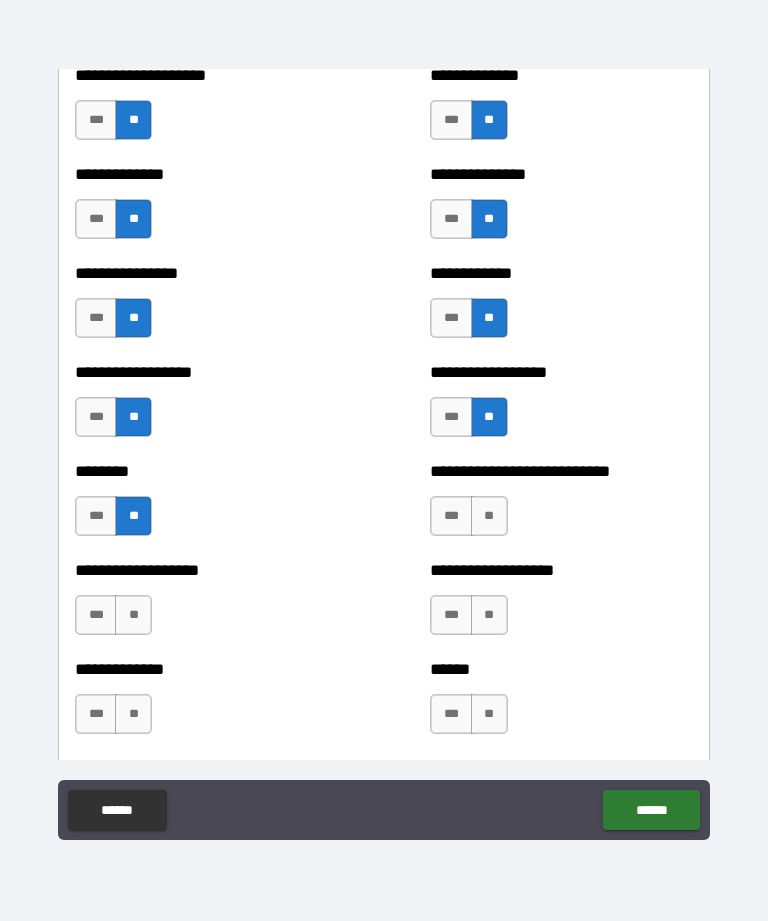 click on "**" at bounding box center [133, 615] 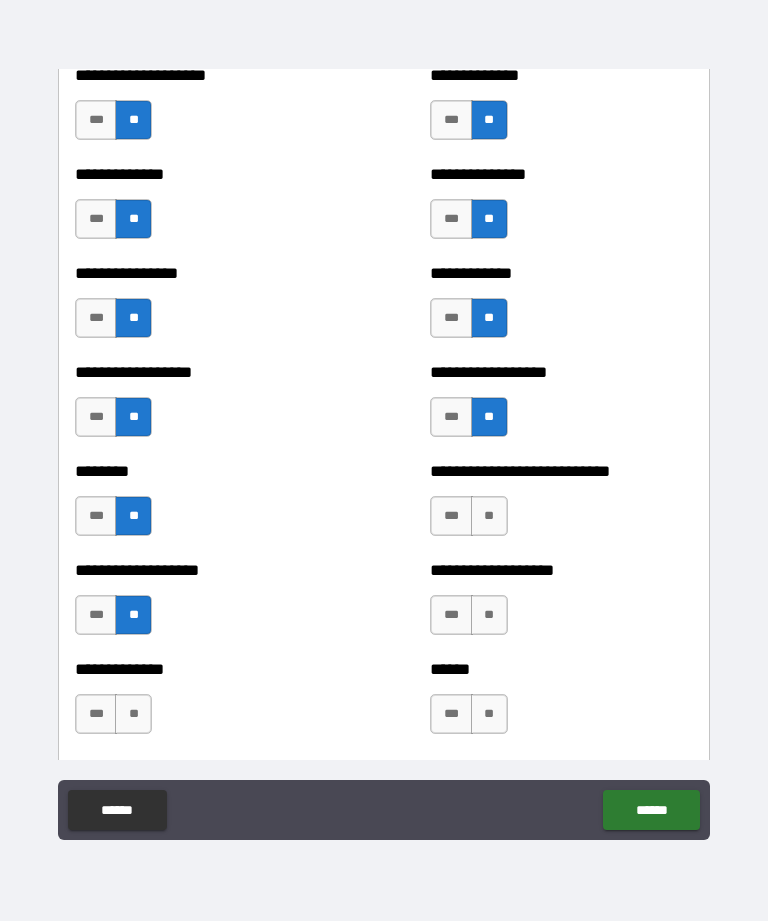 click on "**" at bounding box center (133, 714) 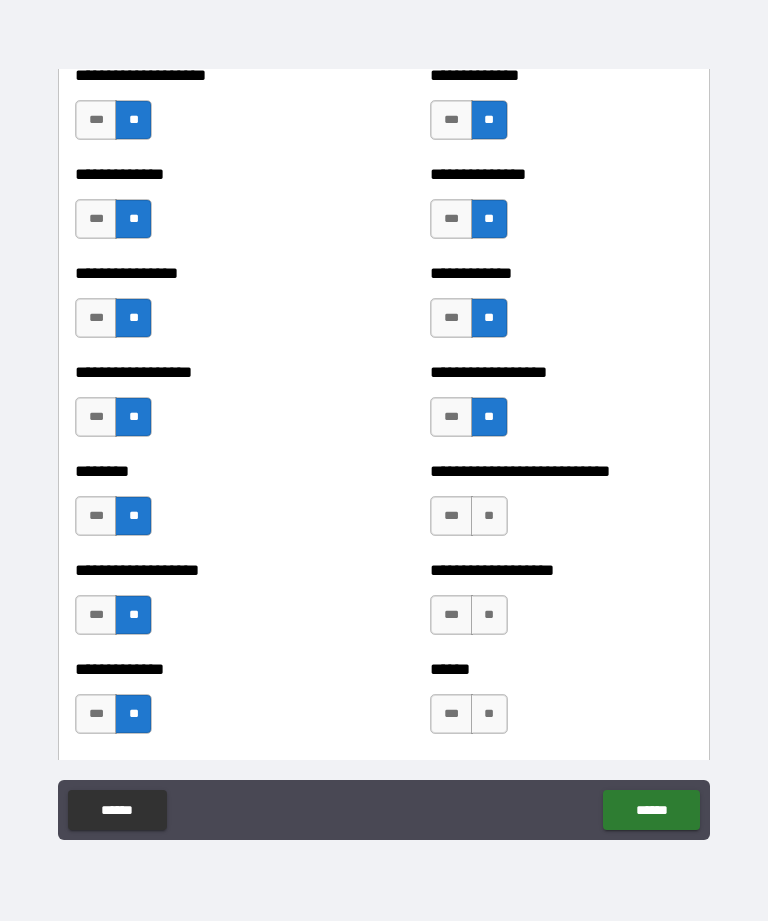 click on "**" at bounding box center [489, 714] 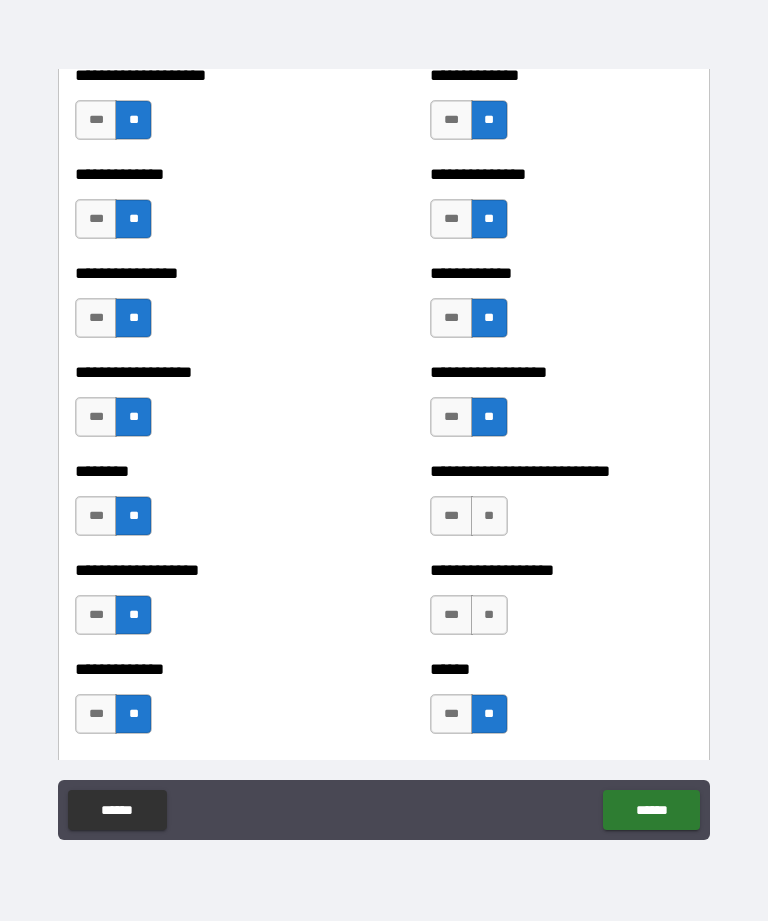 click on "**" at bounding box center [489, 615] 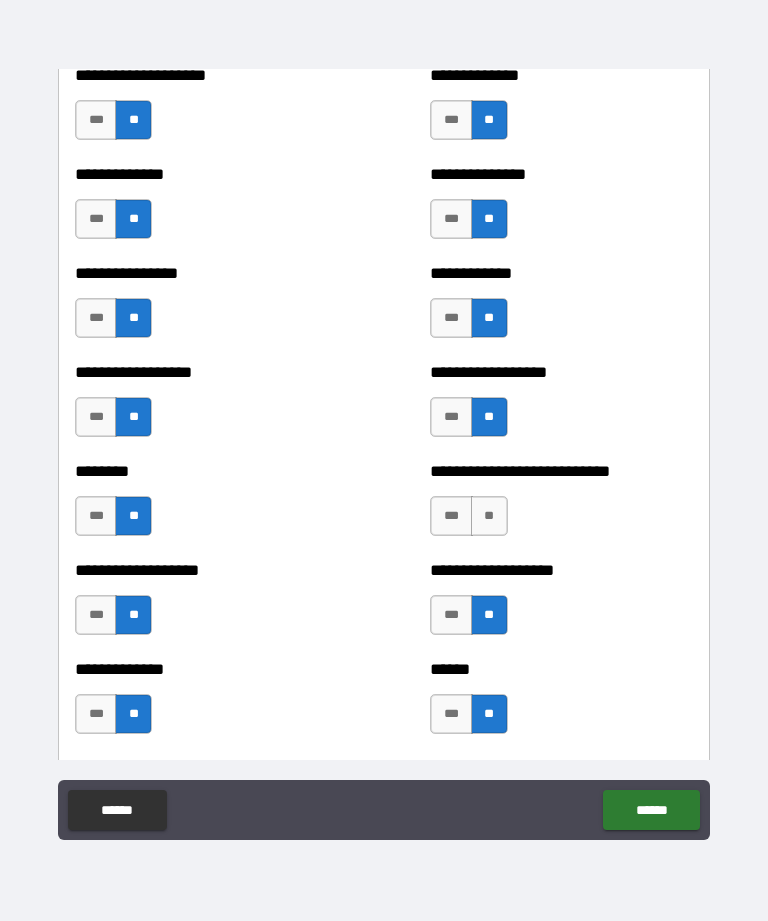 click on "**" at bounding box center [489, 516] 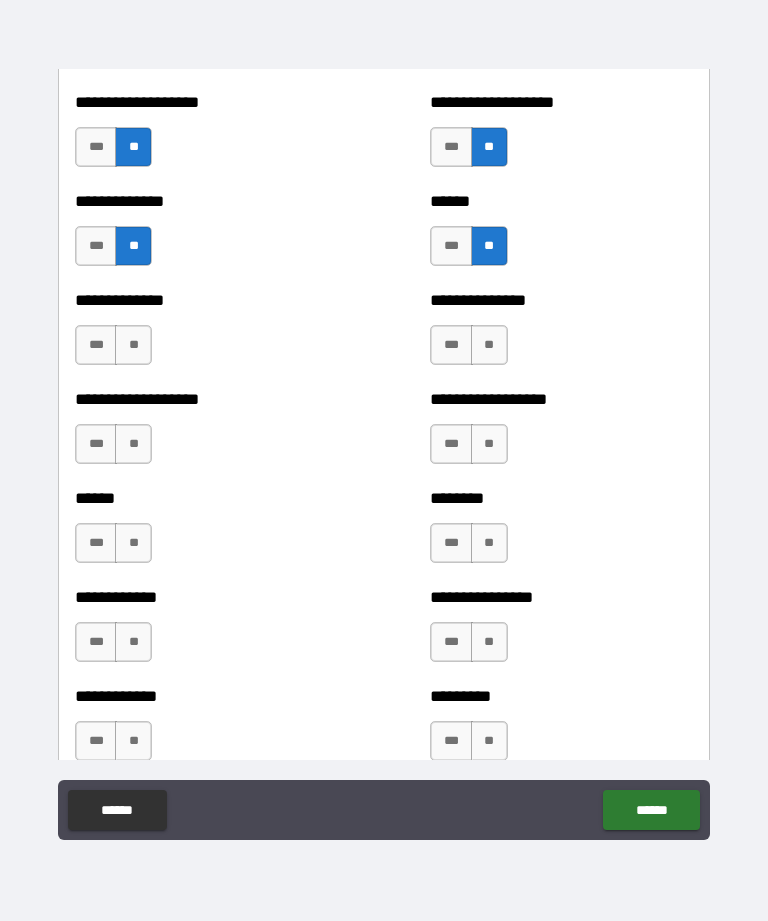 scroll, scrollTop: 4721, scrollLeft: 0, axis: vertical 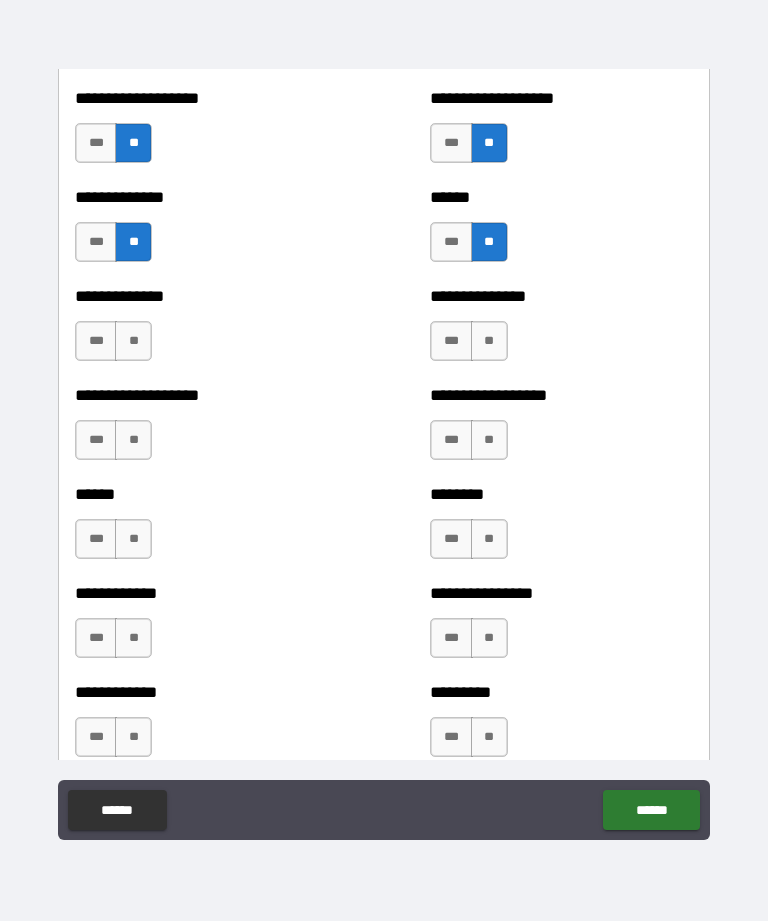 click on "**" at bounding box center (133, 341) 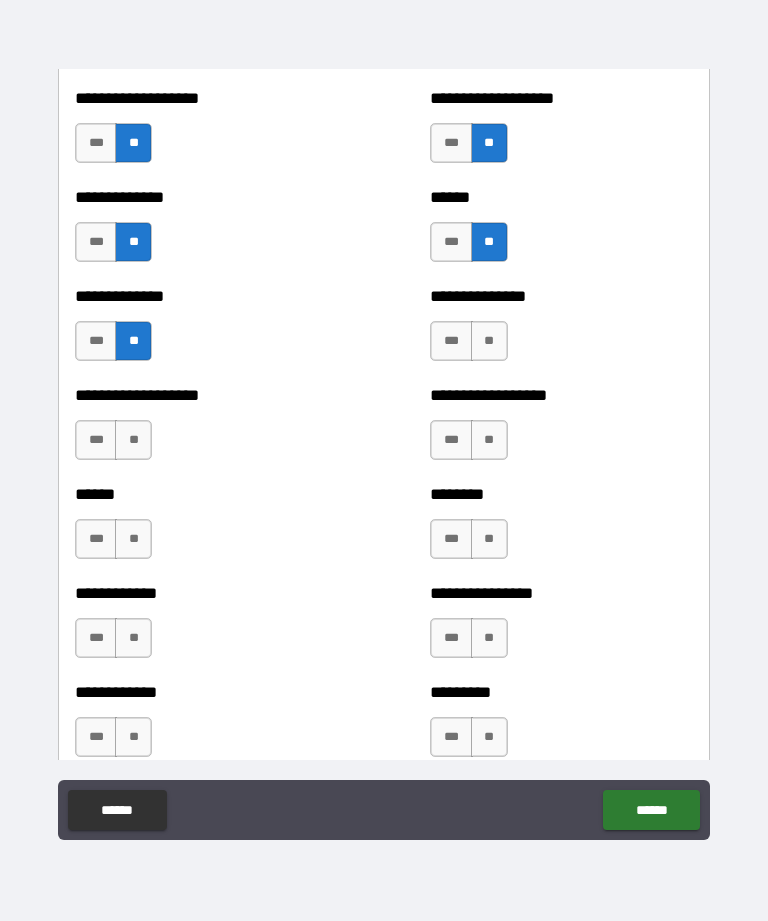 click on "**" at bounding box center (133, 440) 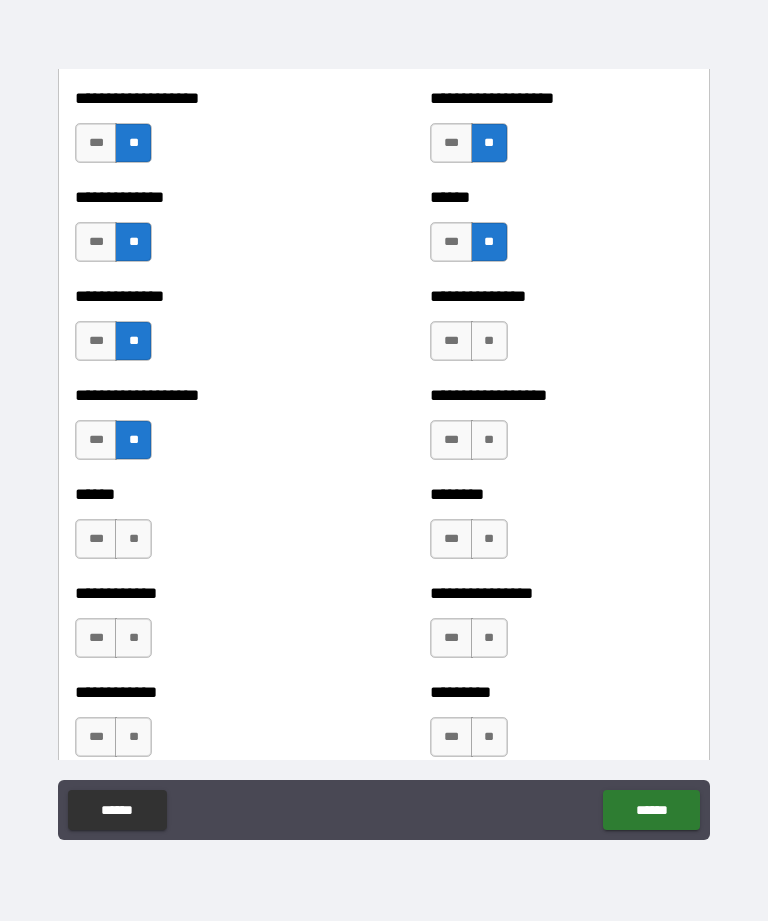 click on "**" at bounding box center [133, 539] 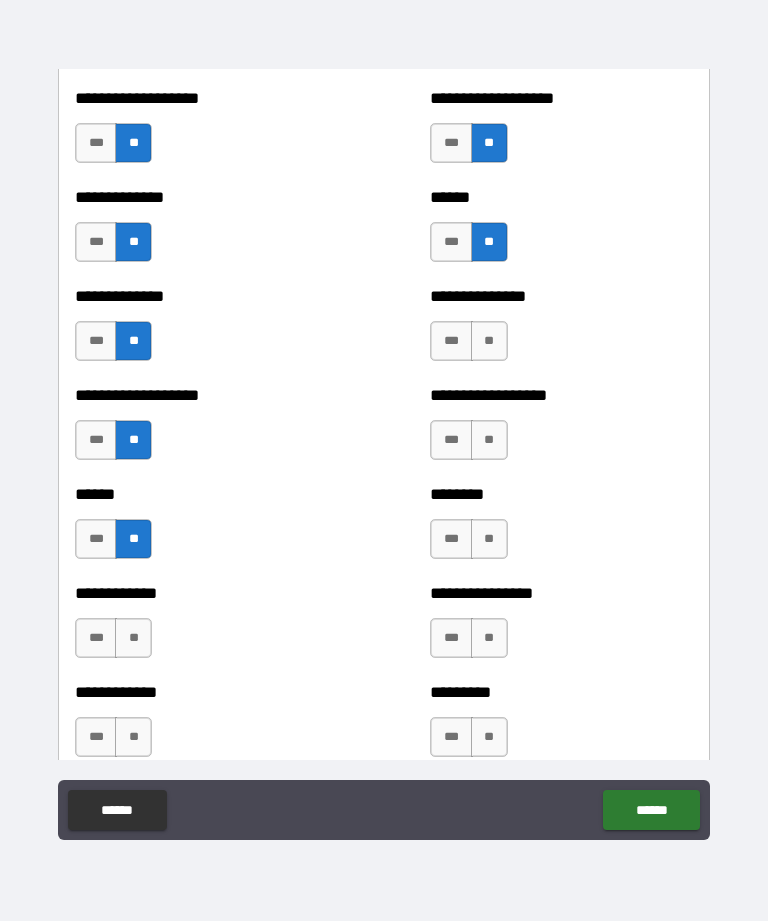 click on "**********" at bounding box center [206, 593] 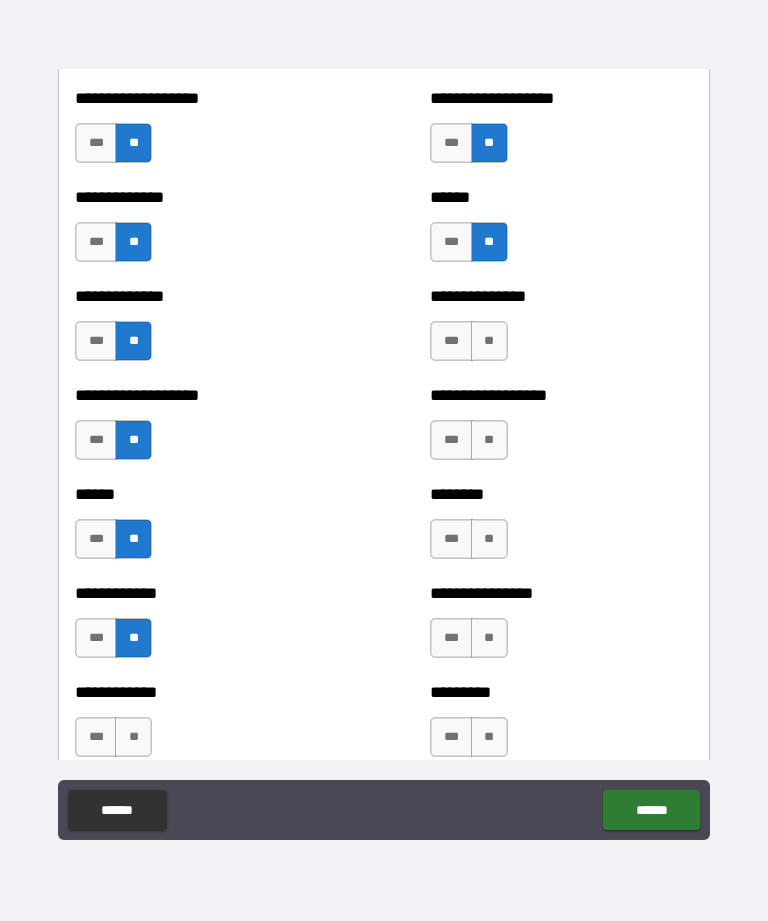click on "**" at bounding box center (133, 737) 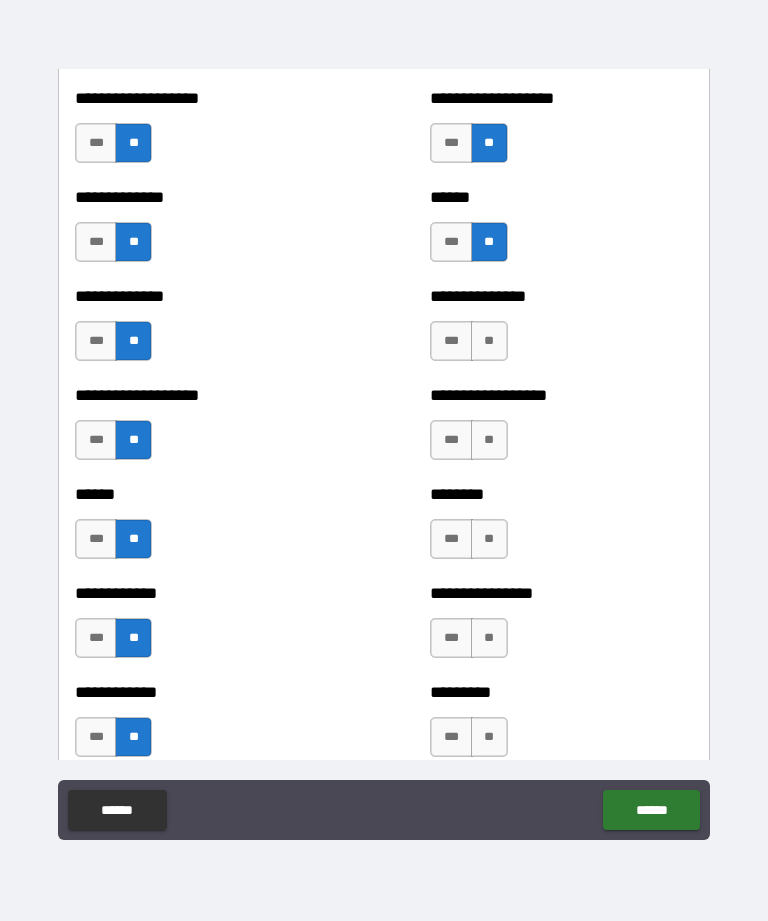 click on "**" at bounding box center (489, 737) 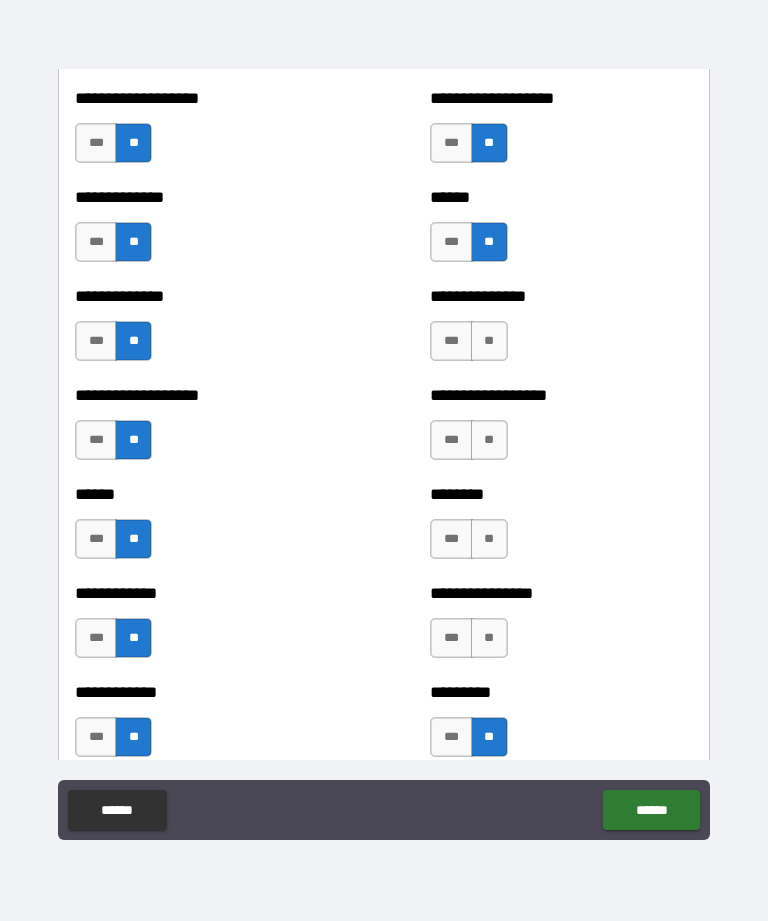 click on "**" at bounding box center [489, 638] 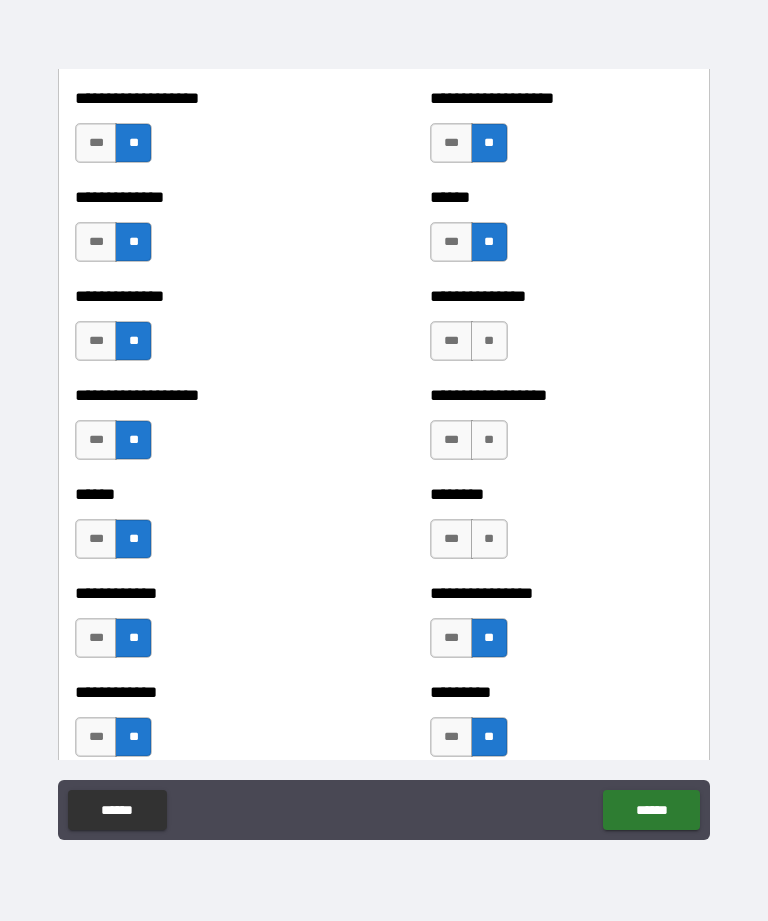 click on "**" at bounding box center [489, 539] 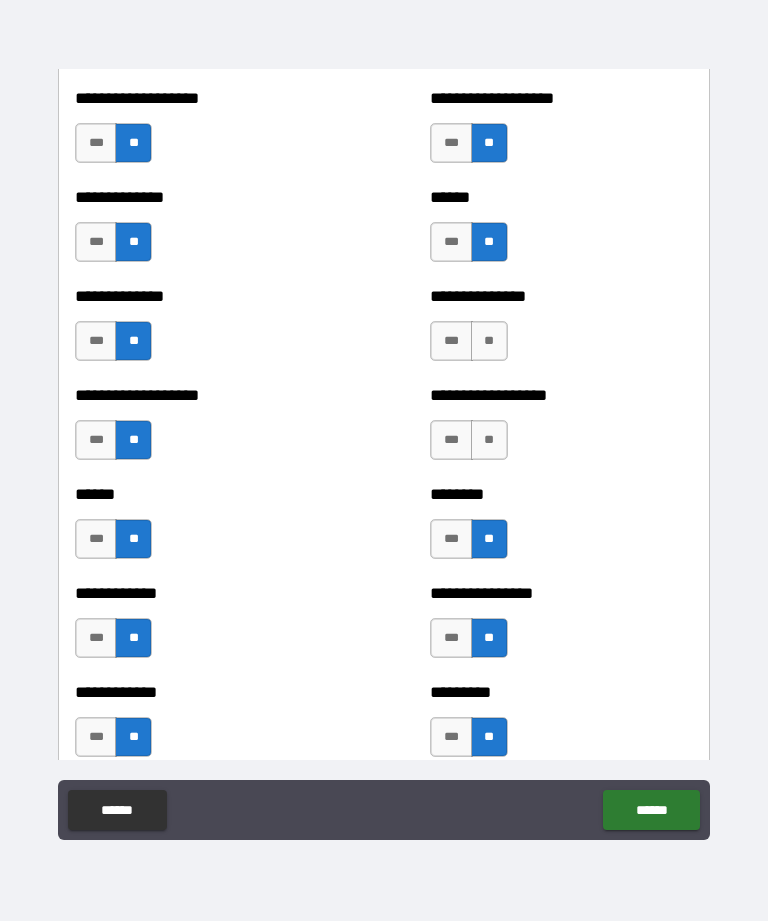 click on "**" at bounding box center (489, 440) 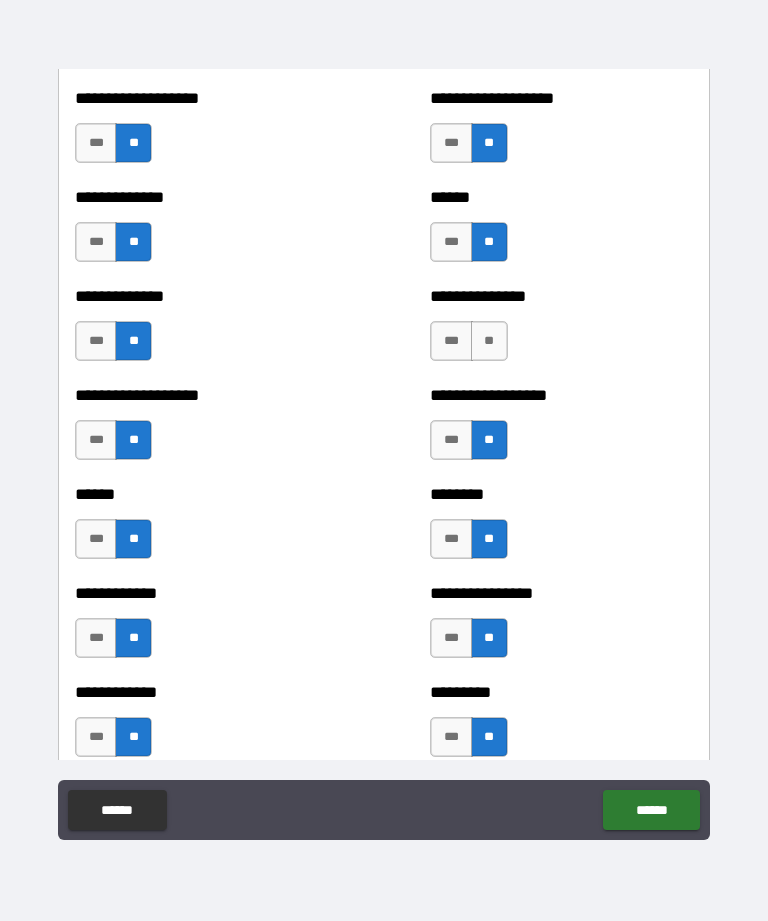 click on "**" at bounding box center (489, 341) 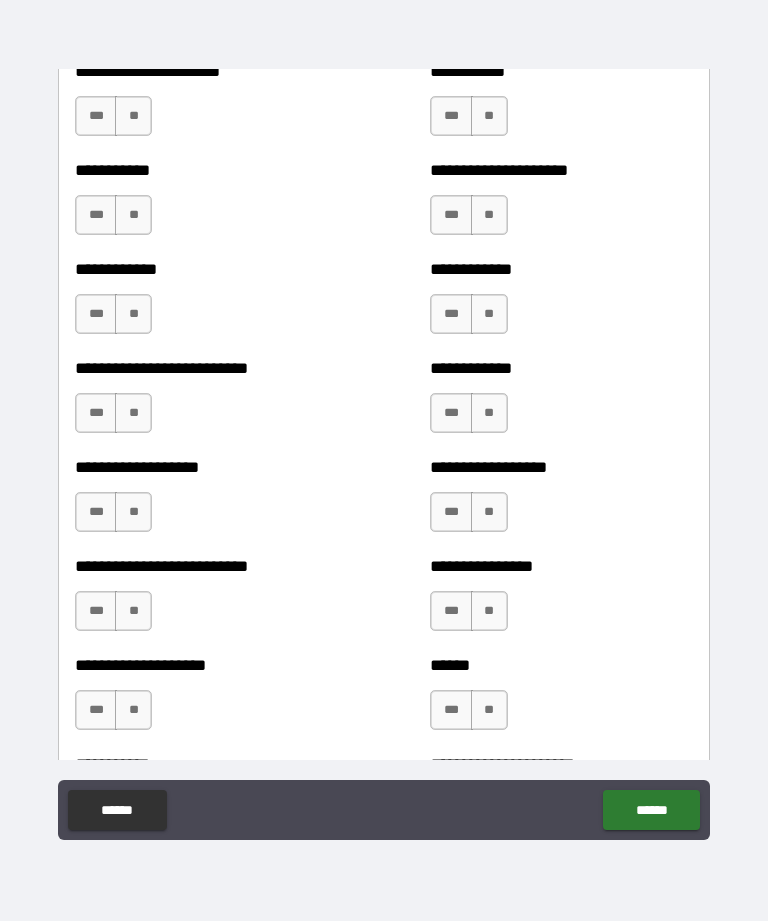 scroll, scrollTop: 5443, scrollLeft: 0, axis: vertical 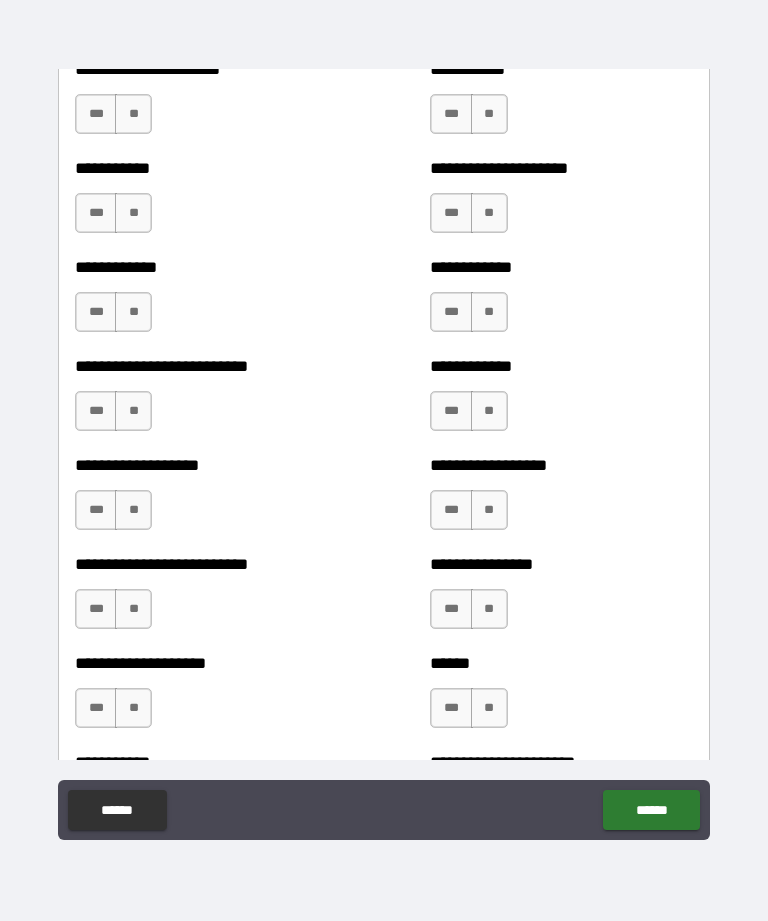 click on "**" at bounding box center (133, 114) 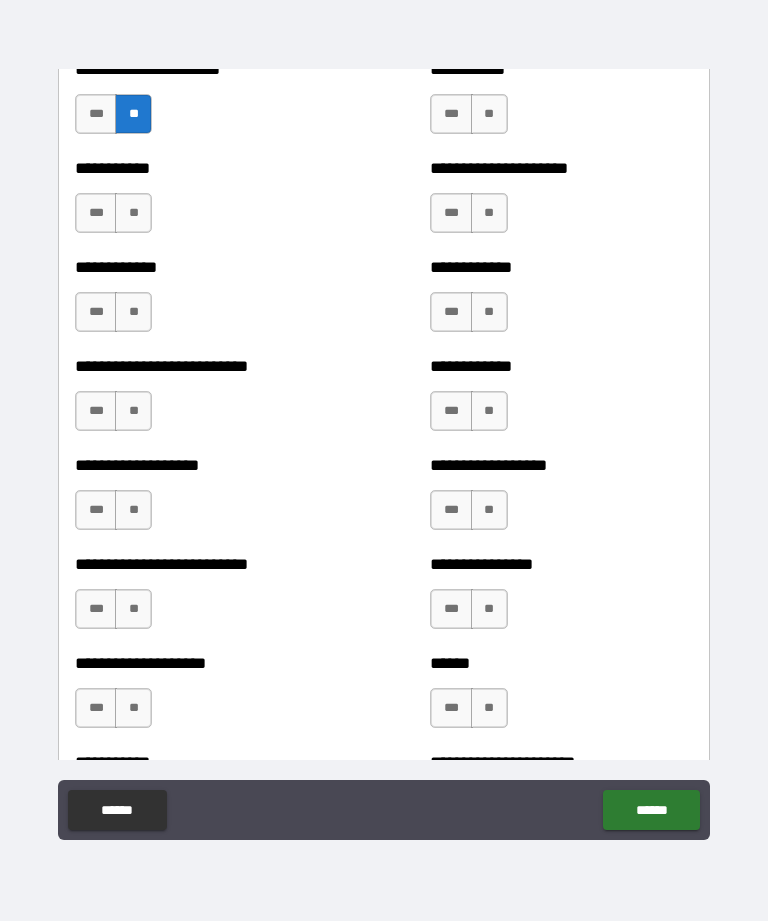 click on "**" at bounding box center [489, 114] 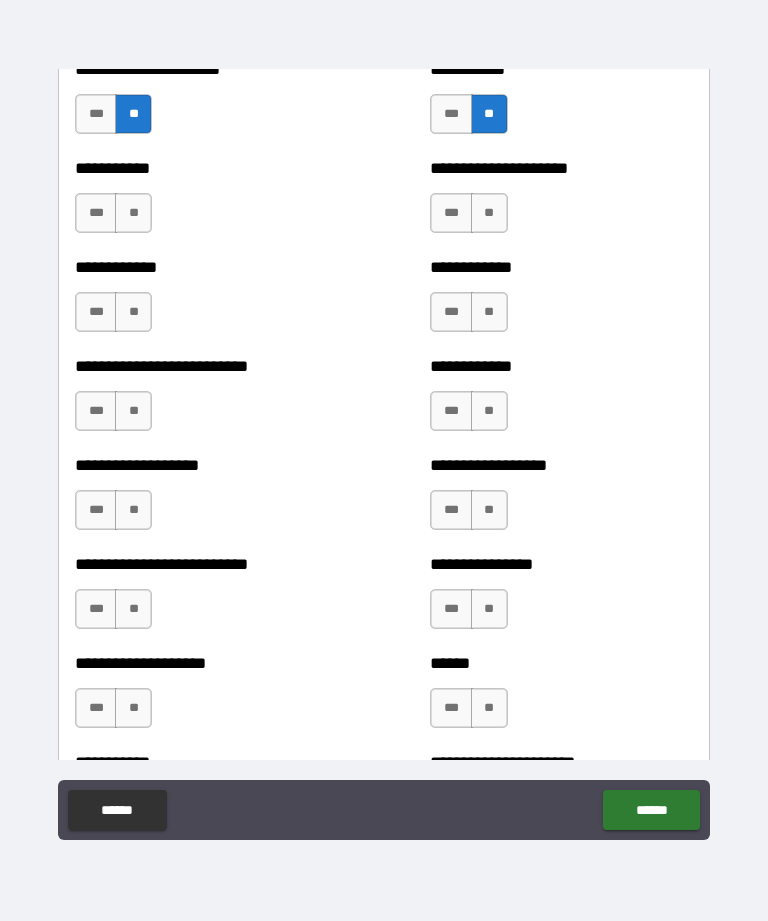 click on "**" at bounding box center (133, 213) 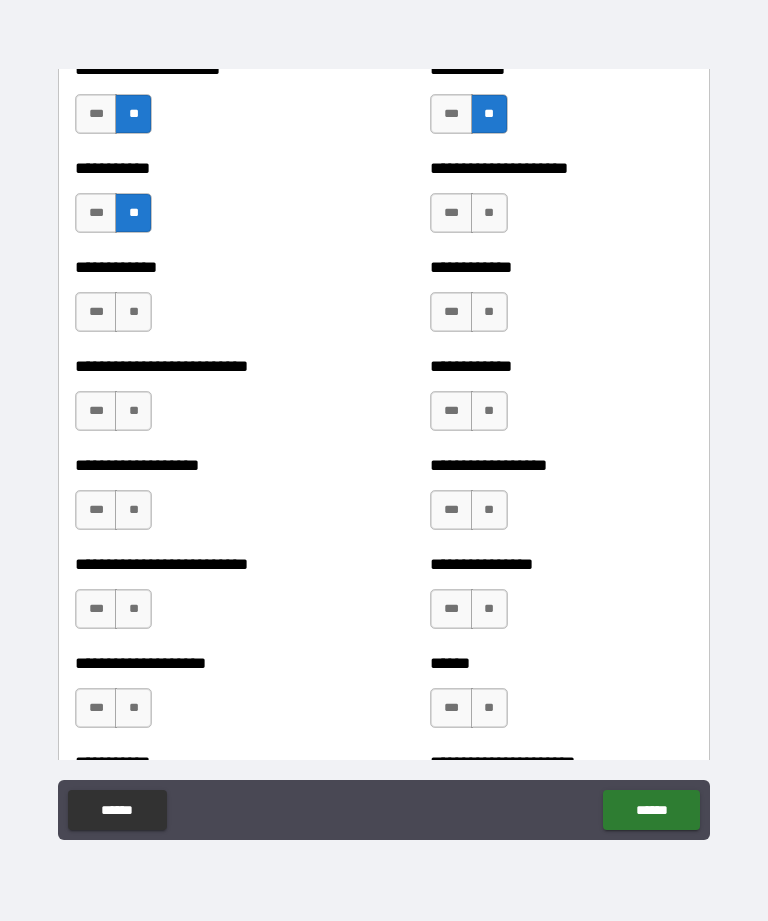 click on "**" at bounding box center [489, 213] 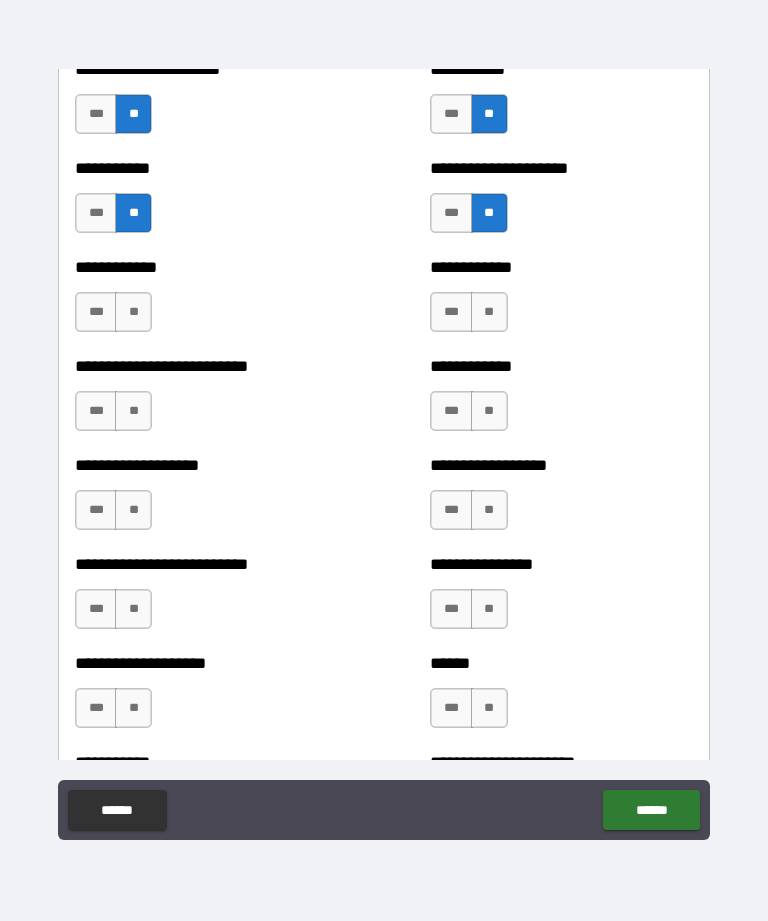 click on "**" at bounding box center (133, 312) 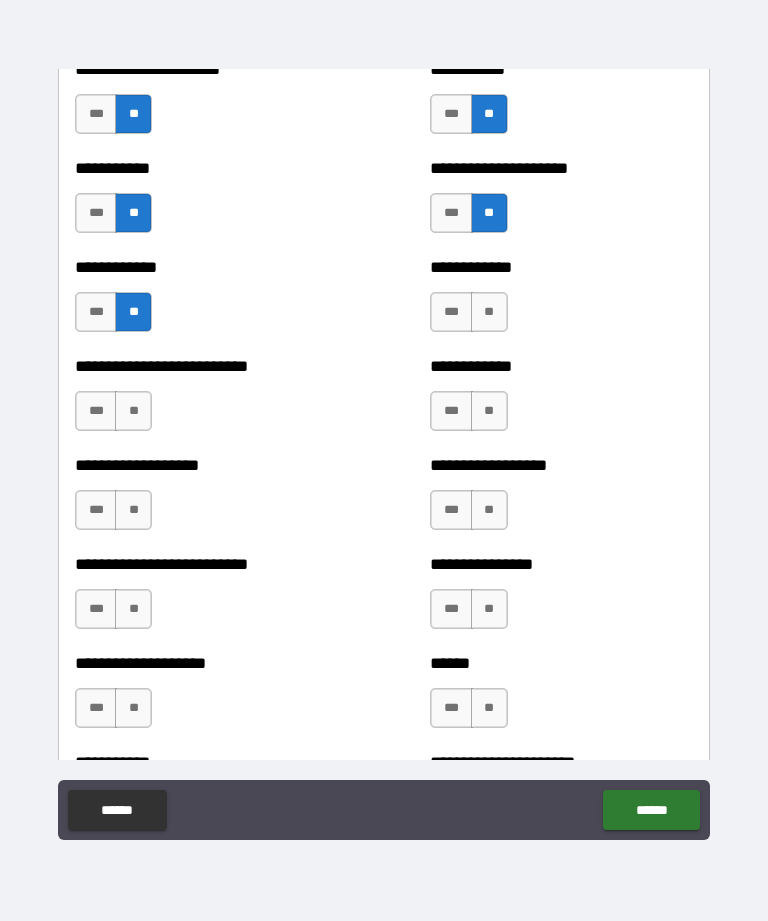 click on "**" at bounding box center [489, 312] 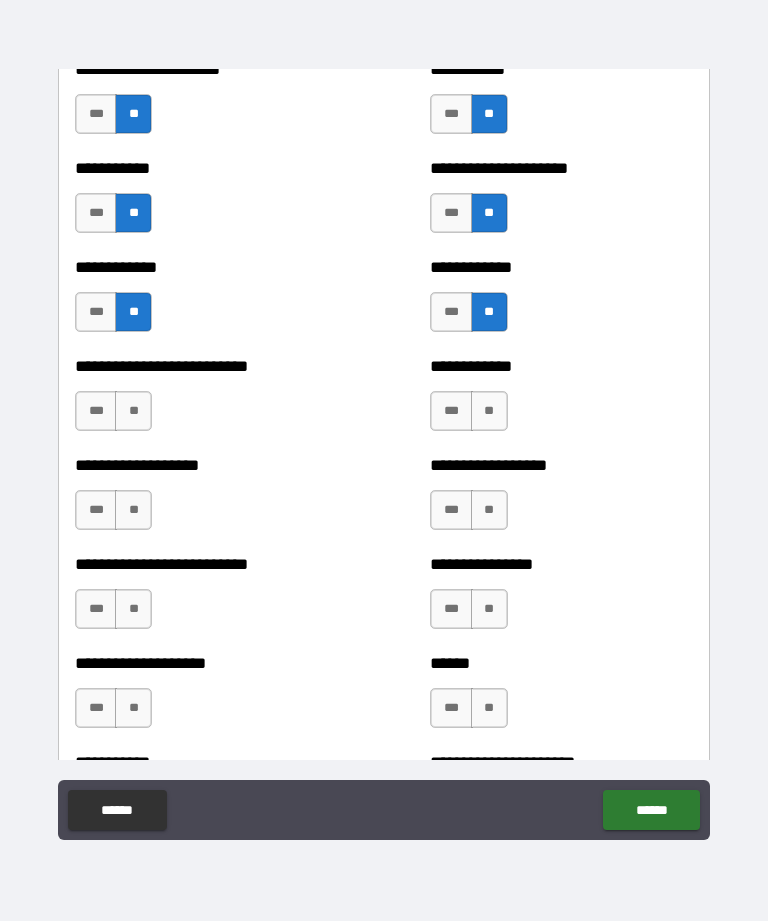click on "**" at bounding box center [133, 411] 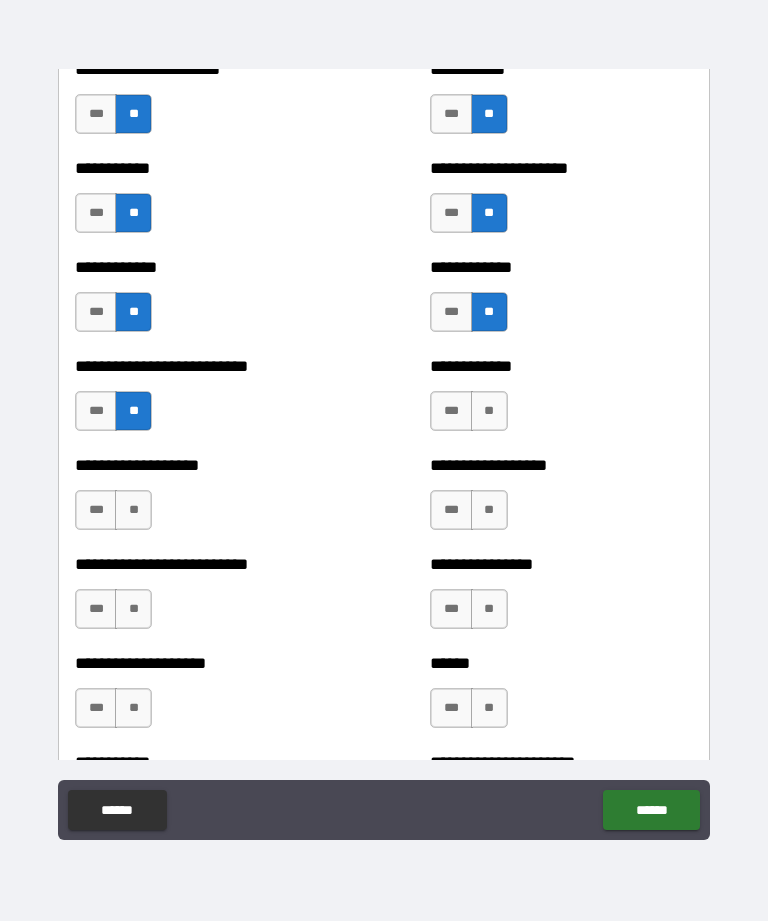 click on "**" at bounding box center [489, 411] 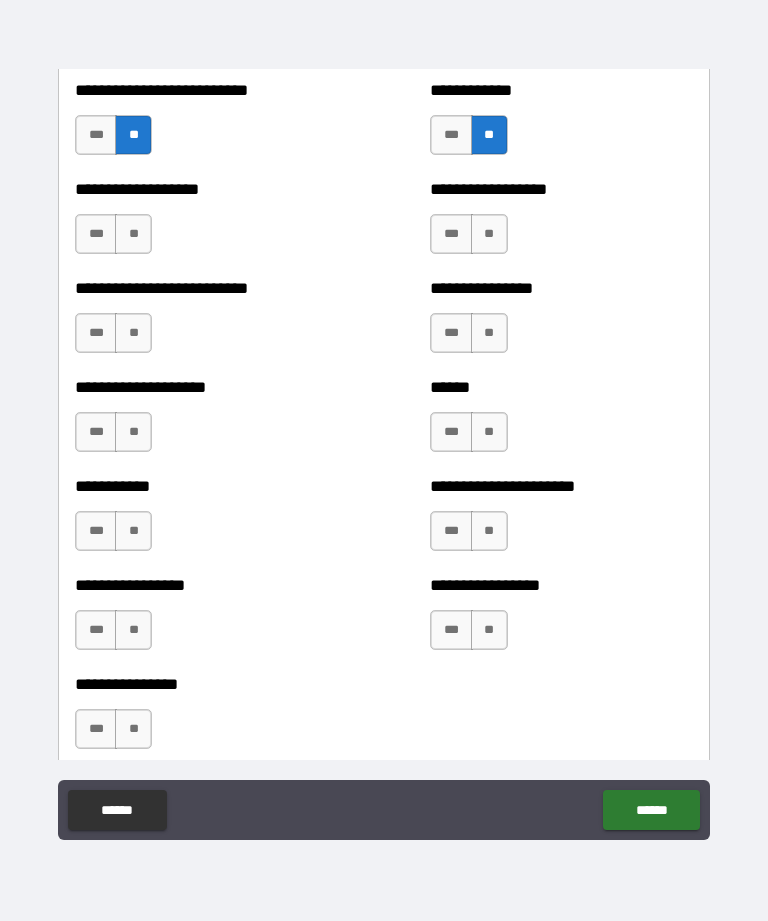 scroll, scrollTop: 5715, scrollLeft: 0, axis: vertical 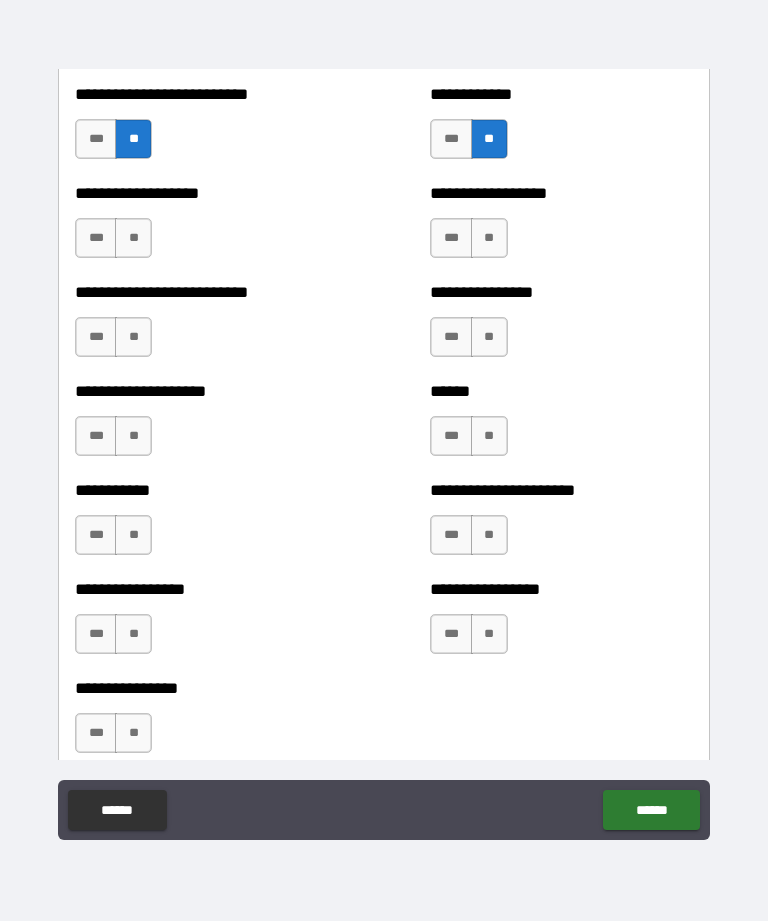 click on "**" at bounding box center (133, 238) 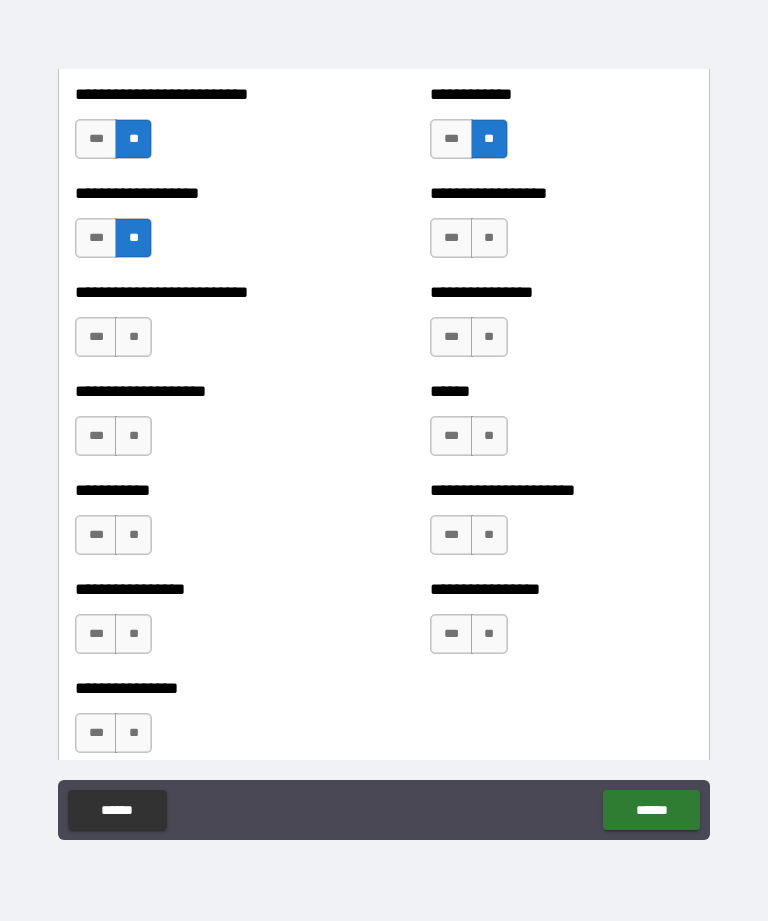 click on "**" at bounding box center (489, 238) 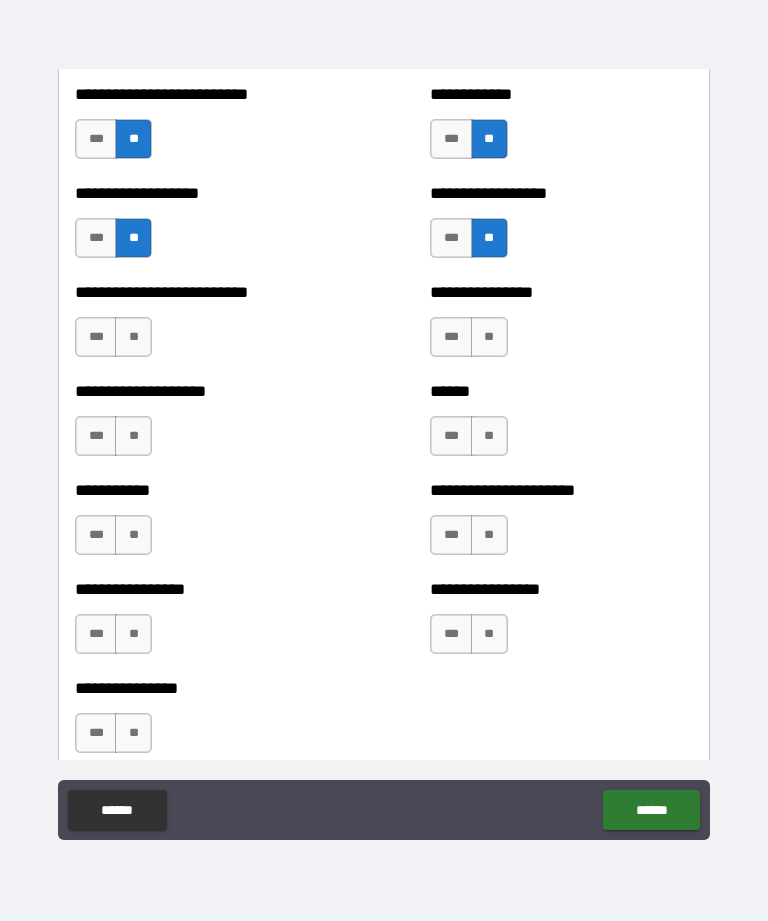 click on "**" at bounding box center (133, 337) 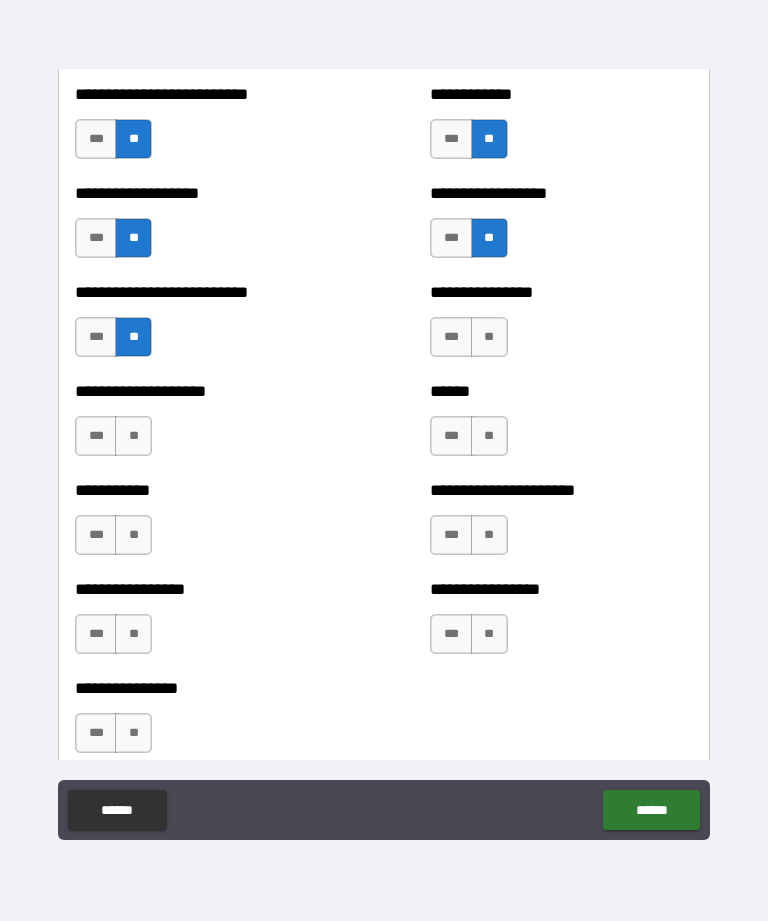 click on "**" at bounding box center [489, 337] 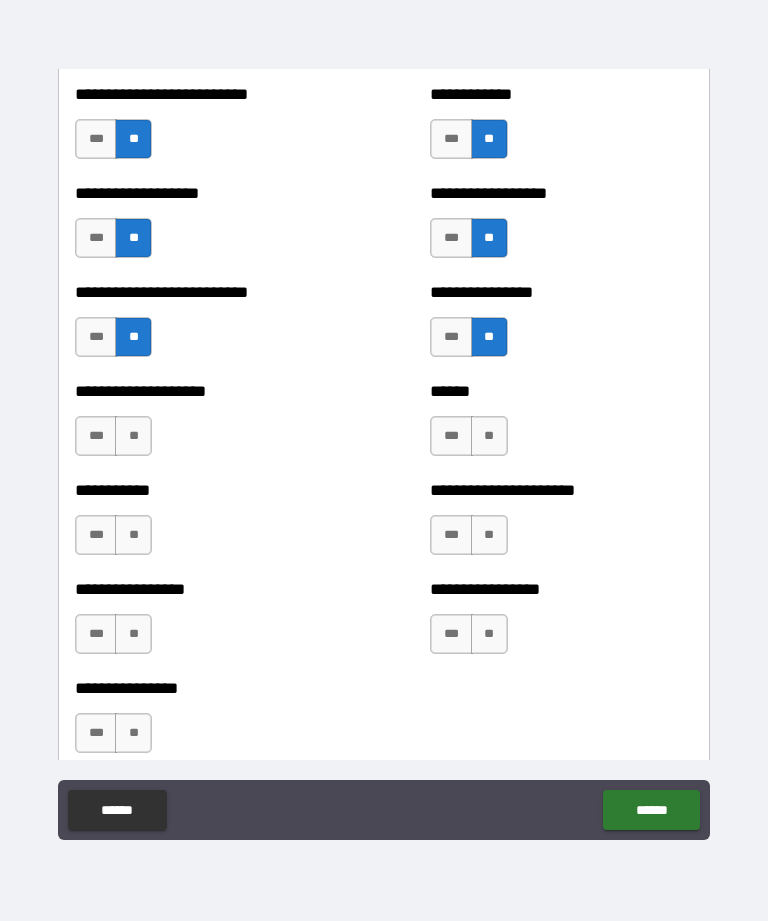 click on "**" at bounding box center [133, 436] 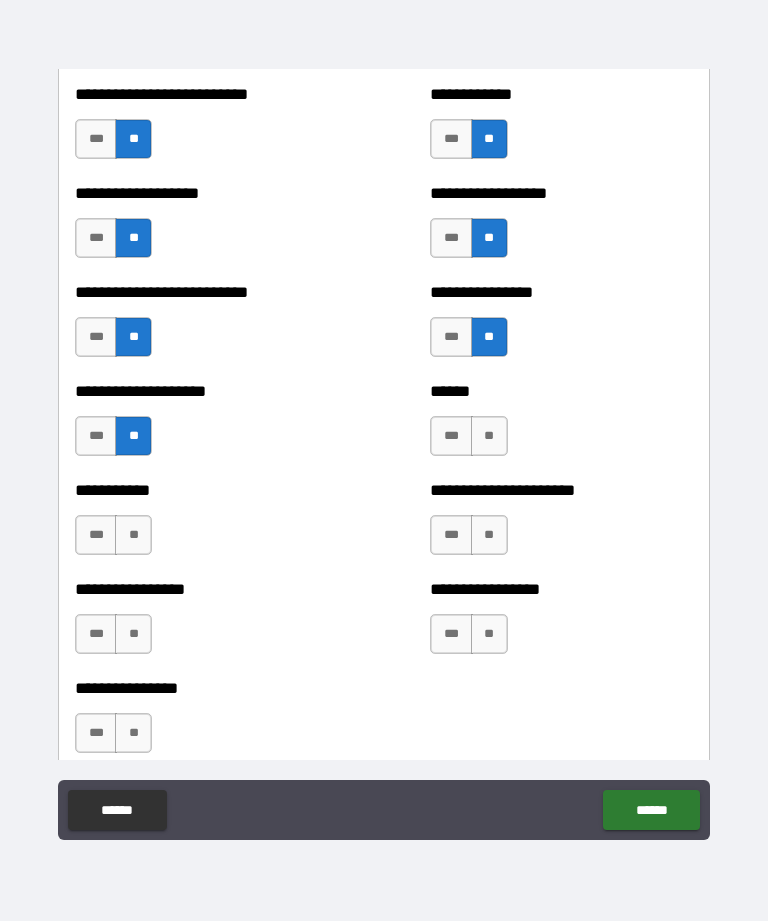 click on "**" at bounding box center (489, 436) 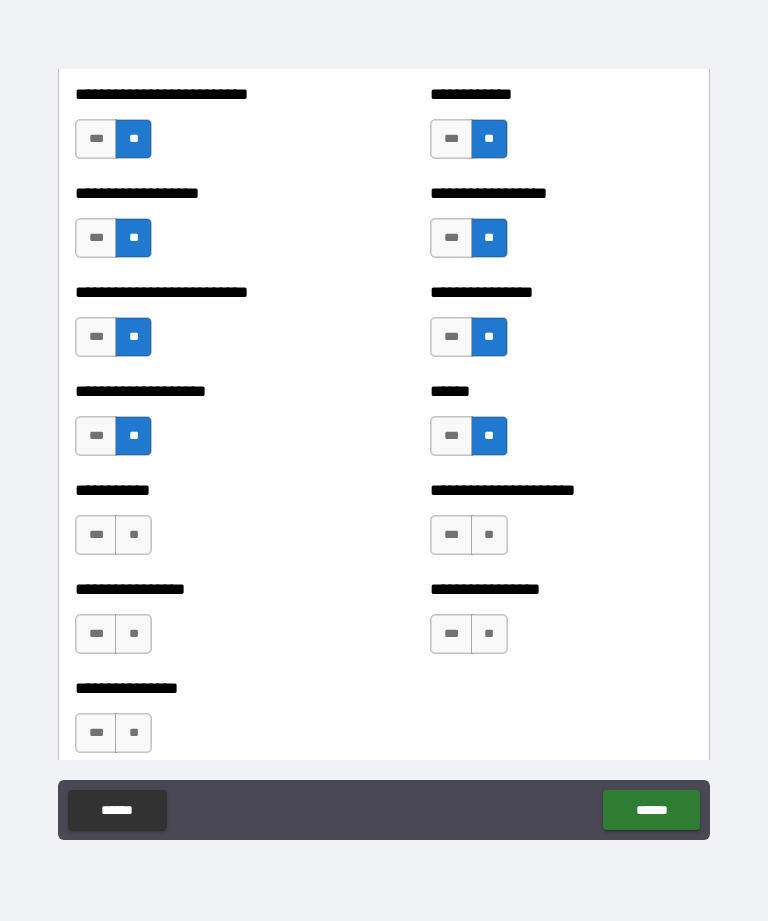 click on "**" at bounding box center [133, 535] 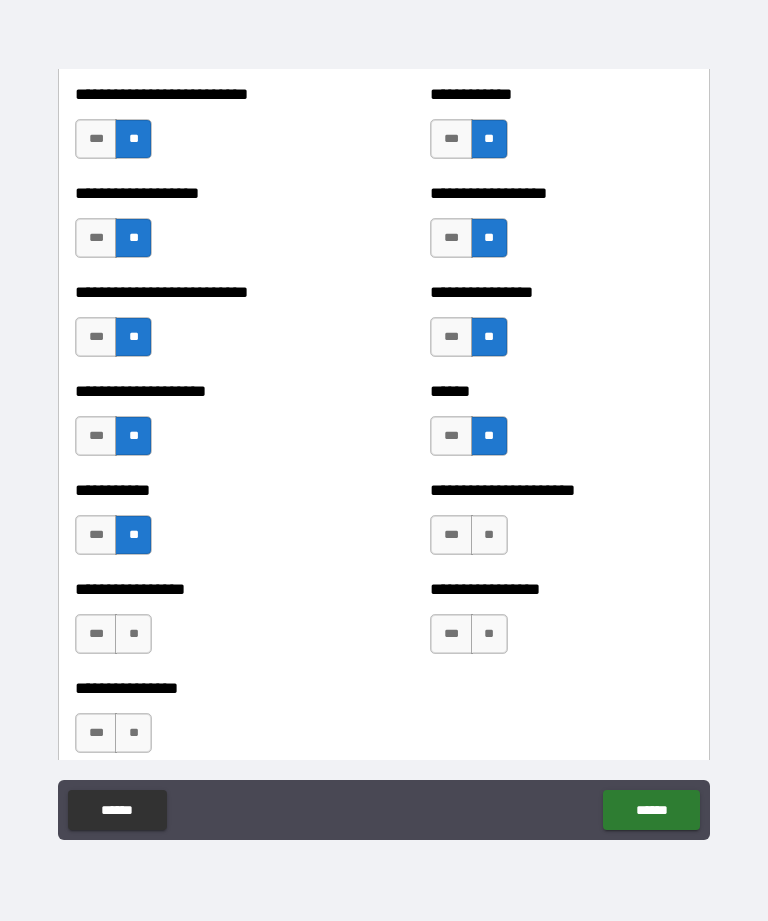 click on "**" at bounding box center [489, 535] 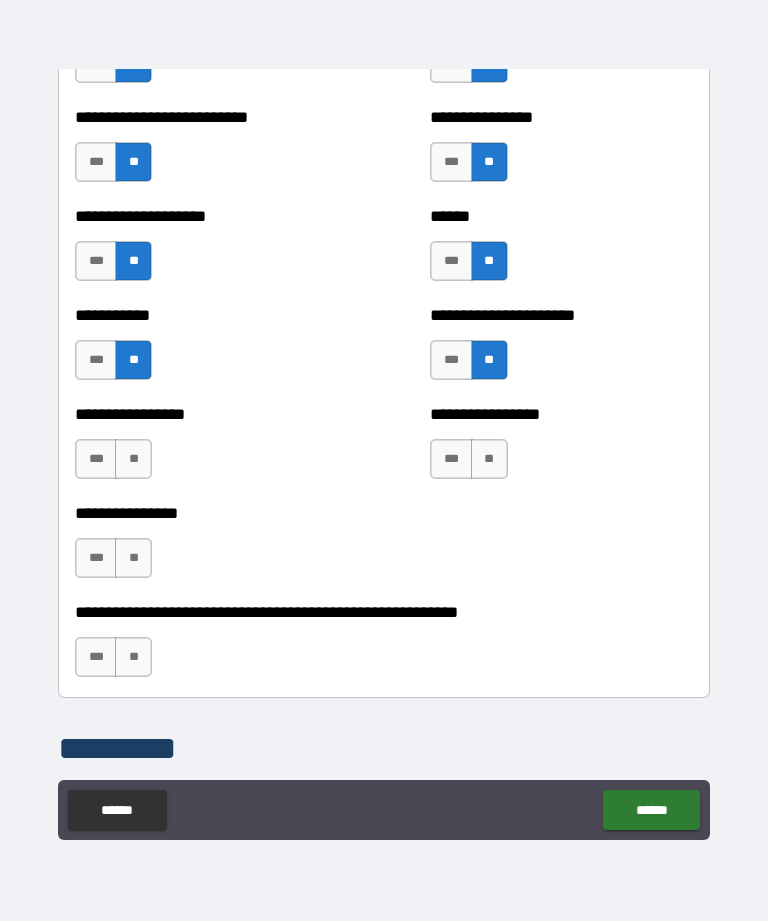 scroll, scrollTop: 5897, scrollLeft: 0, axis: vertical 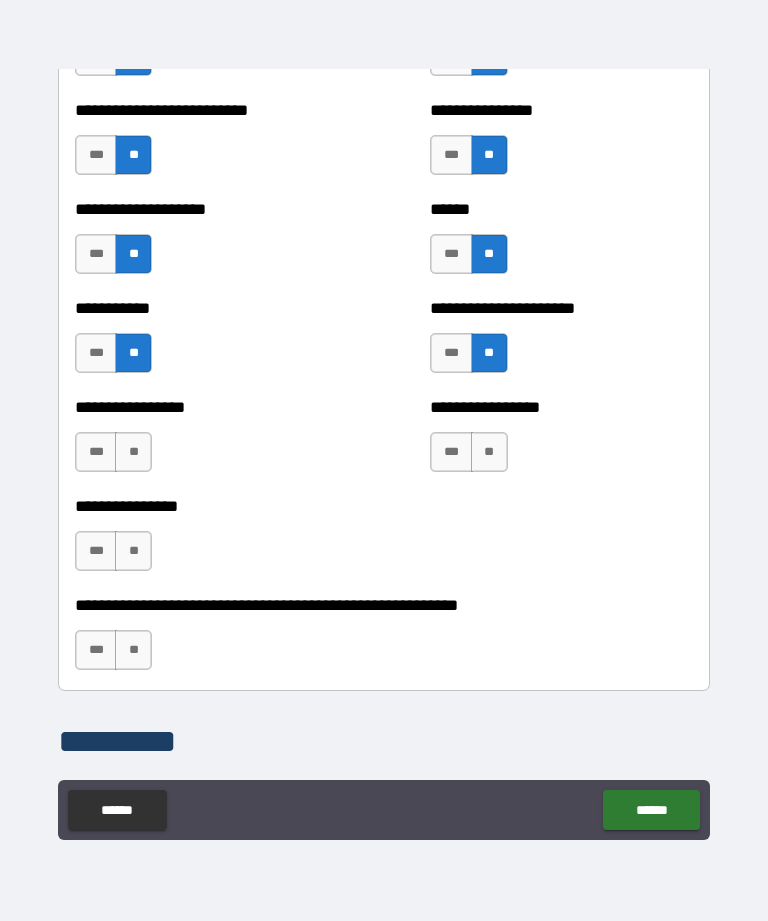 click on "**" at bounding box center (133, 452) 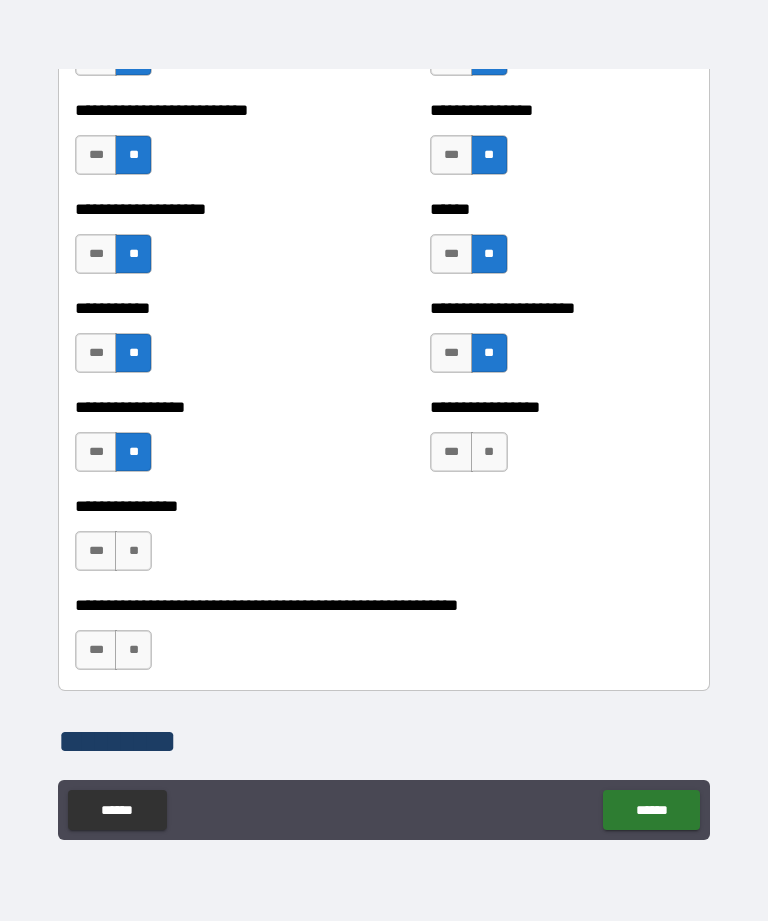 click on "**" at bounding box center (489, 452) 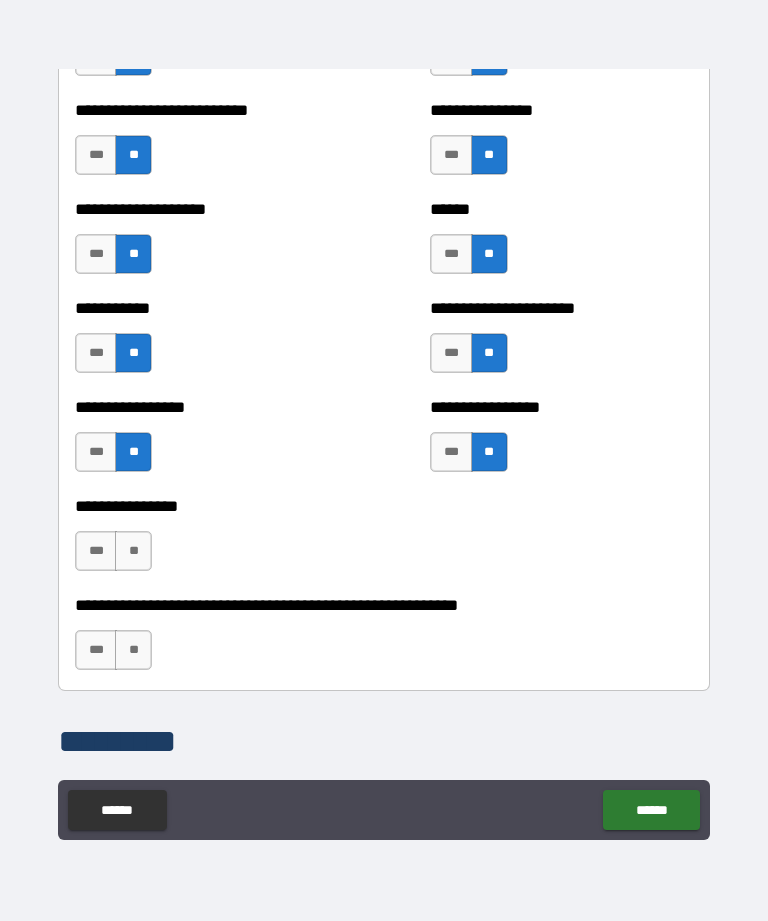 click on "**" at bounding box center [133, 551] 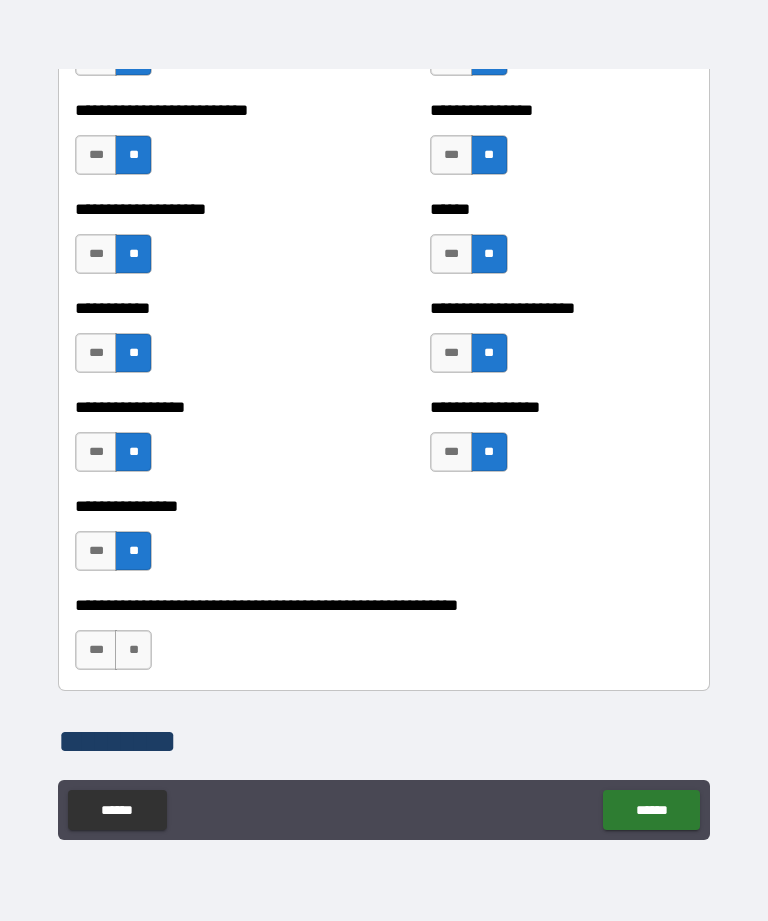 click on "**" at bounding box center [133, 650] 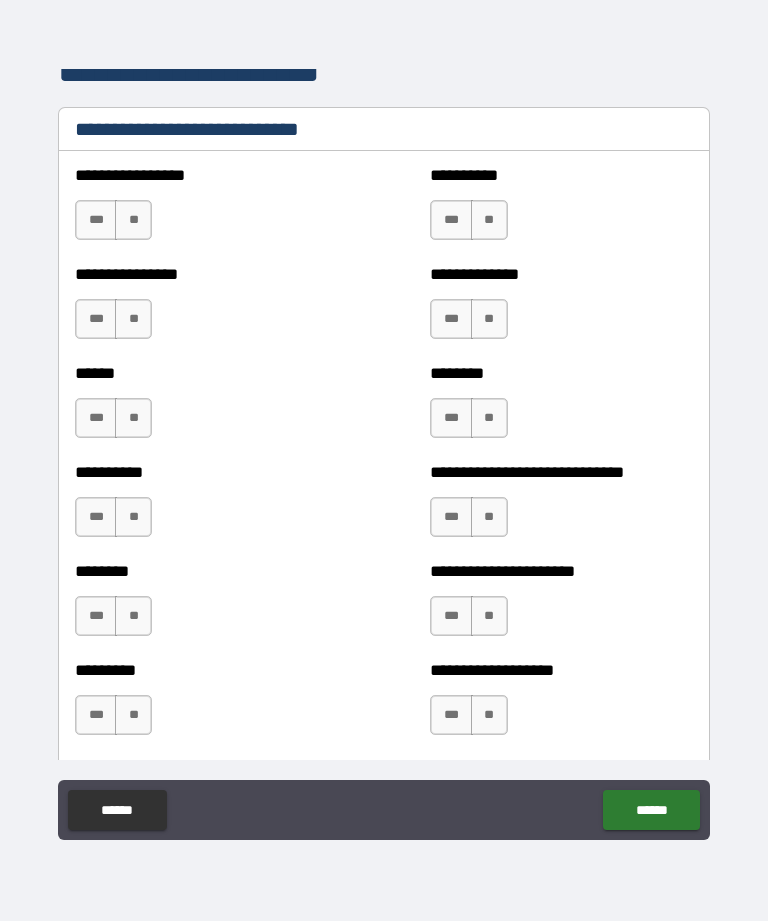 scroll, scrollTop: 6746, scrollLeft: 0, axis: vertical 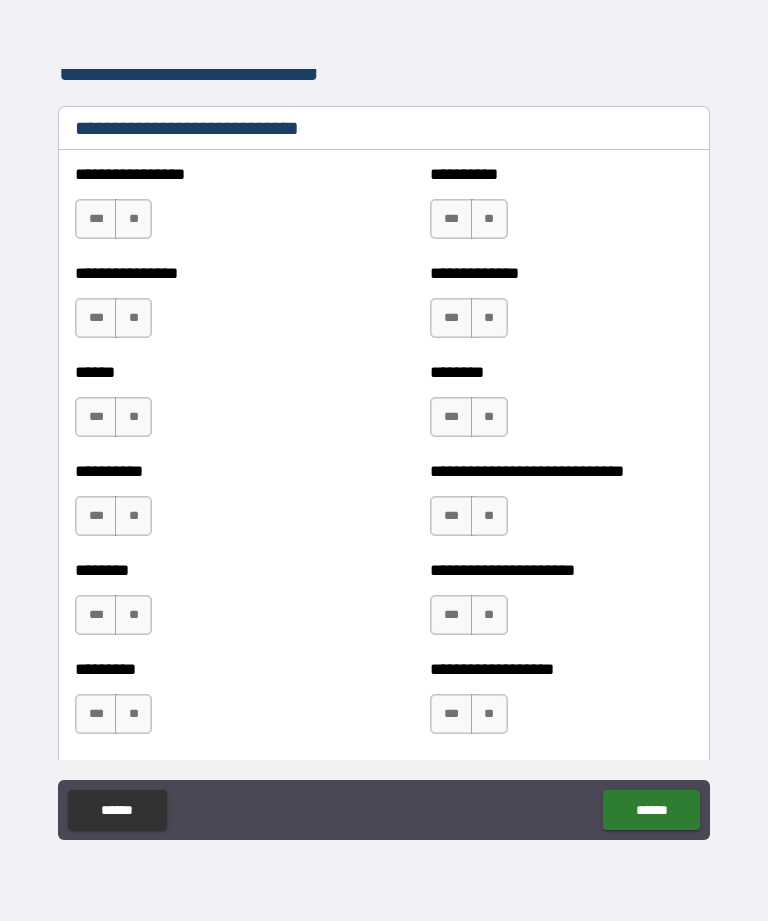 click on "***" at bounding box center (96, 219) 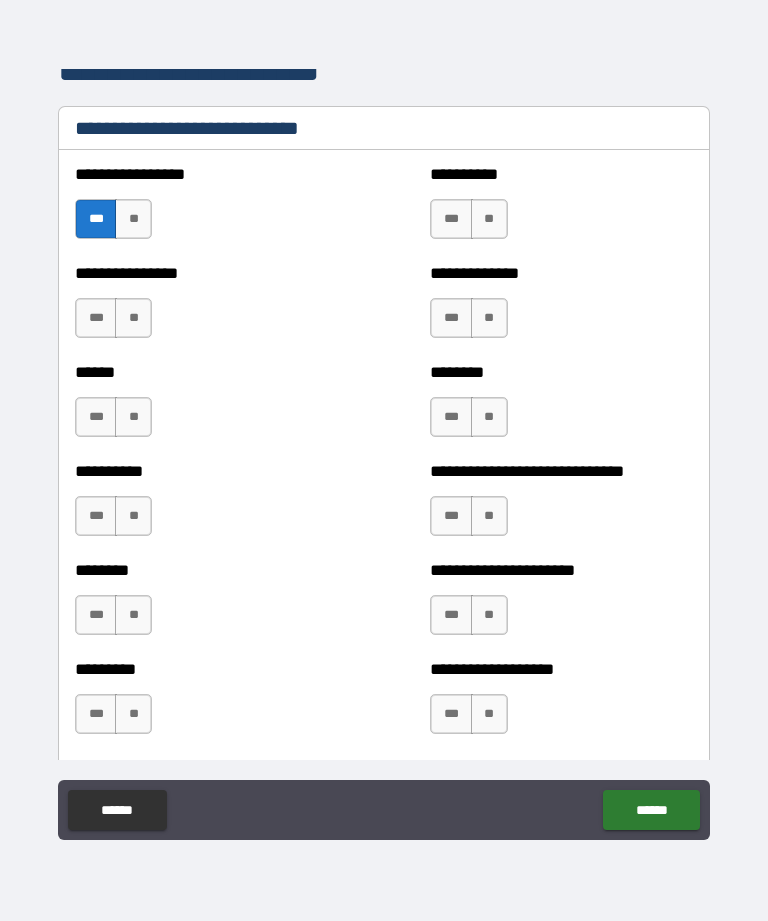 click on "**" at bounding box center [489, 219] 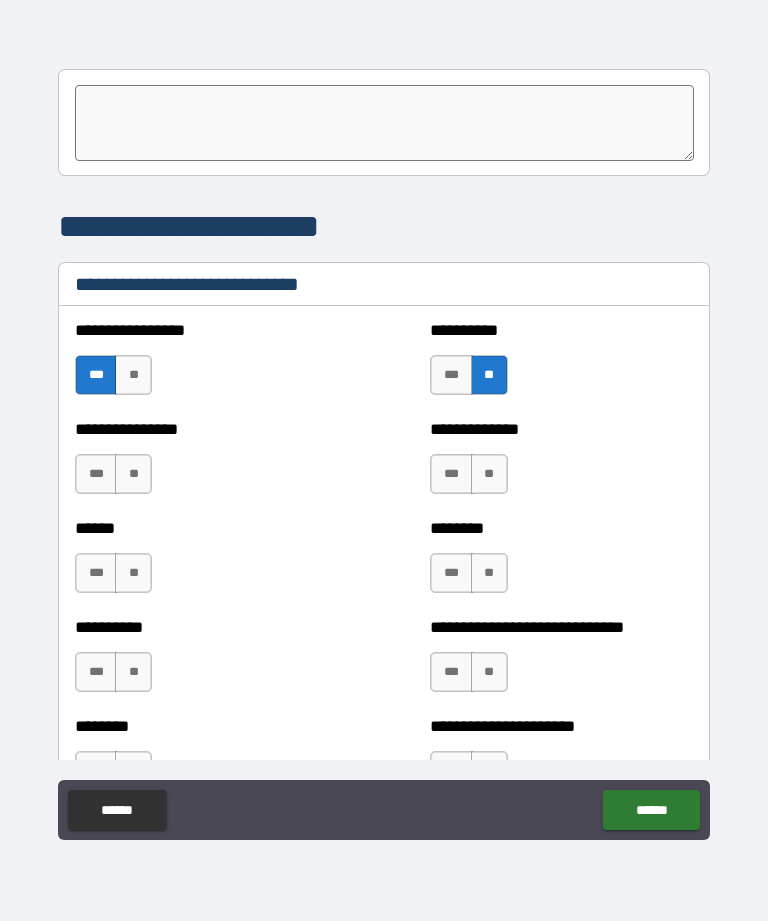 scroll, scrollTop: 6589, scrollLeft: 0, axis: vertical 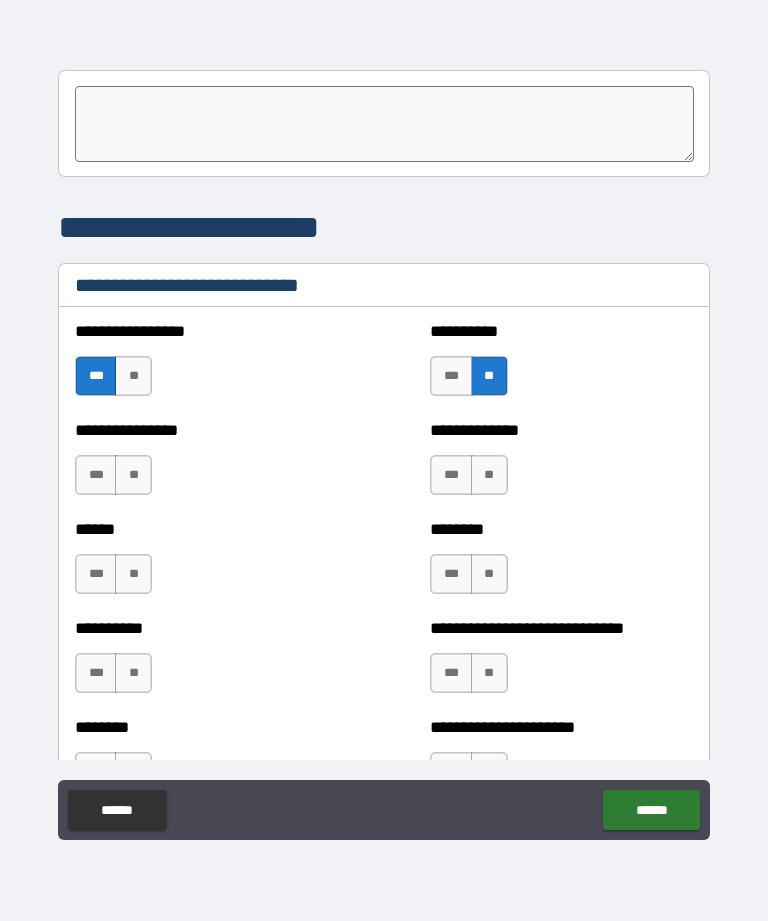 click on "**" at bounding box center (133, 475) 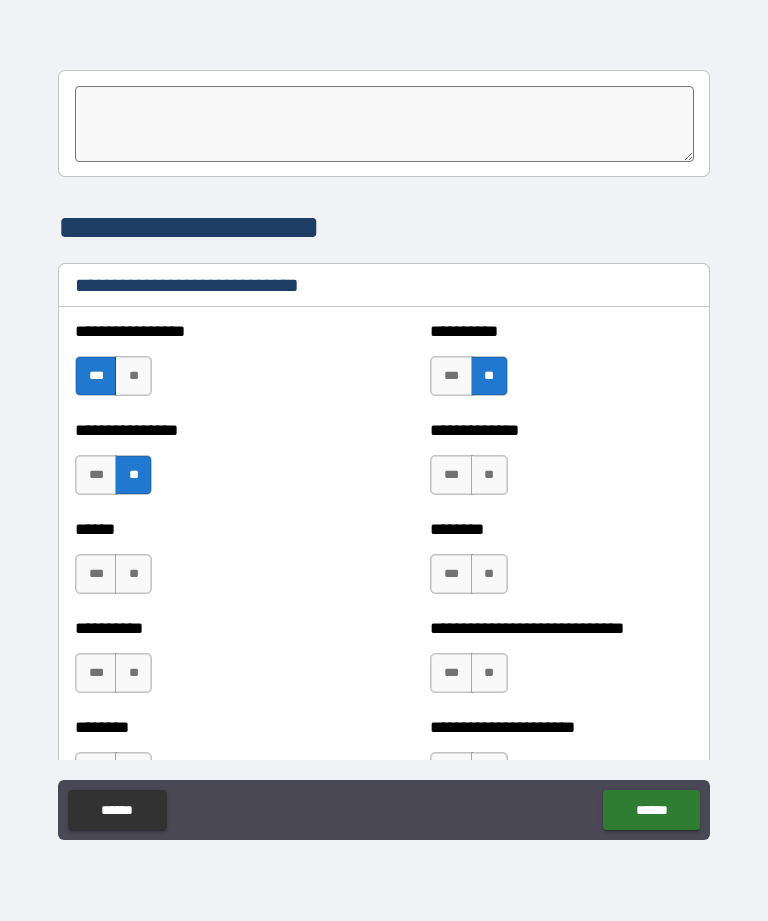 click on "**" at bounding box center (133, 574) 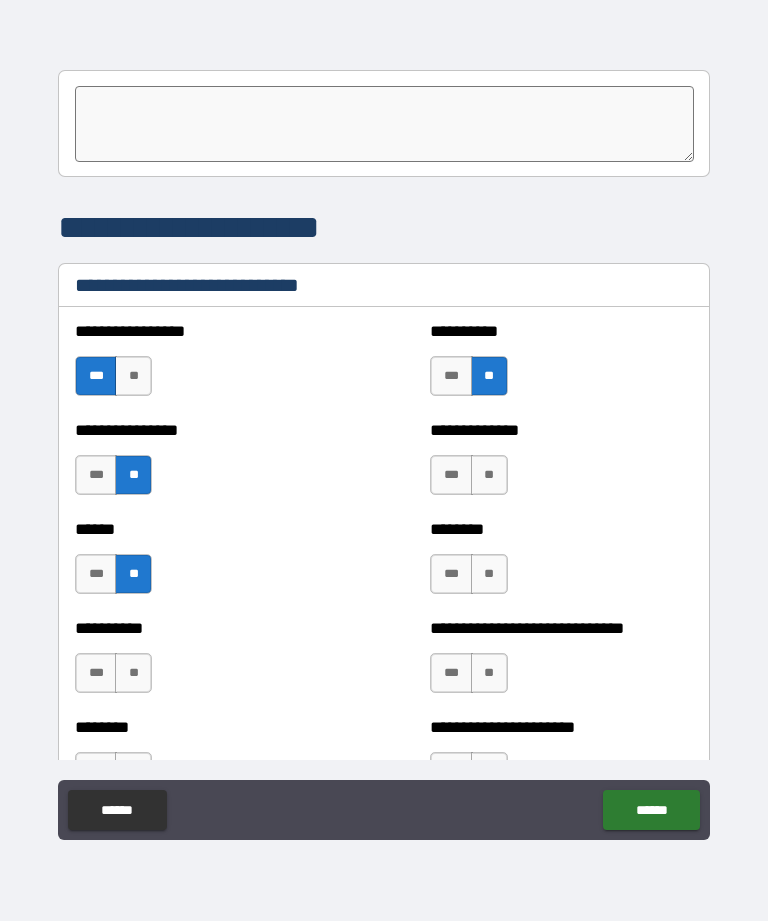 click on "**" at bounding box center (133, 673) 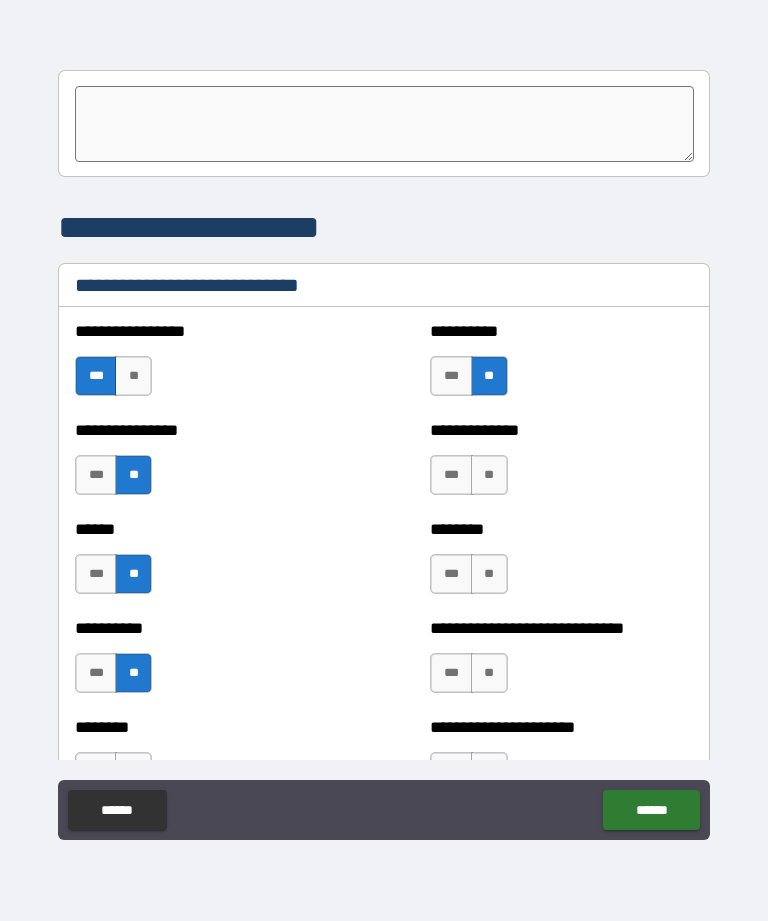 click on "**" at bounding box center [489, 574] 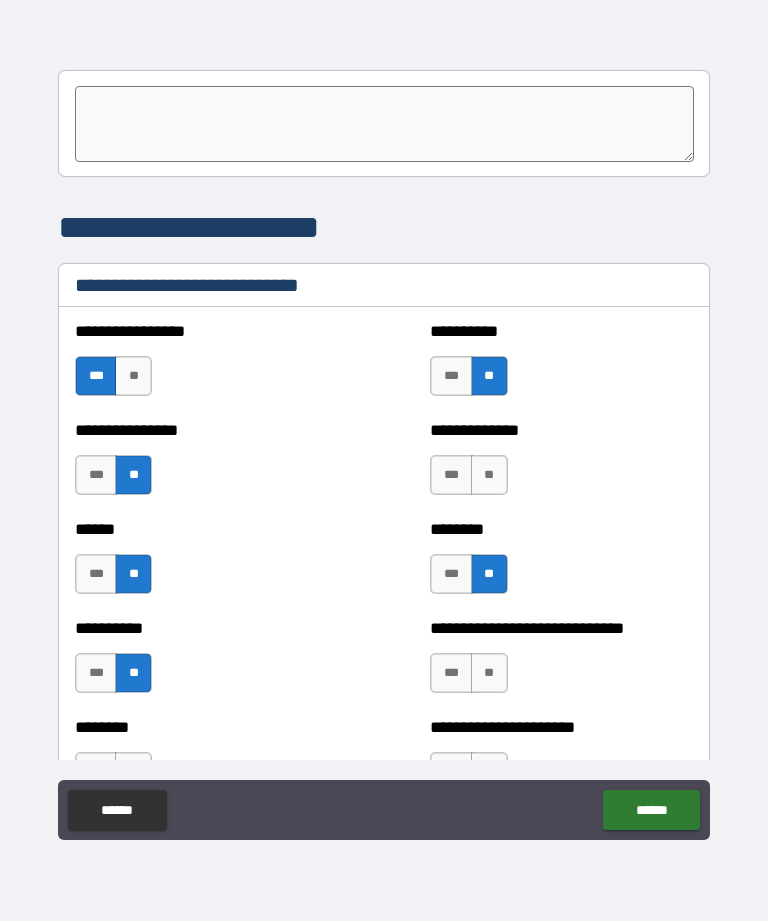 click on "**" at bounding box center [489, 475] 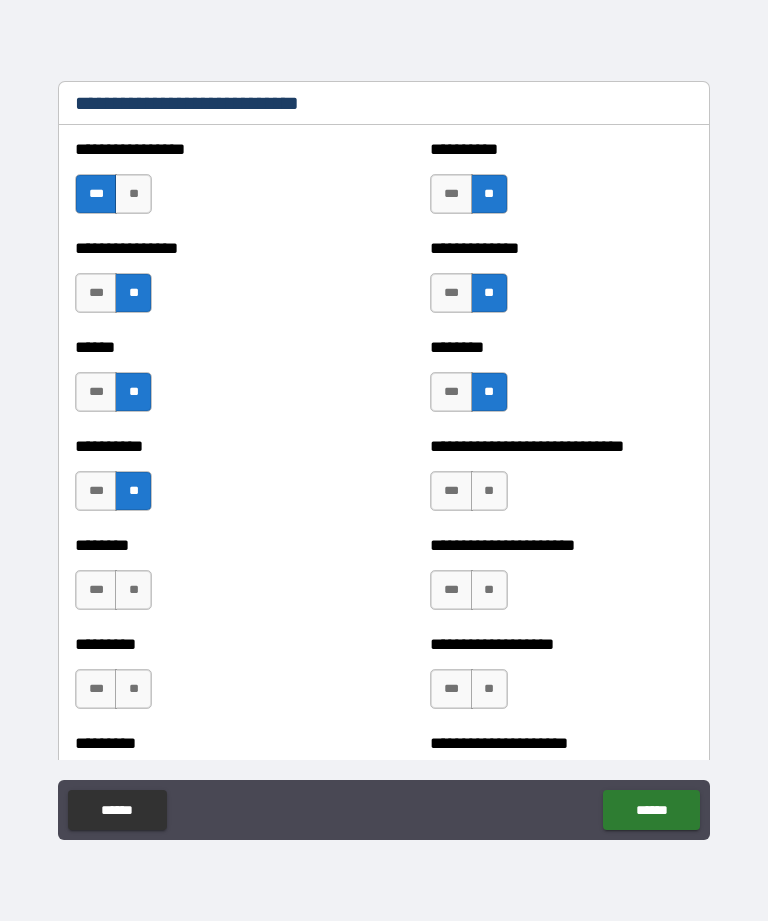 scroll, scrollTop: 6767, scrollLeft: 0, axis: vertical 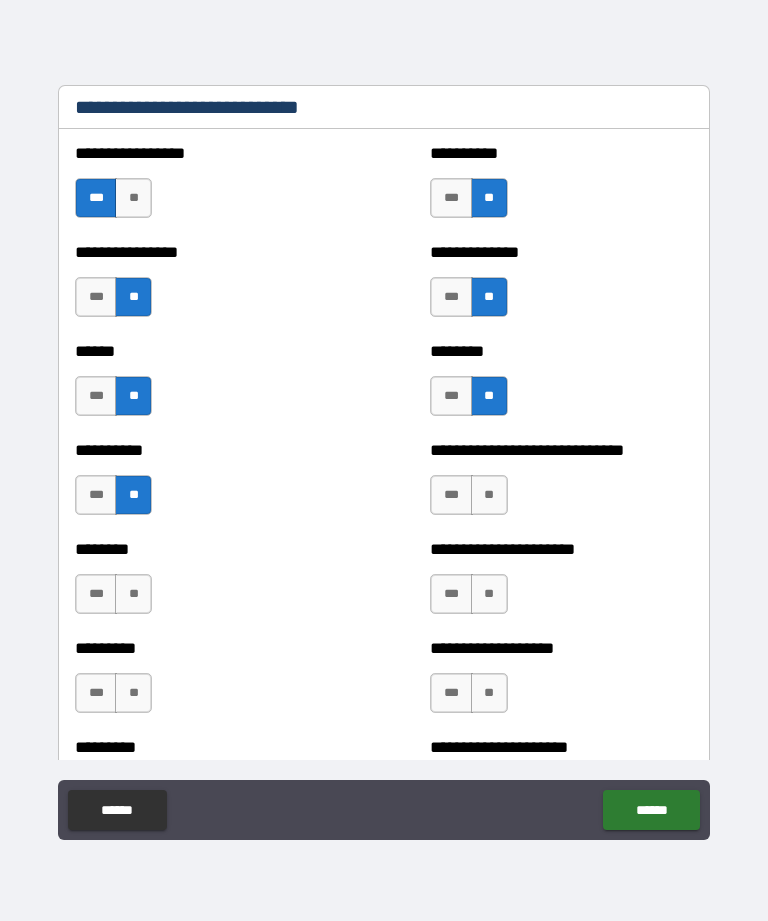 click on "***" at bounding box center [451, 297] 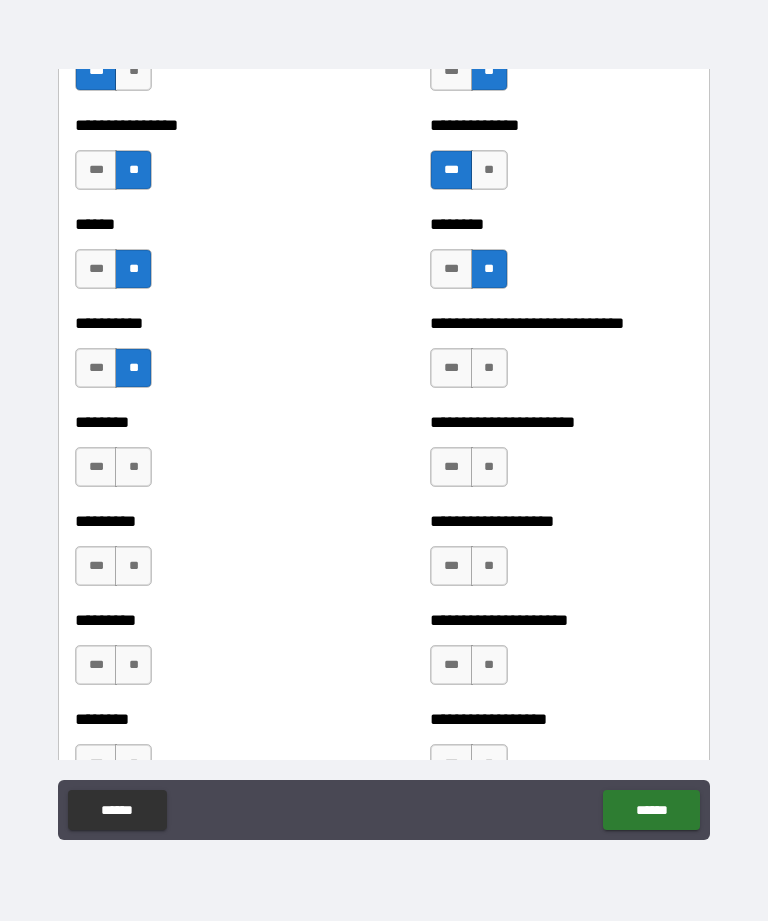 scroll, scrollTop: 6895, scrollLeft: 0, axis: vertical 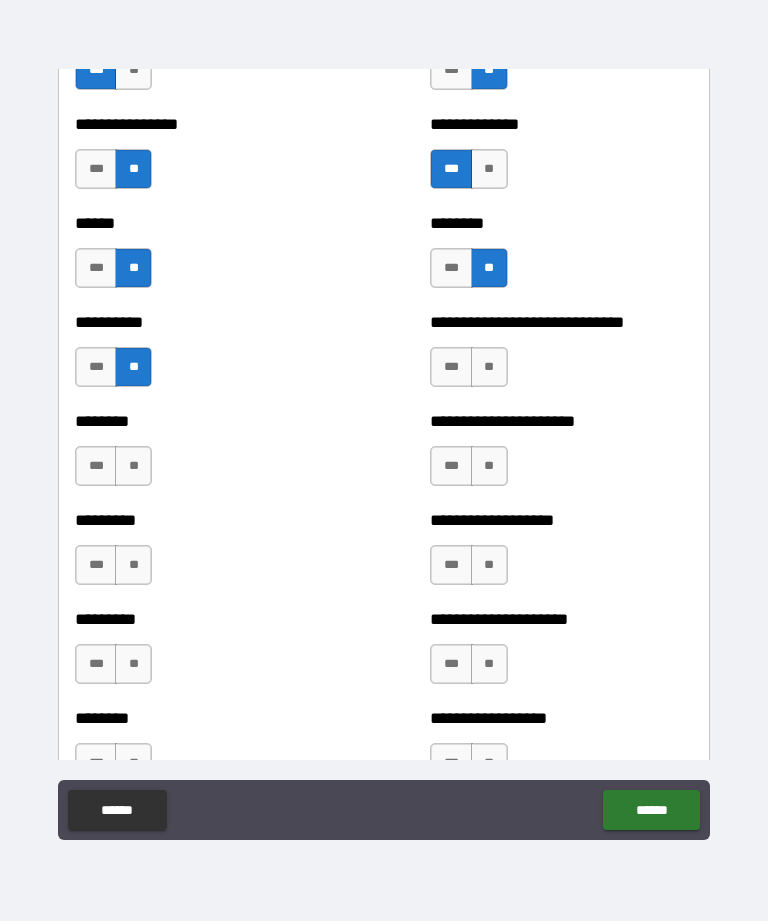 click on "**" at bounding box center [489, 367] 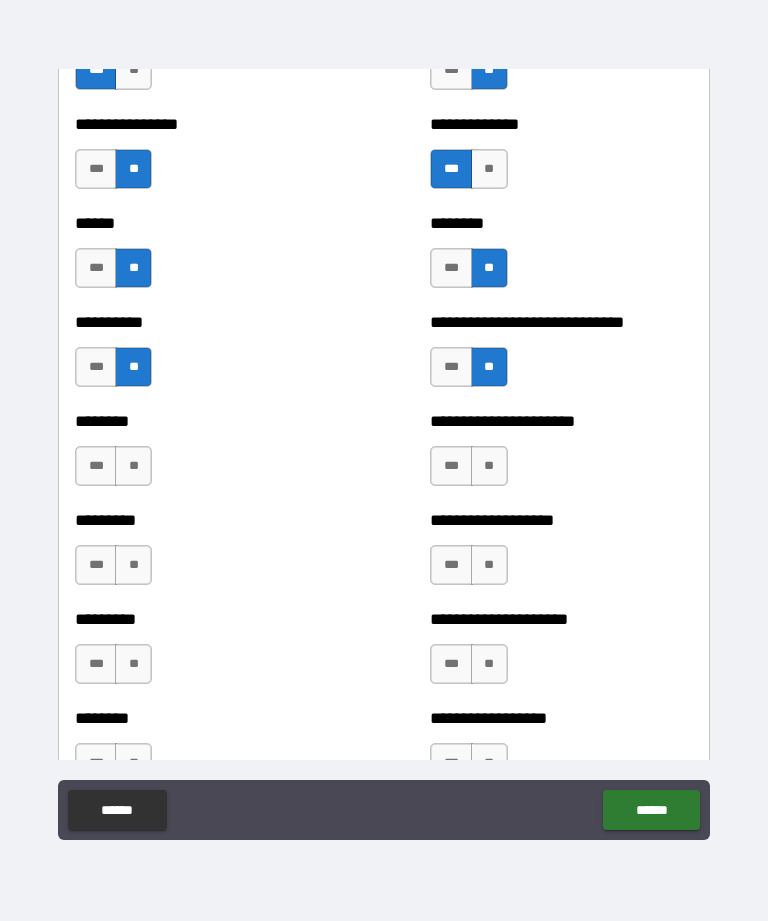 click on "***" at bounding box center (451, 466) 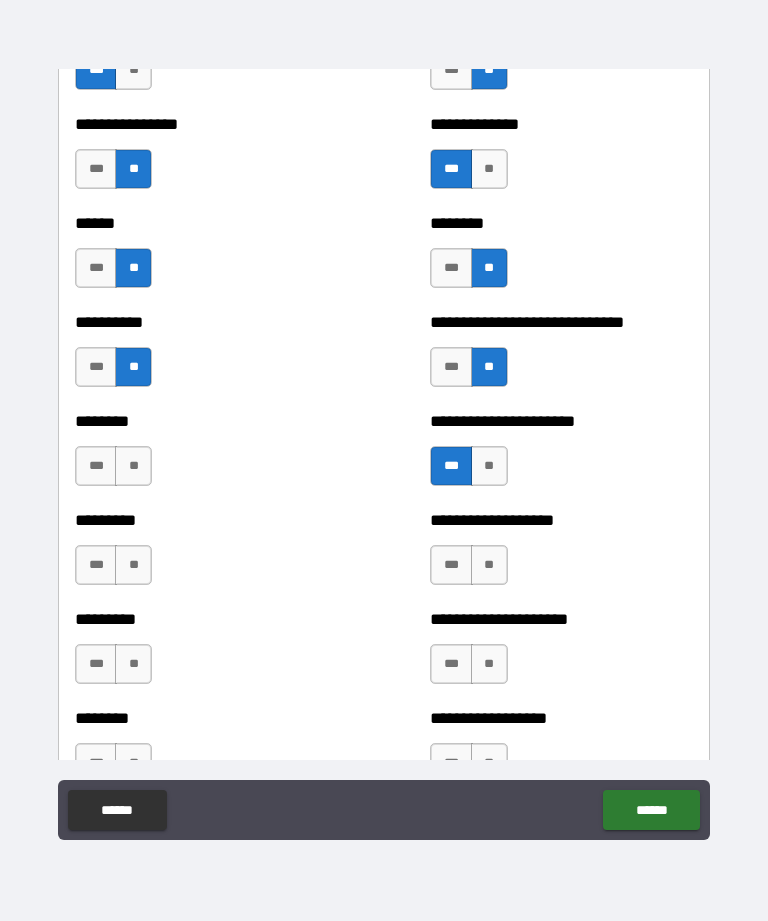 click on "**" at bounding box center [133, 466] 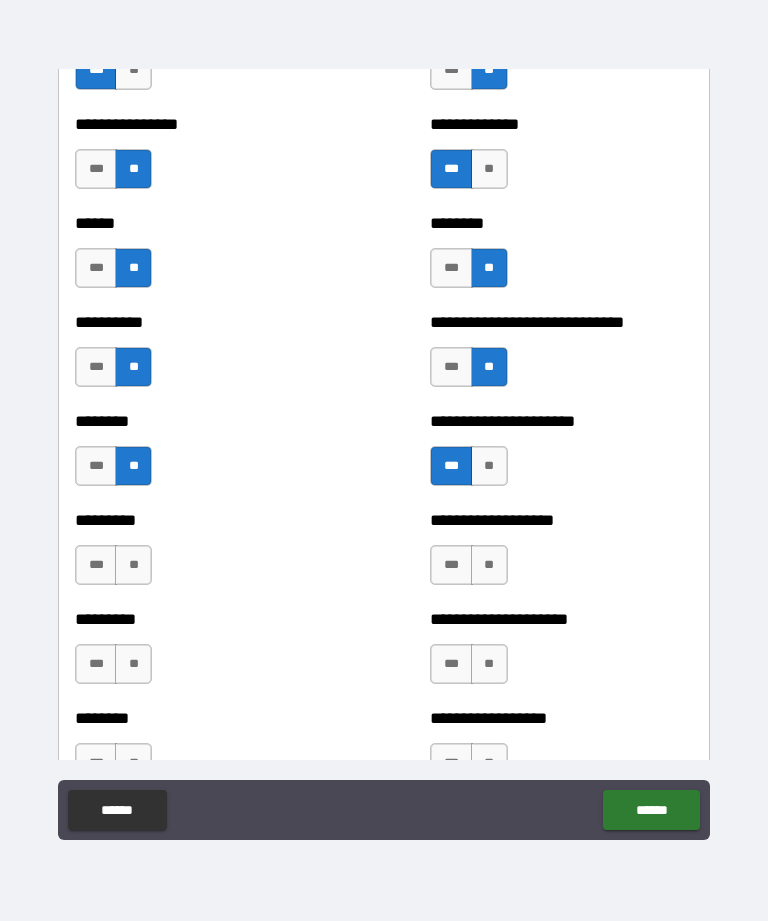 click on "**" at bounding box center (133, 565) 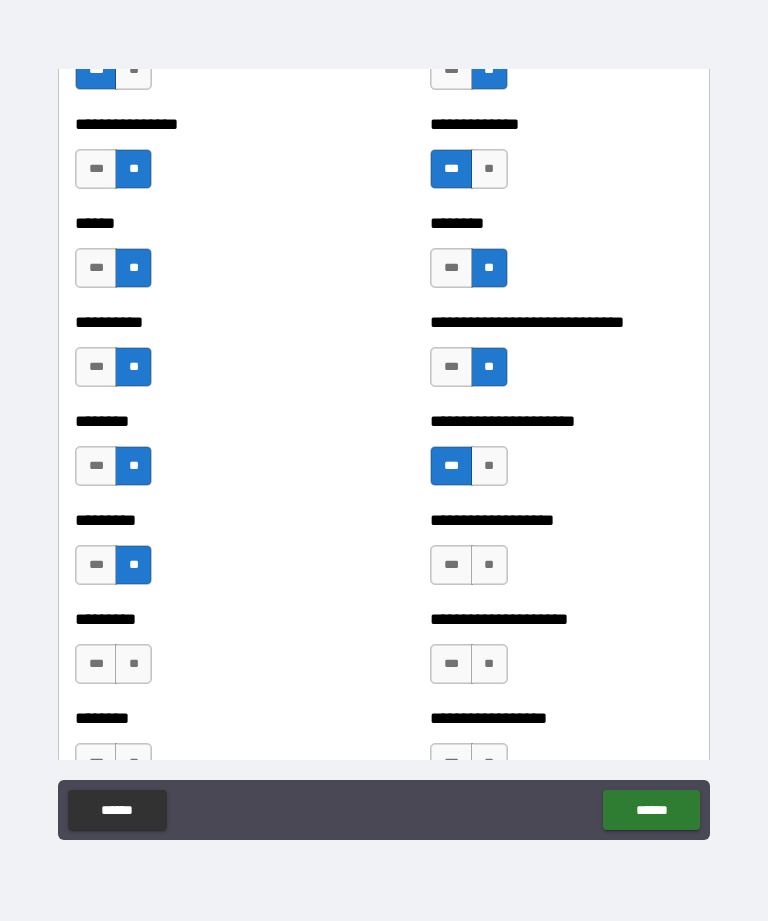 click on "**" at bounding box center [489, 565] 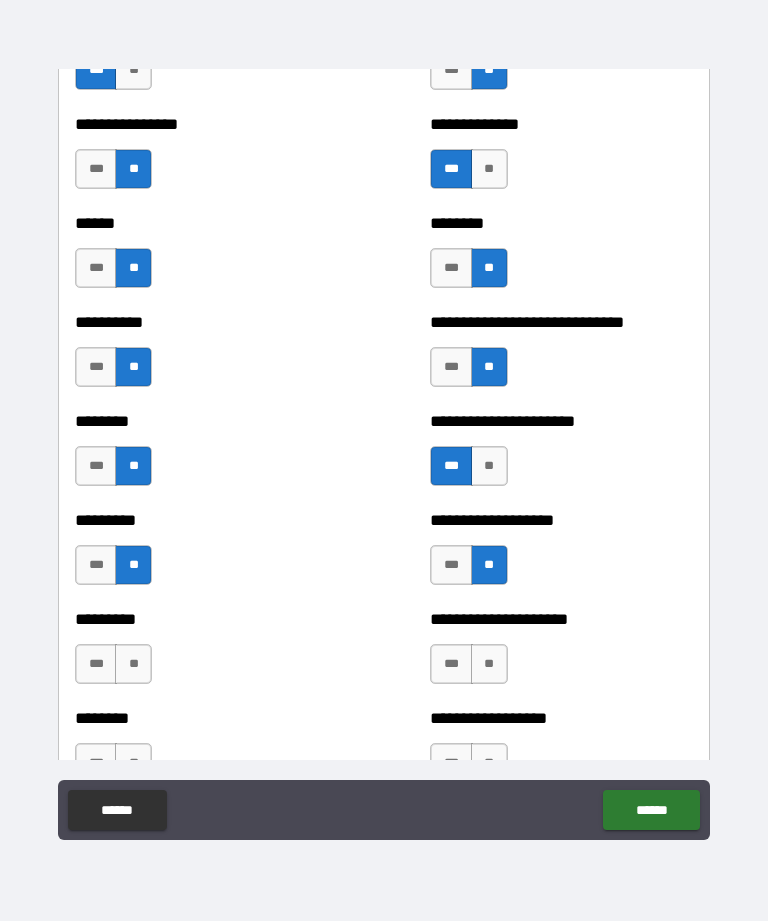 click on "**" at bounding box center [489, 664] 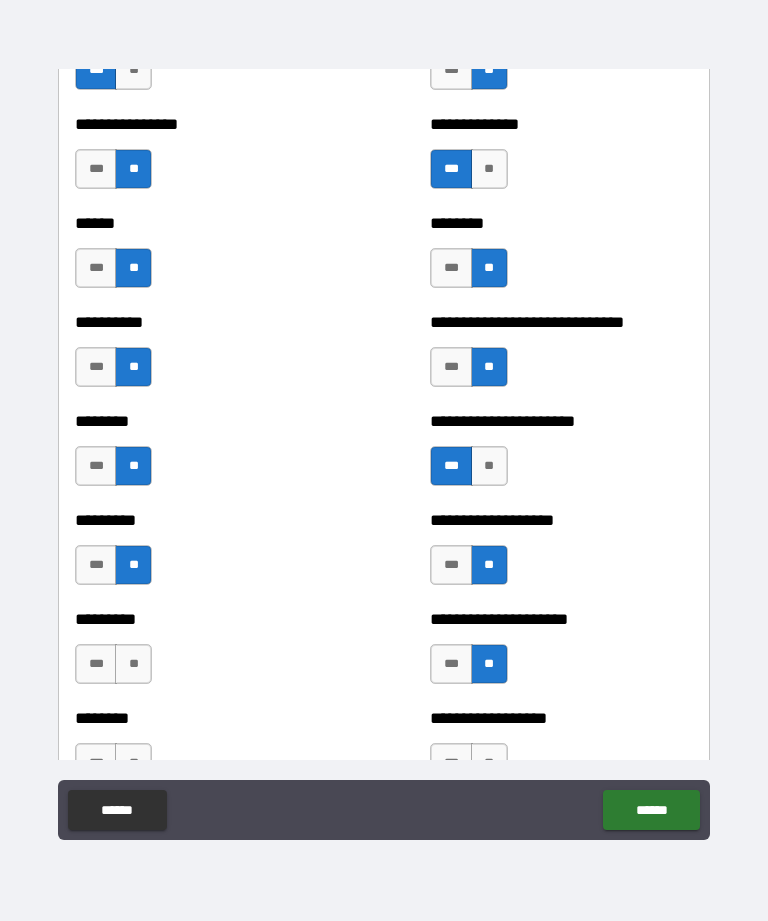 click on "**" at bounding box center (133, 664) 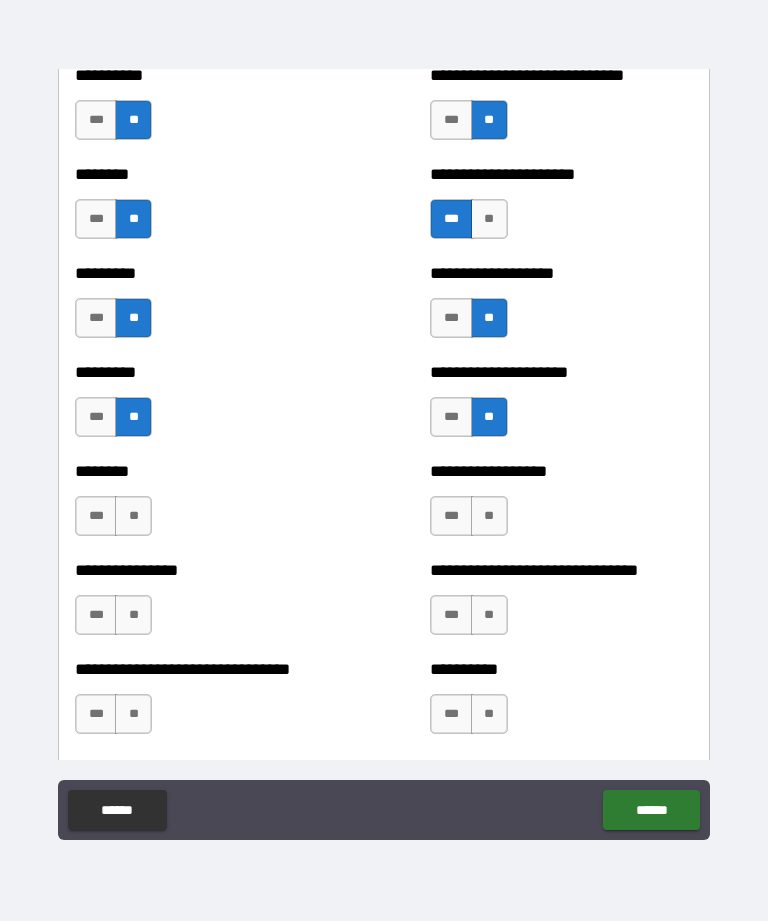 scroll, scrollTop: 7155, scrollLeft: 0, axis: vertical 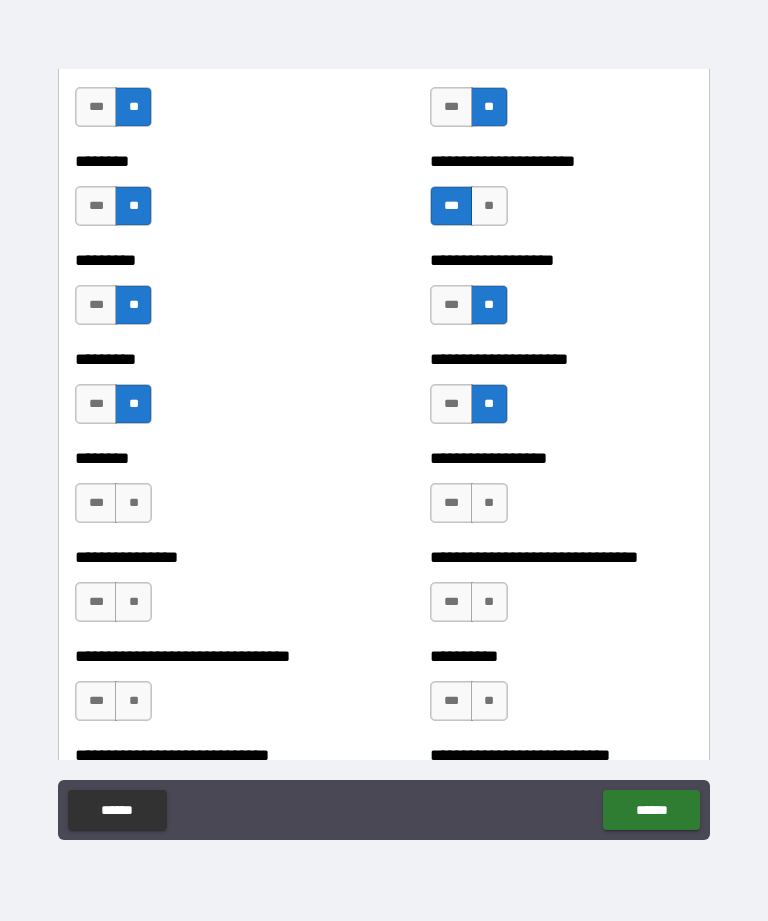 click on "**" at bounding box center [133, 503] 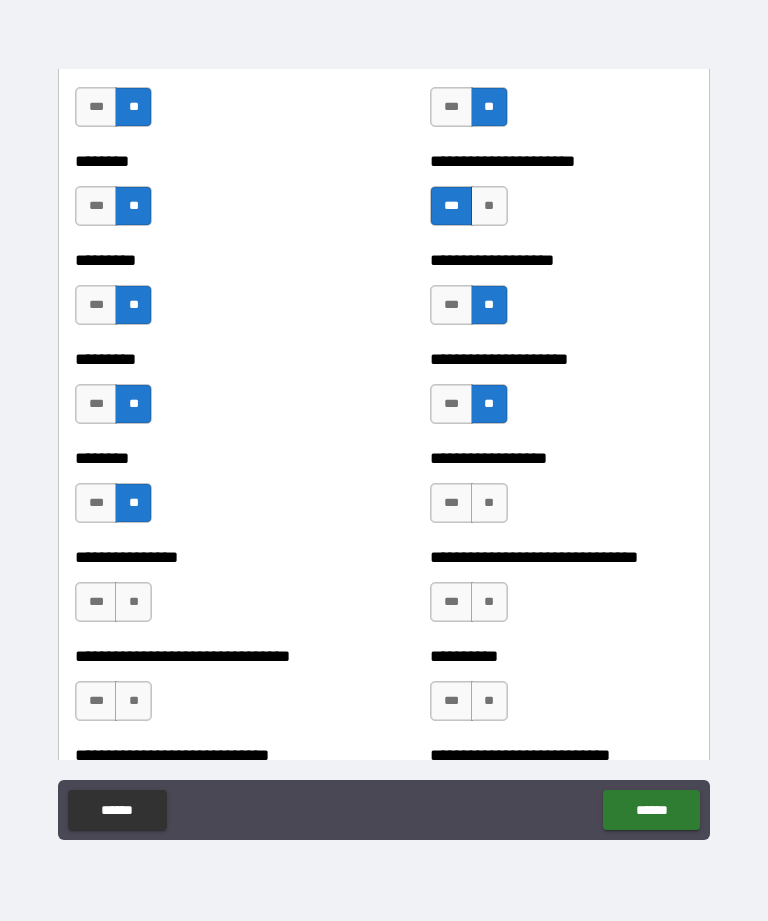 click on "**" at bounding box center [489, 503] 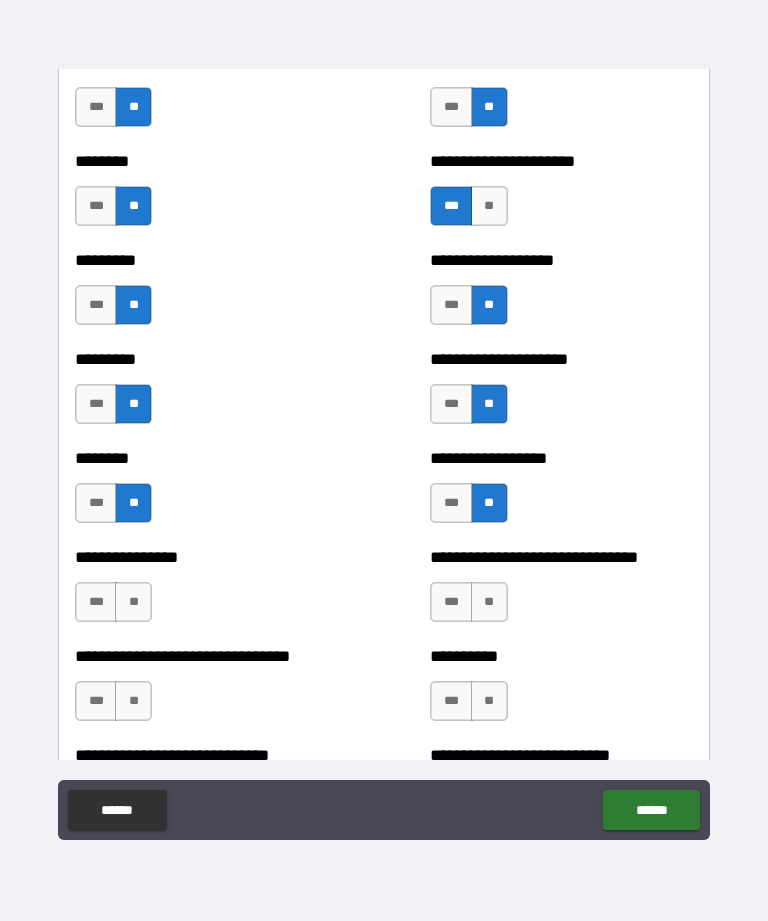 click on "***" at bounding box center (451, 503) 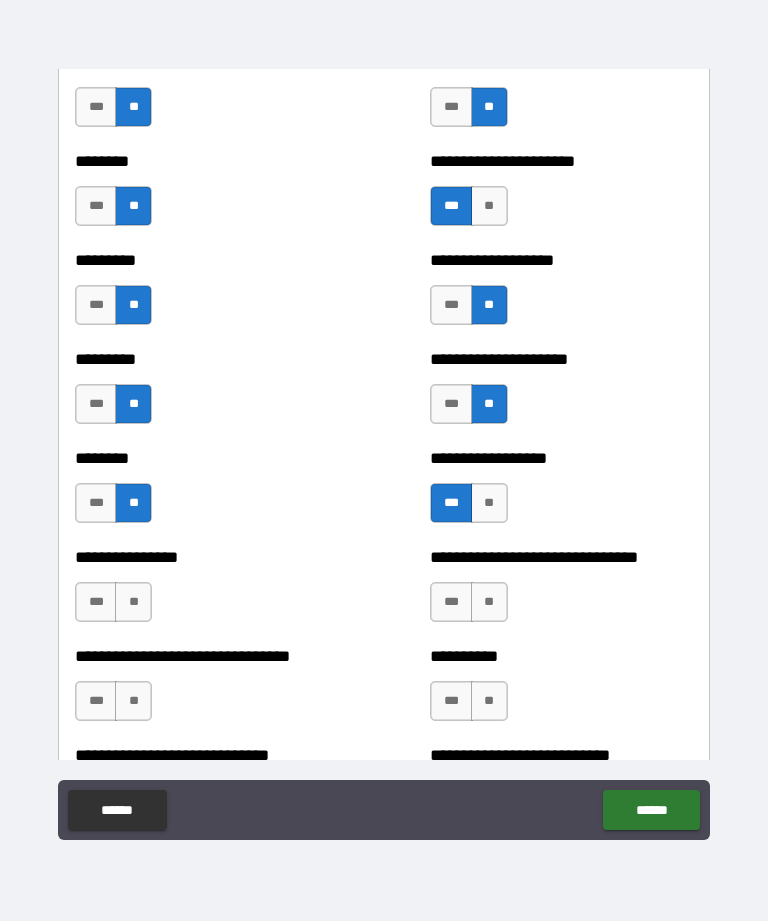 click on "**" at bounding box center (489, 503) 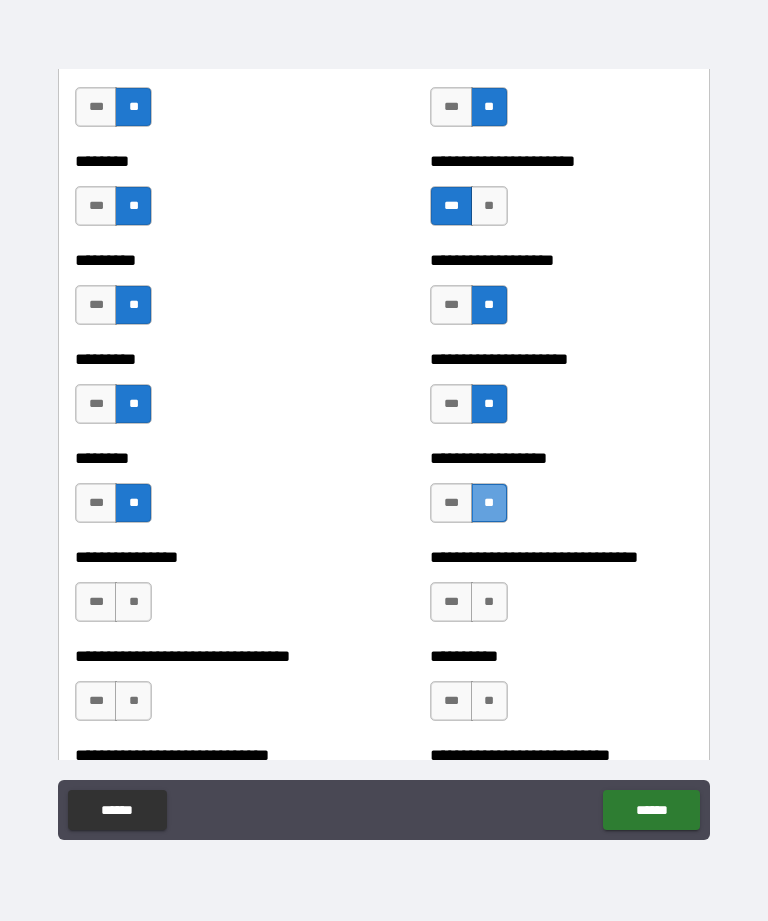click on "**" at bounding box center (489, 503) 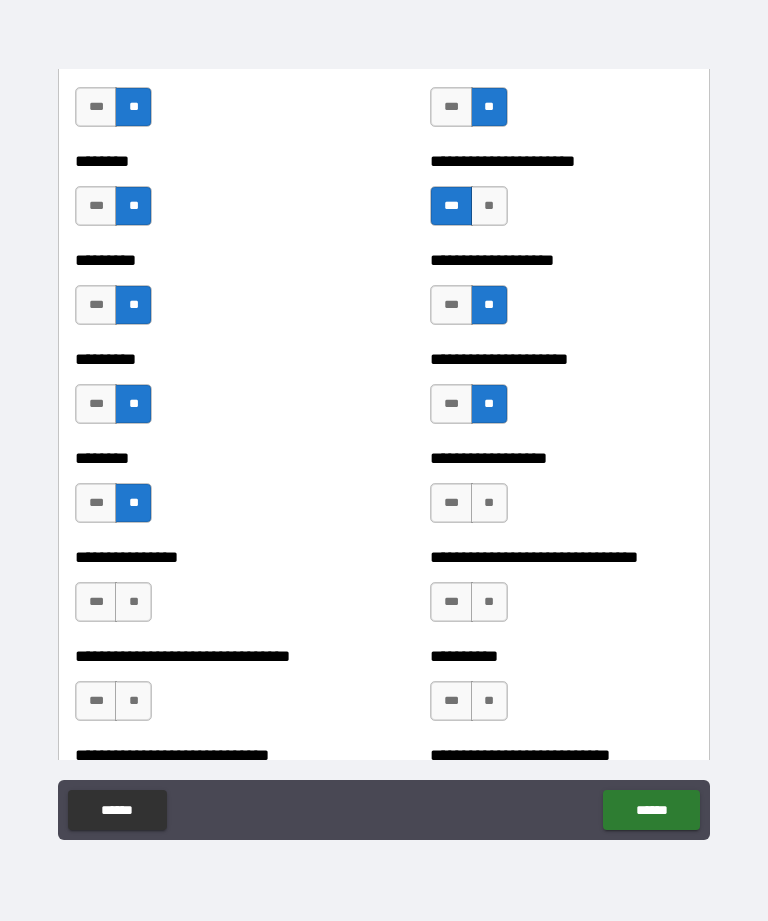 click on "**" at bounding box center [489, 503] 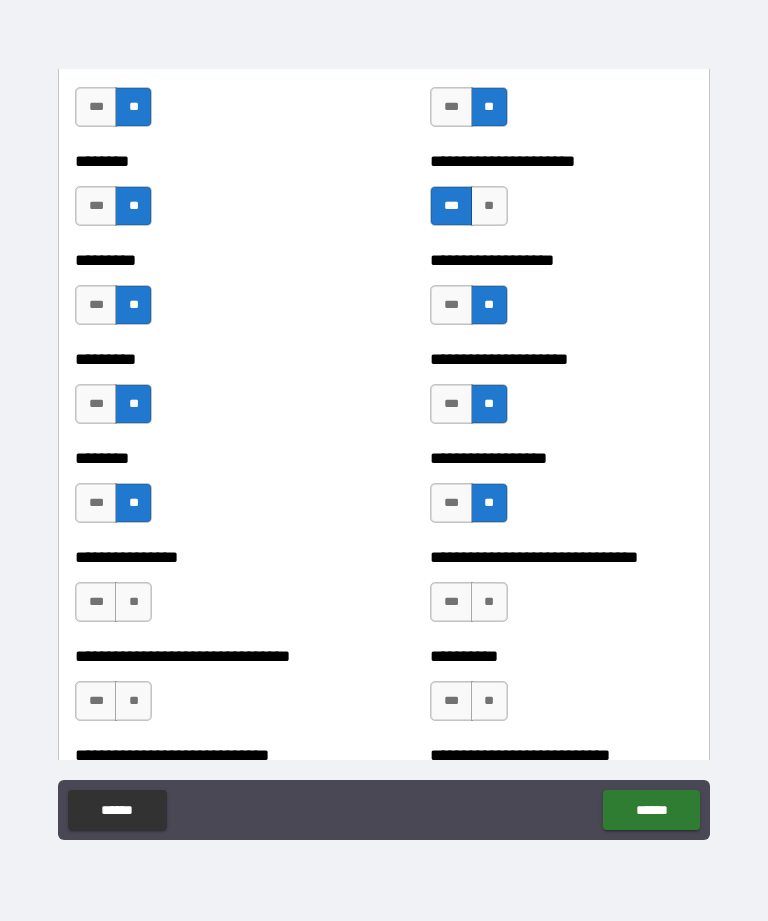 click on "**" at bounding box center [133, 602] 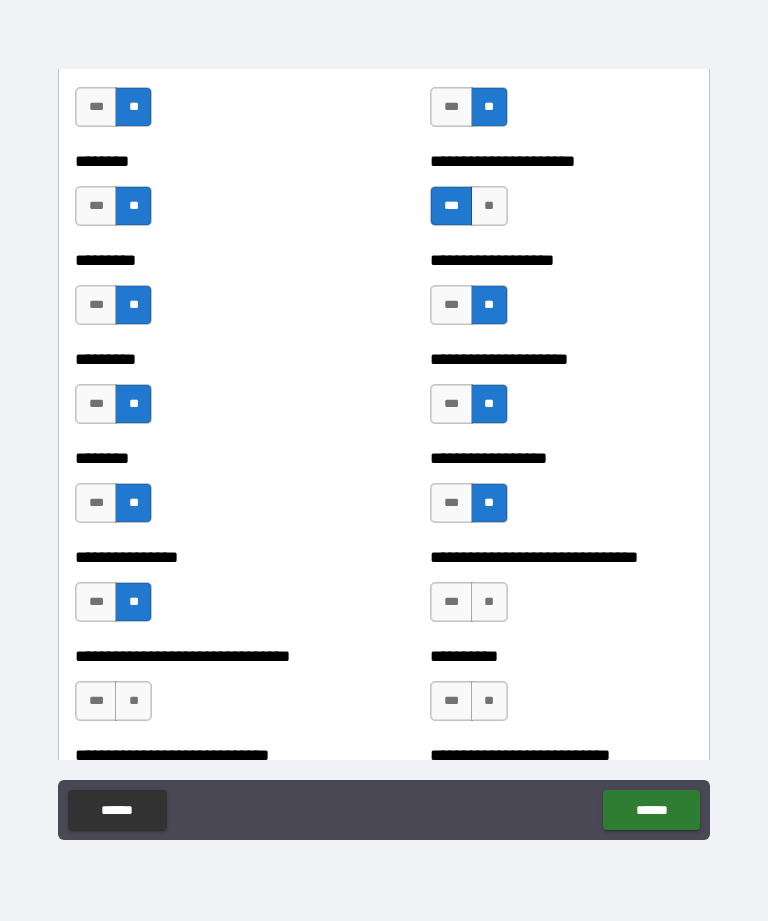 click on "**" at bounding box center (489, 602) 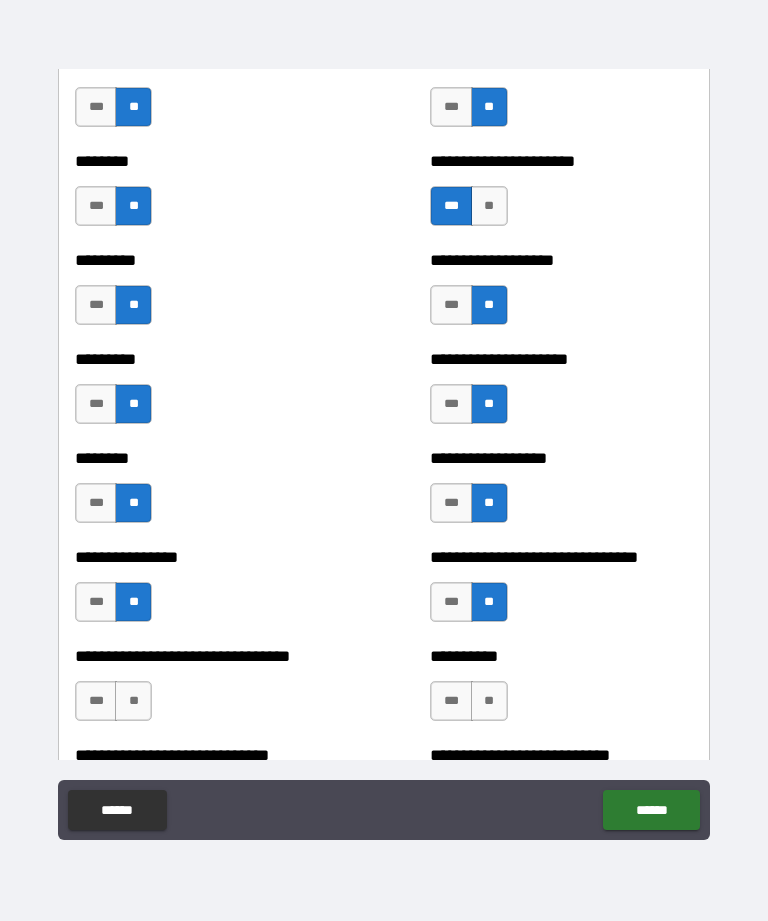 click on "***" at bounding box center [96, 602] 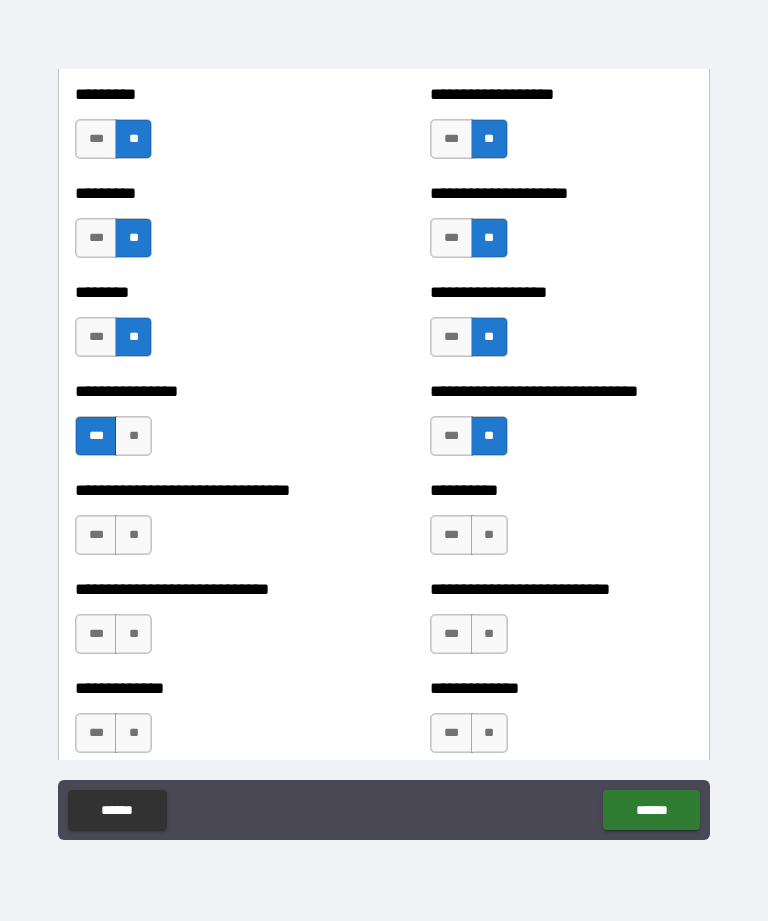 scroll, scrollTop: 7337, scrollLeft: 0, axis: vertical 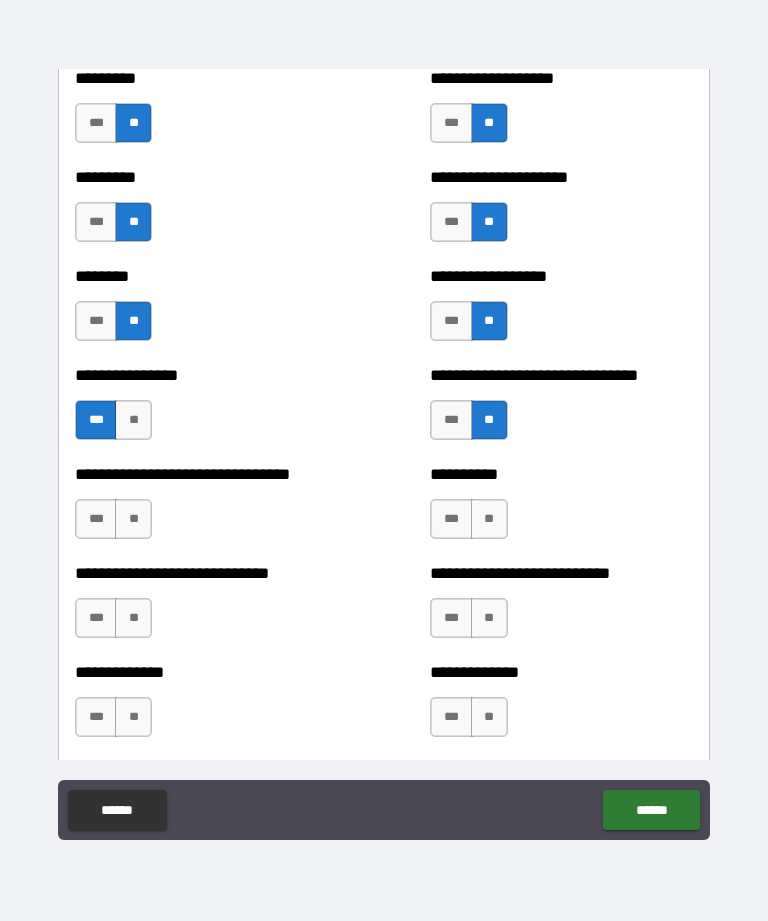 click on "***" at bounding box center (96, 519) 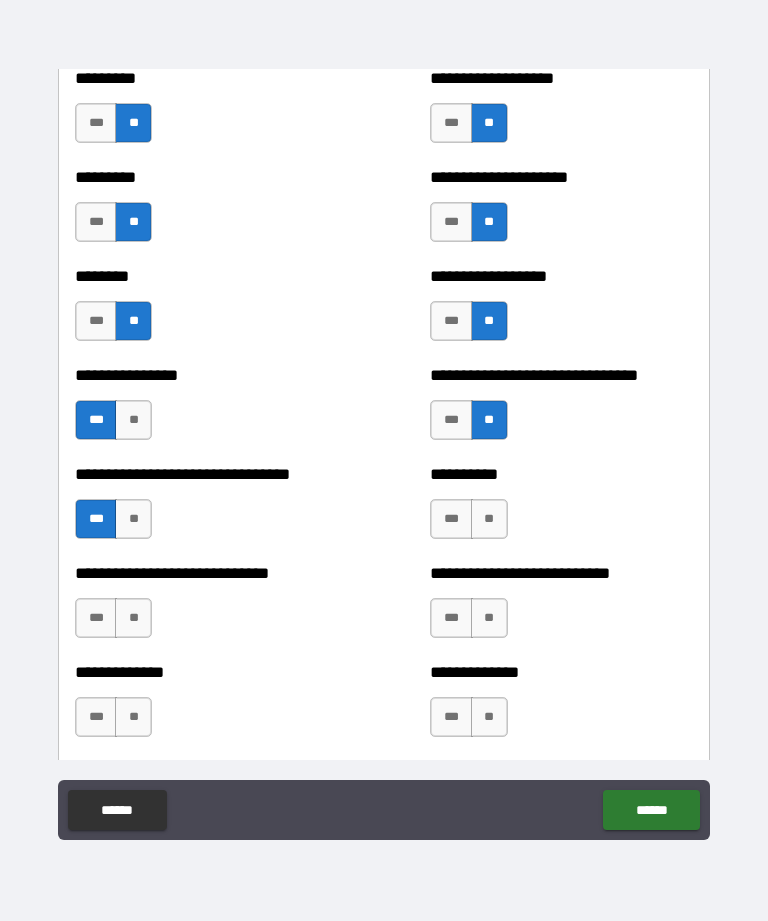 click on "**" at bounding box center (133, 519) 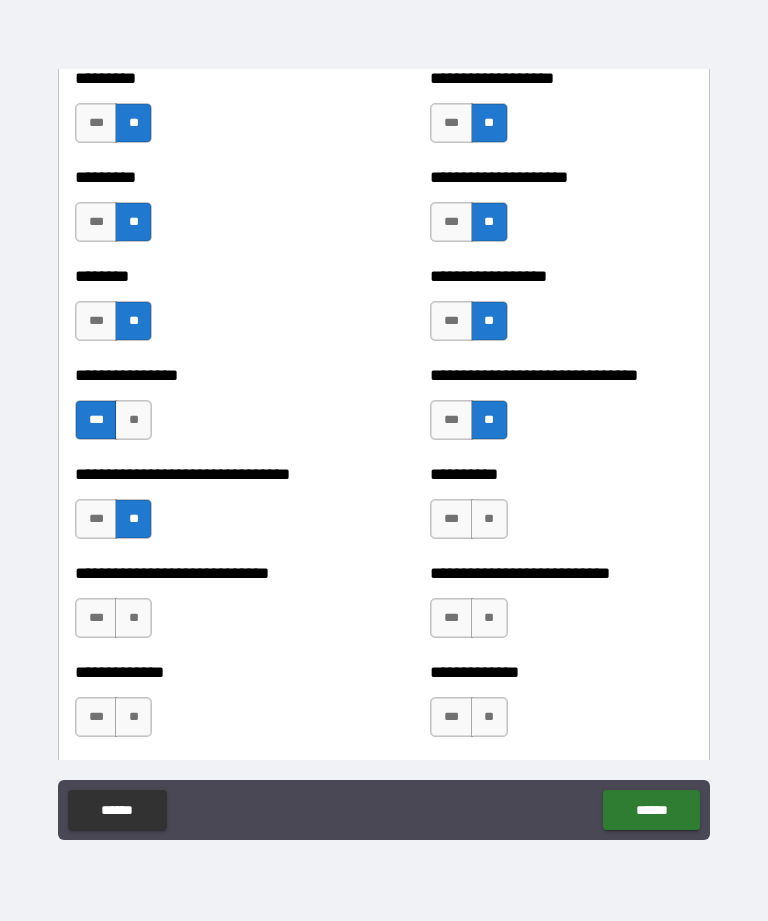 click on "**" at bounding box center [489, 519] 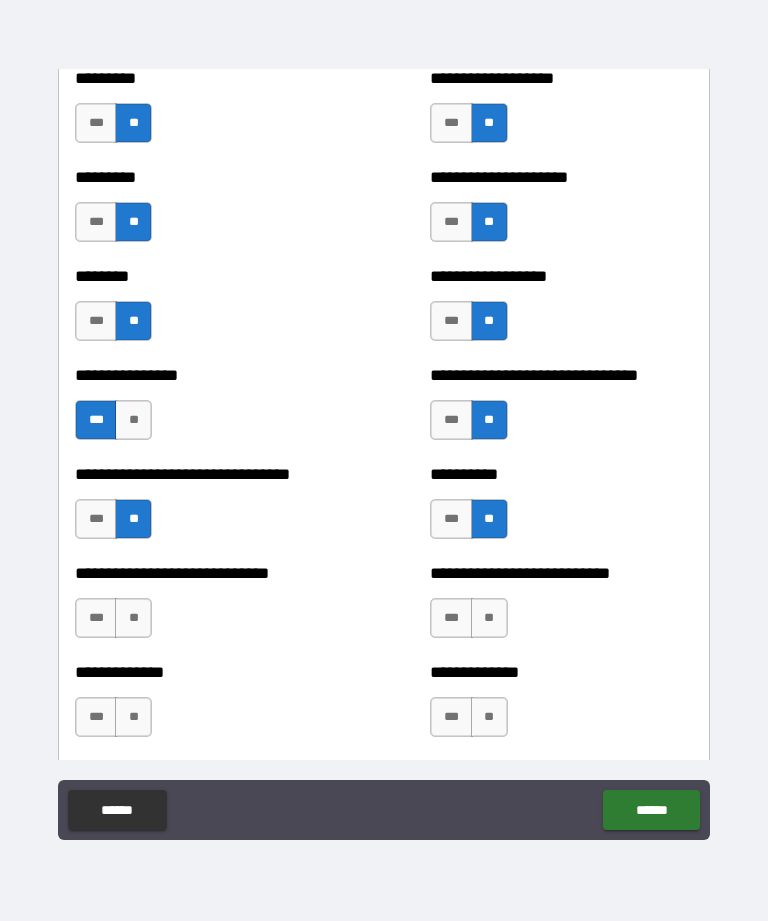 click on "**" at bounding box center [133, 618] 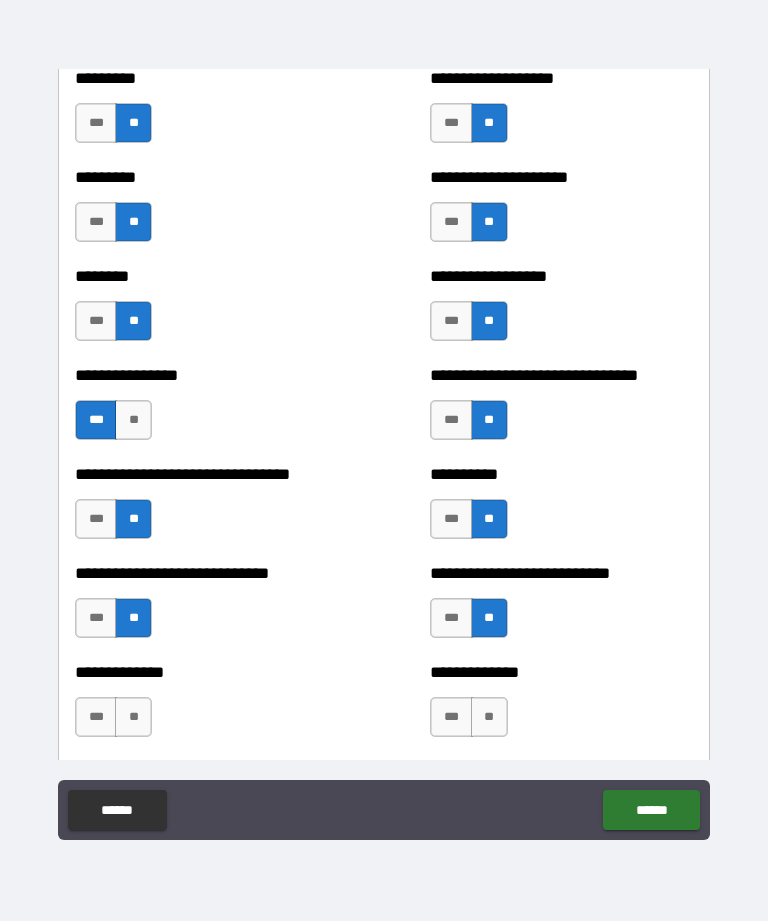 click on "**" at bounding box center [133, 717] 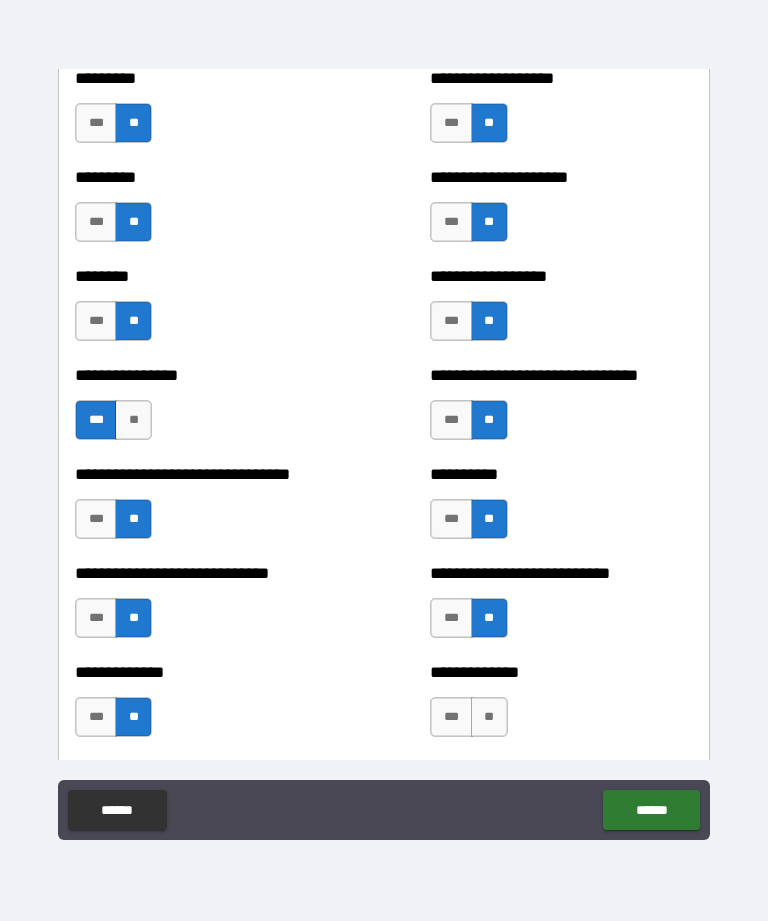 click on "**" at bounding box center (489, 717) 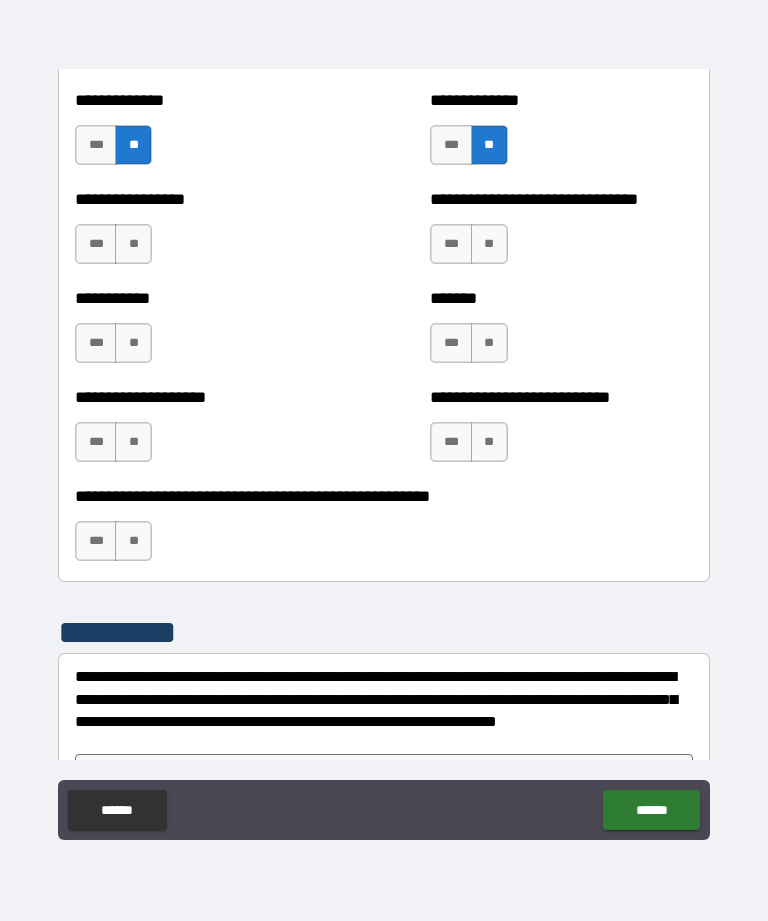 scroll, scrollTop: 7911, scrollLeft: 0, axis: vertical 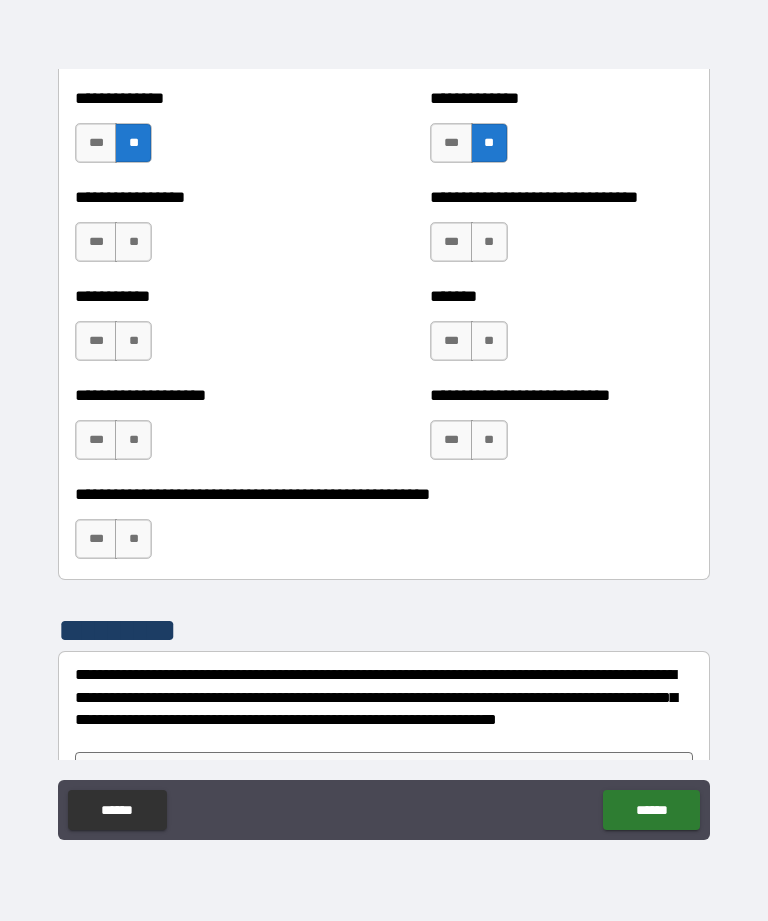 click on "***" at bounding box center (451, 242) 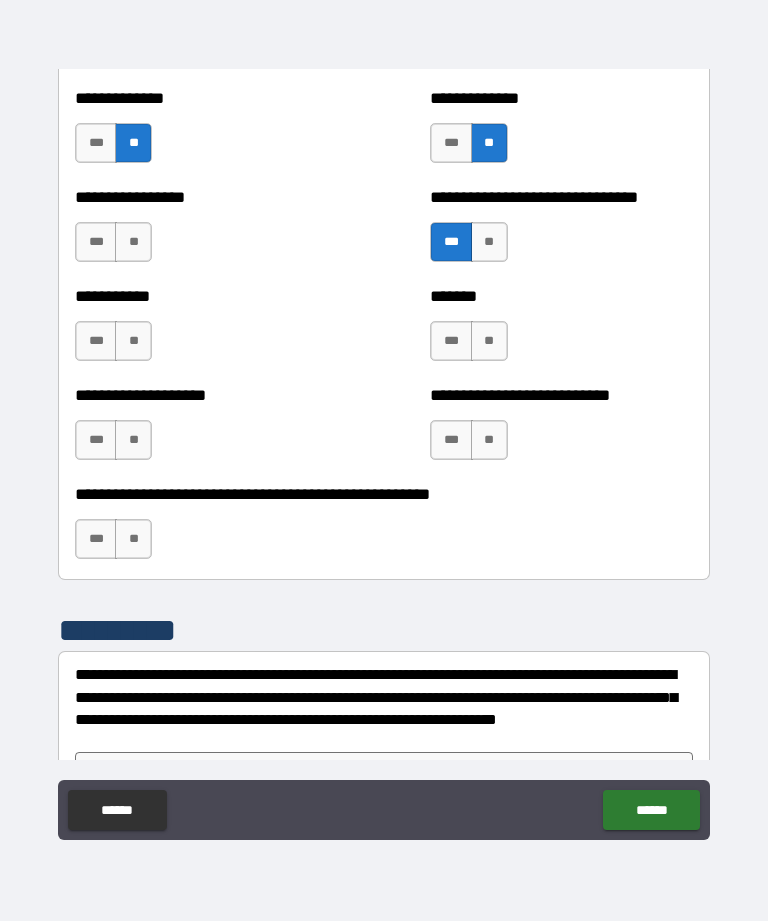 click on "**" at bounding box center (133, 242) 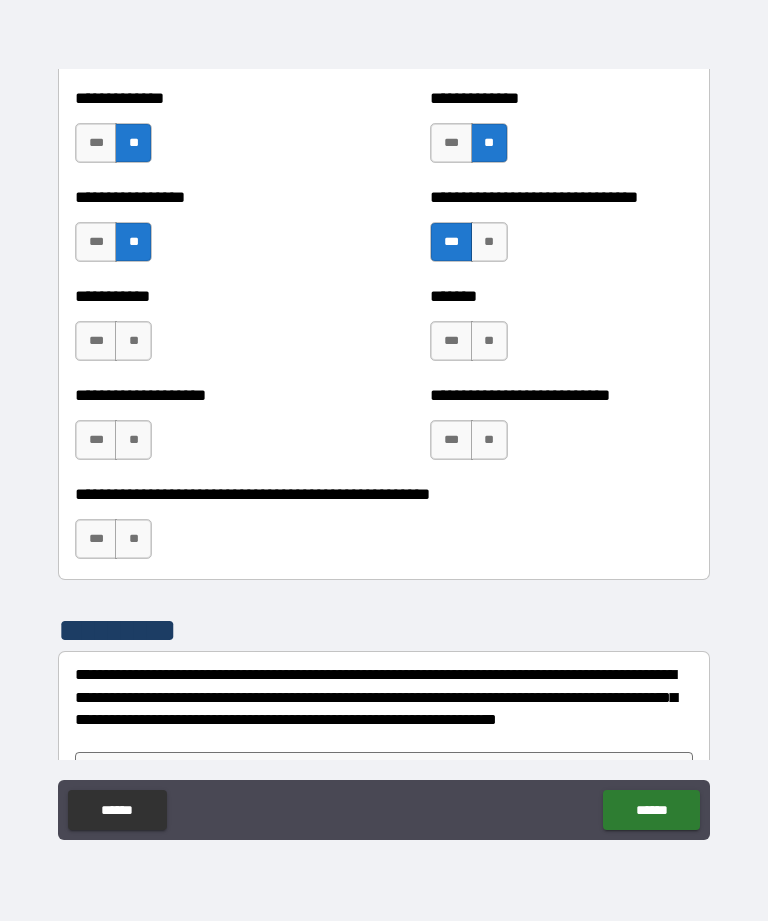 click on "**" at bounding box center [133, 341] 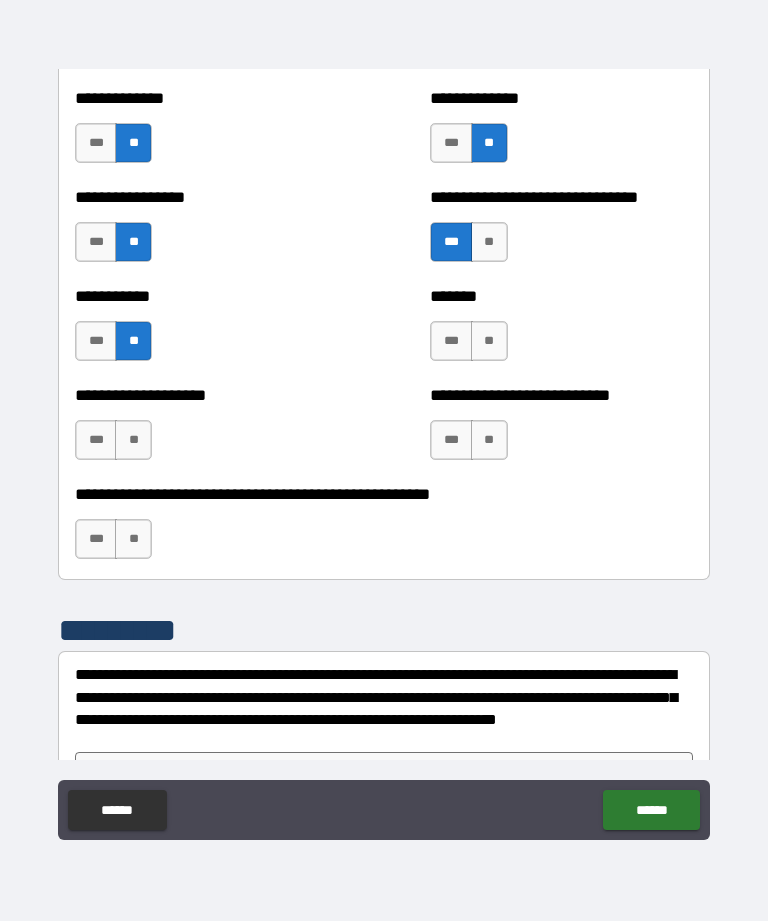 click on "**" at bounding box center (489, 341) 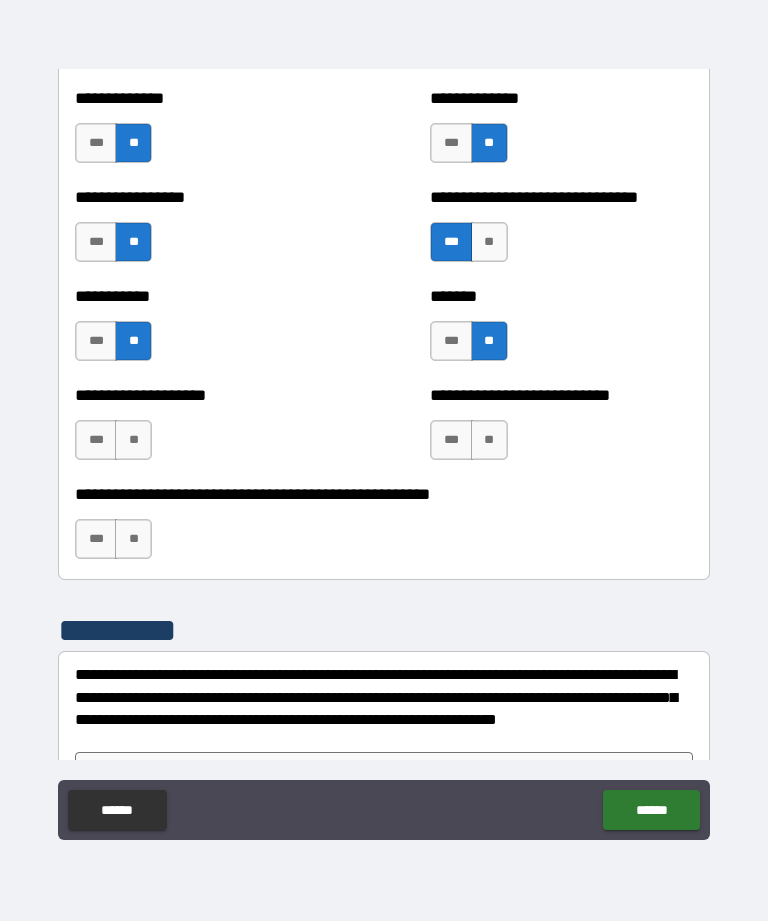 click on "**" at bounding box center (489, 440) 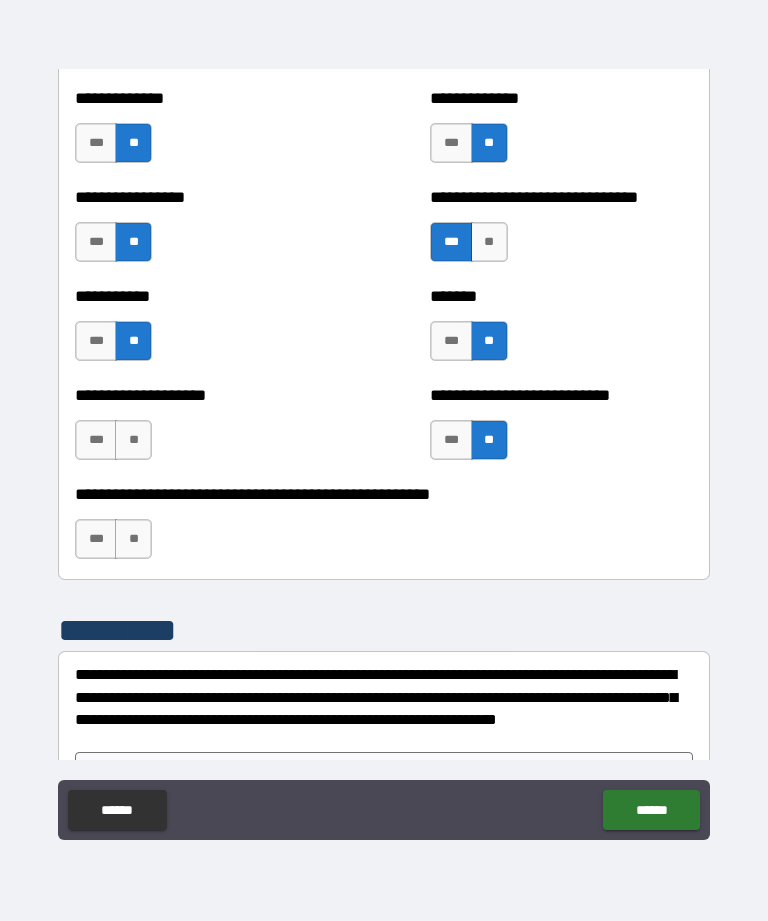 click on "**" at bounding box center [133, 440] 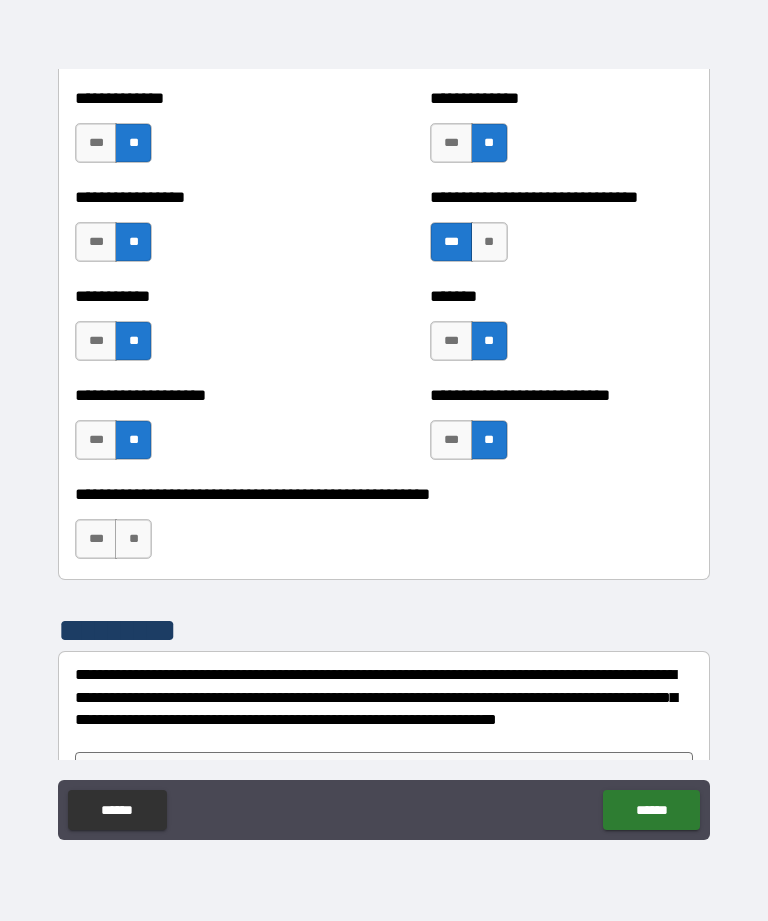 click on "**" at bounding box center [133, 539] 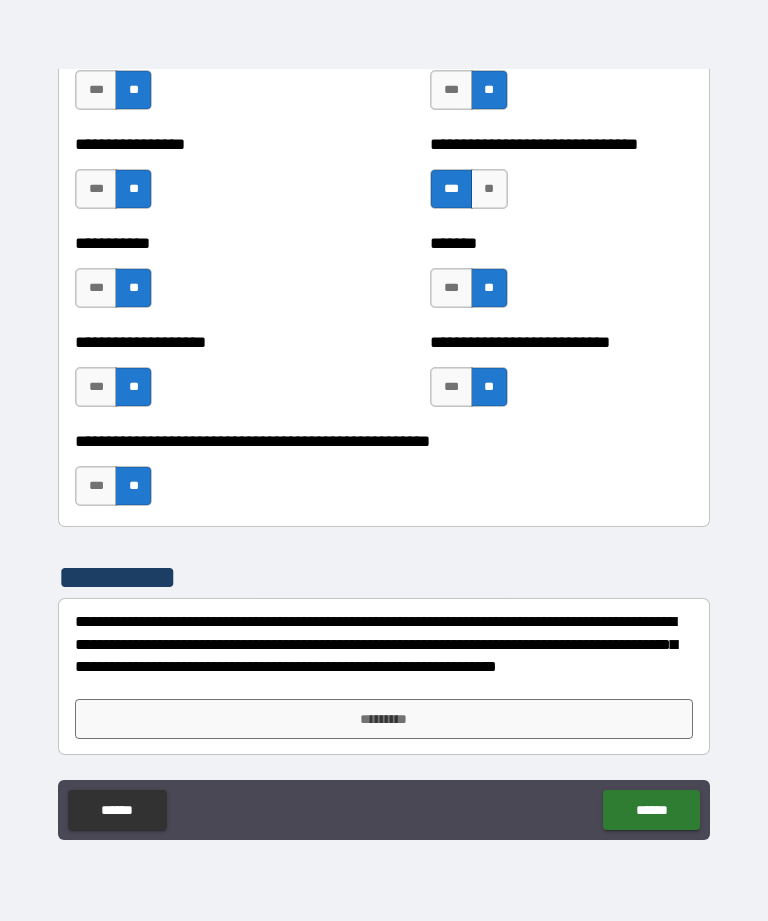 scroll, scrollTop: 7964, scrollLeft: 0, axis: vertical 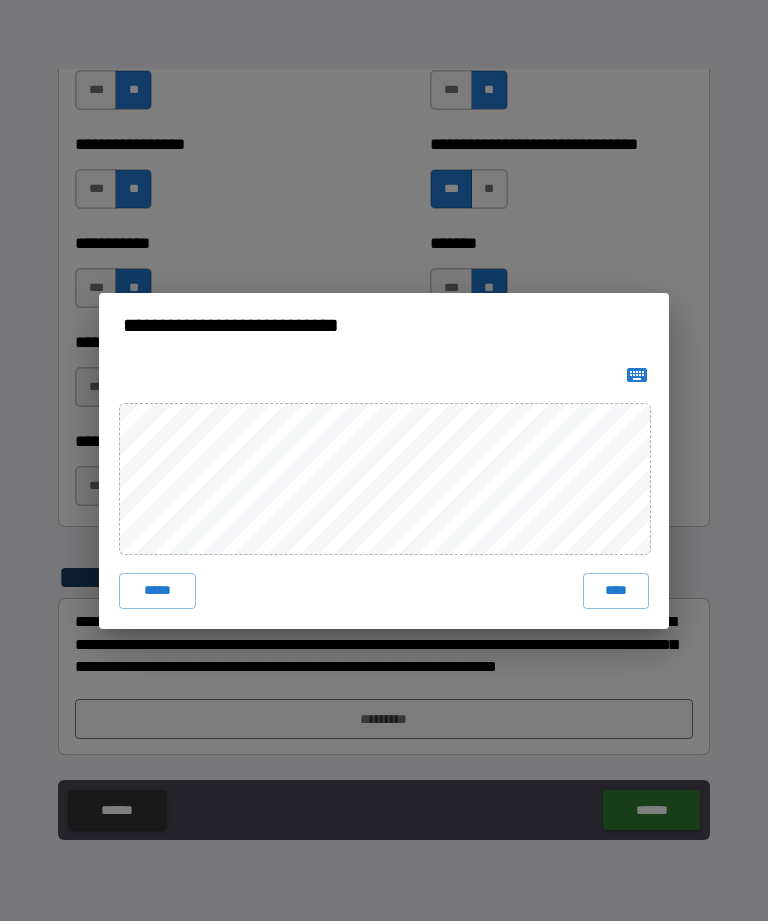 click on "****" at bounding box center [616, 591] 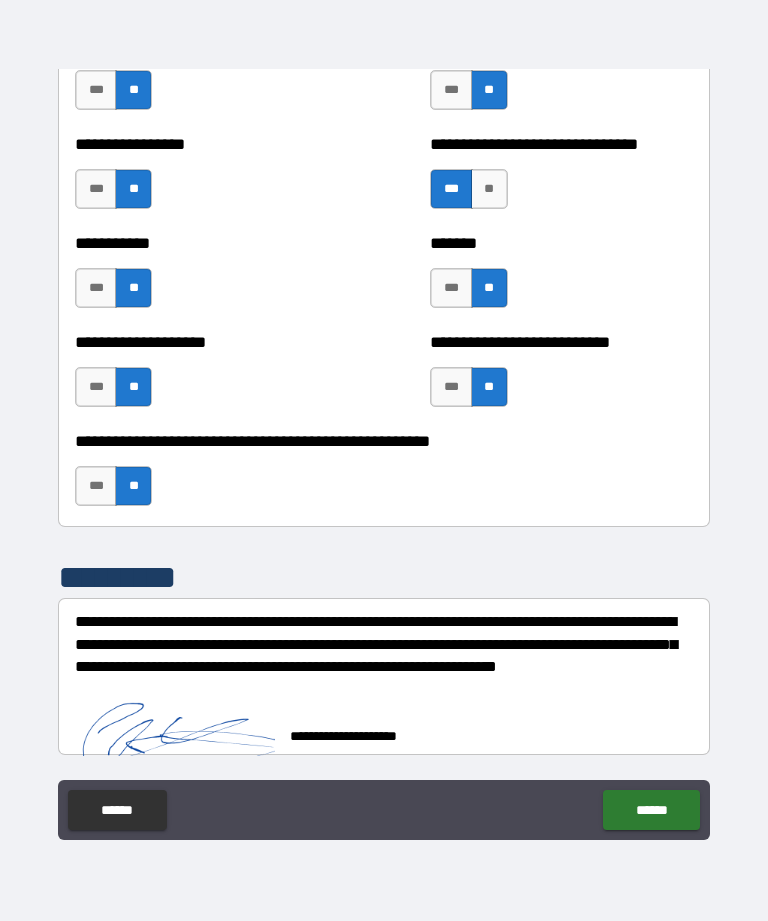 scroll, scrollTop: 7954, scrollLeft: 0, axis: vertical 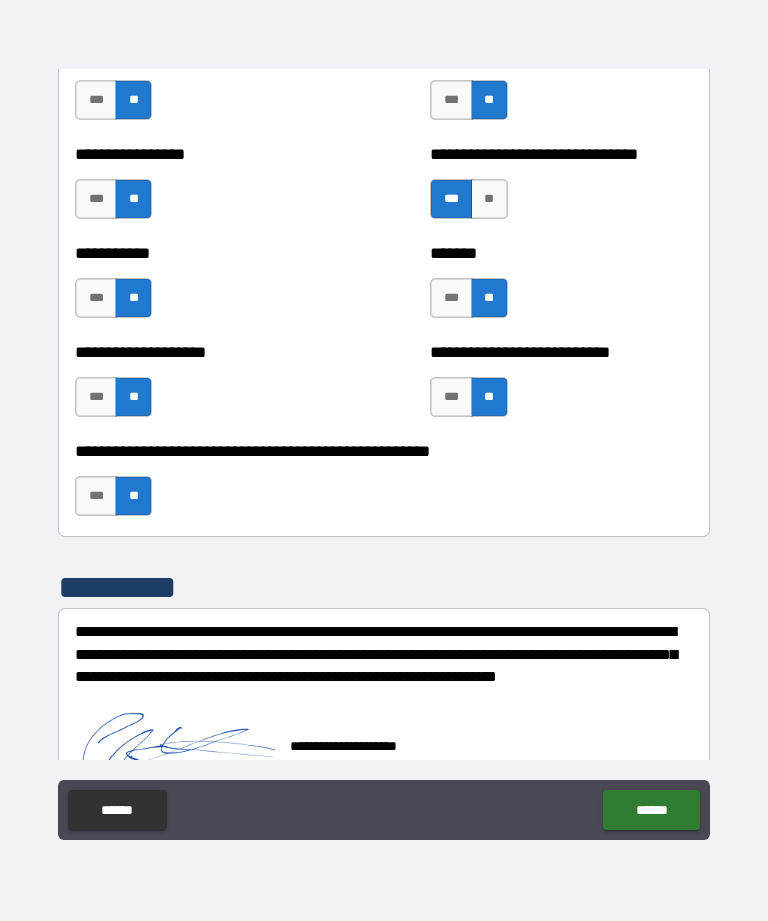 click on "******" at bounding box center (651, 810) 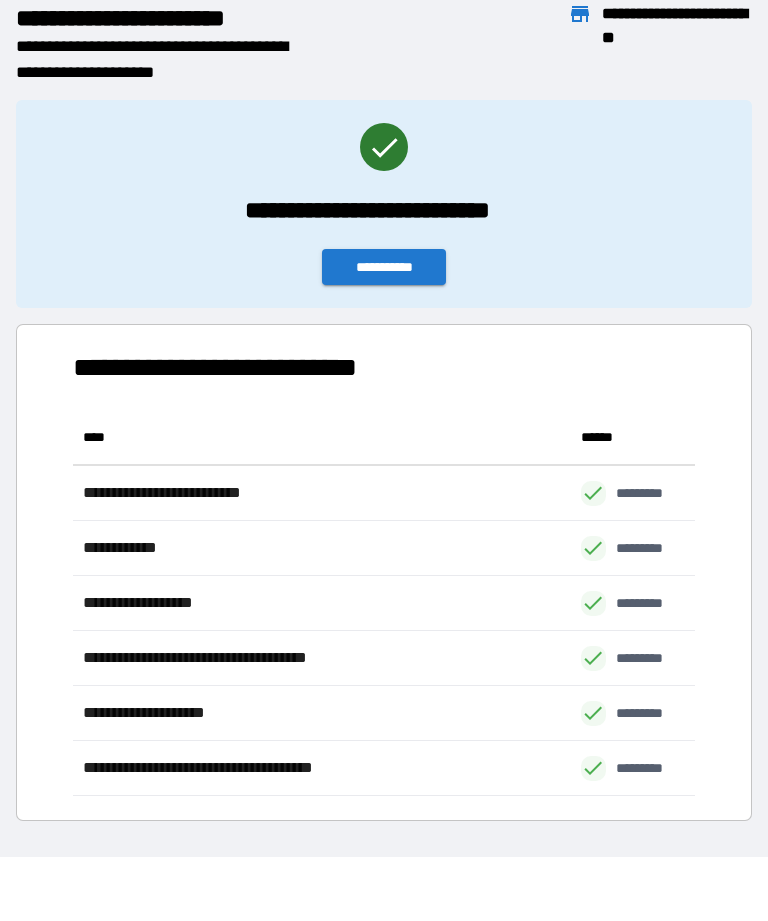 scroll, scrollTop: 386, scrollLeft: 622, axis: both 